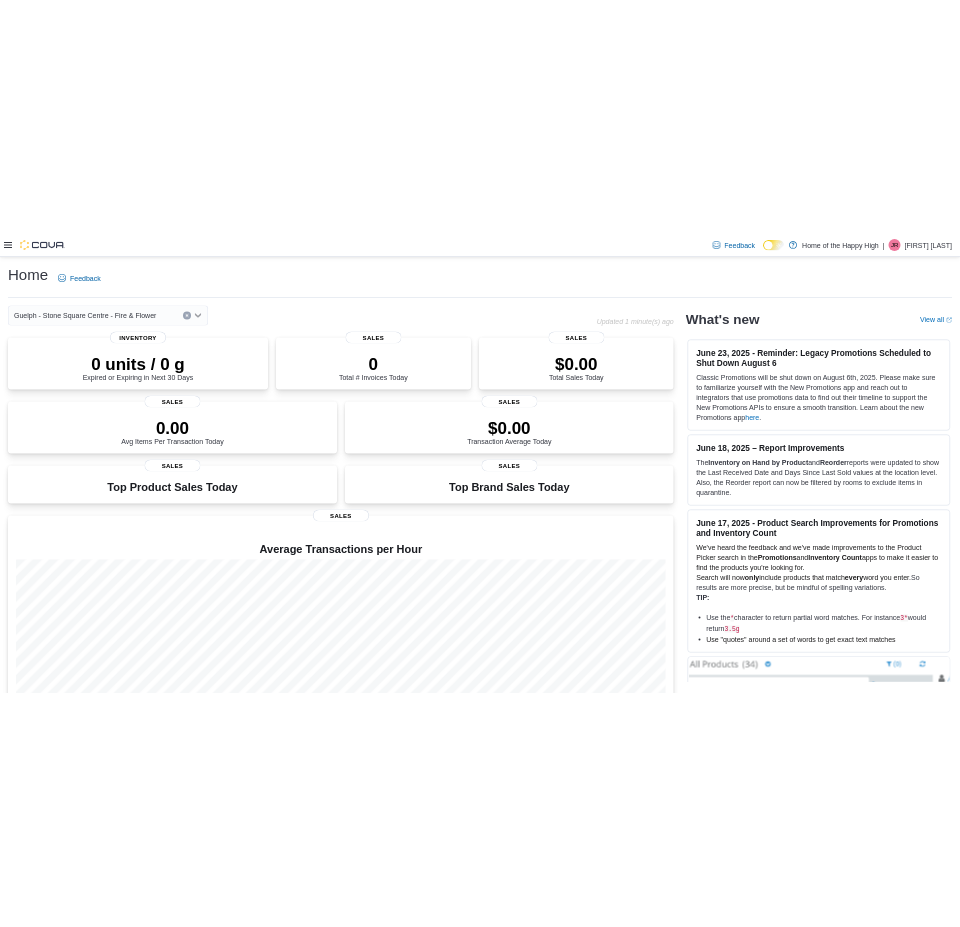 scroll, scrollTop: 0, scrollLeft: 0, axis: both 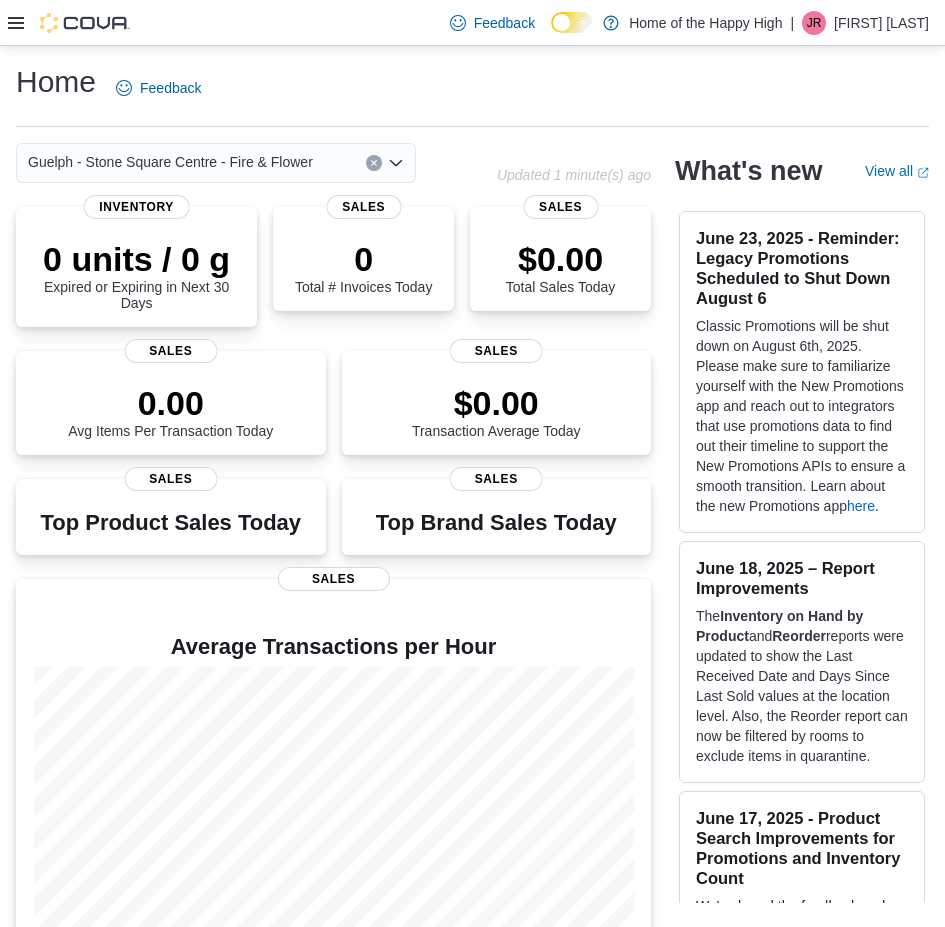 click 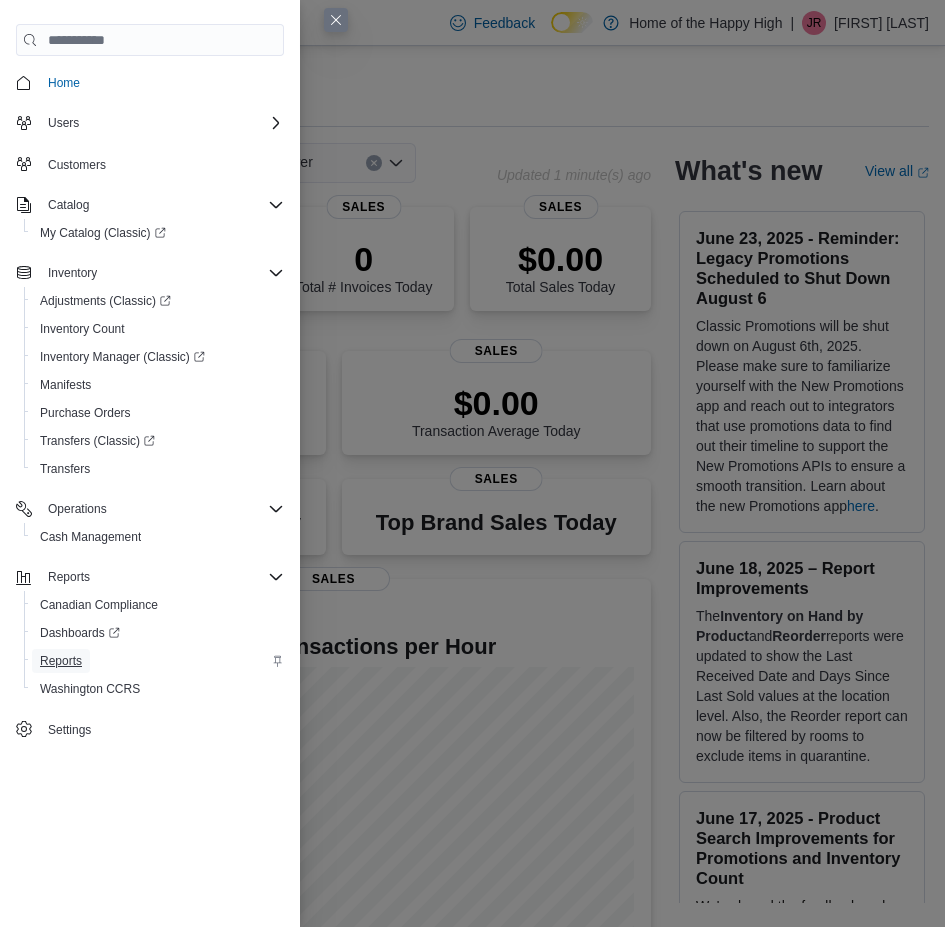 click on "Reports" at bounding box center (61, 661) 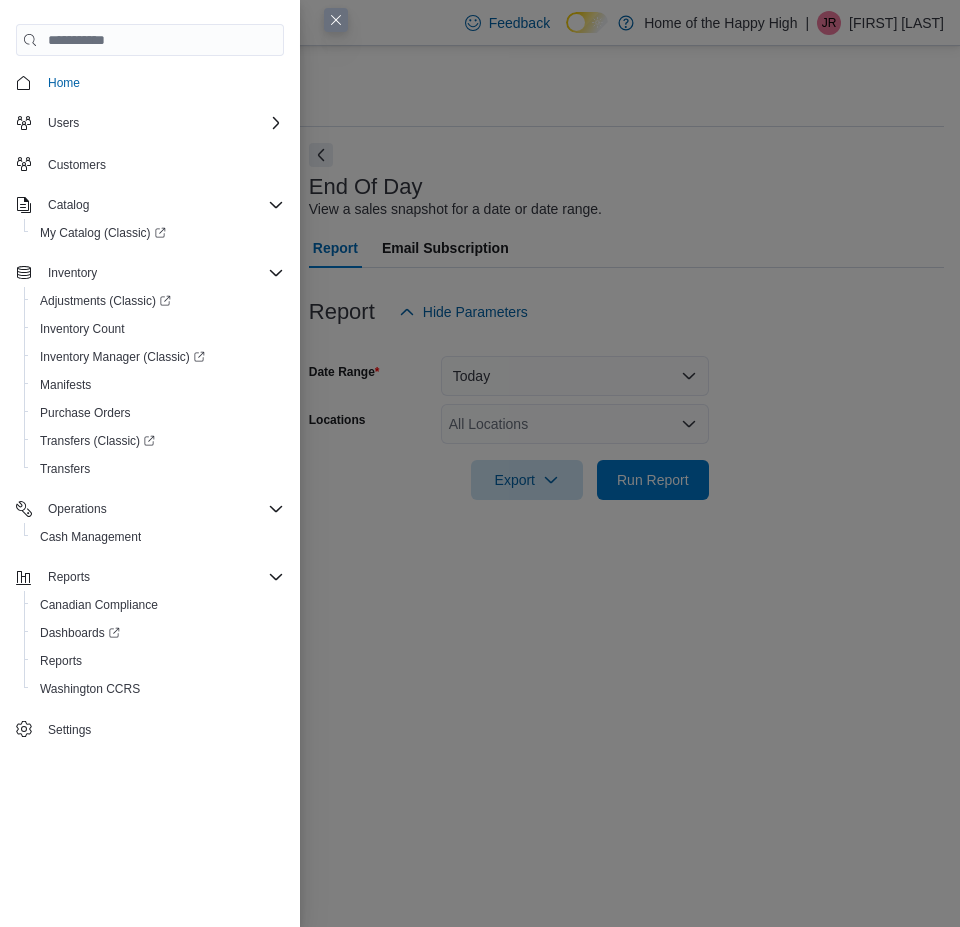 click at bounding box center (336, 20) 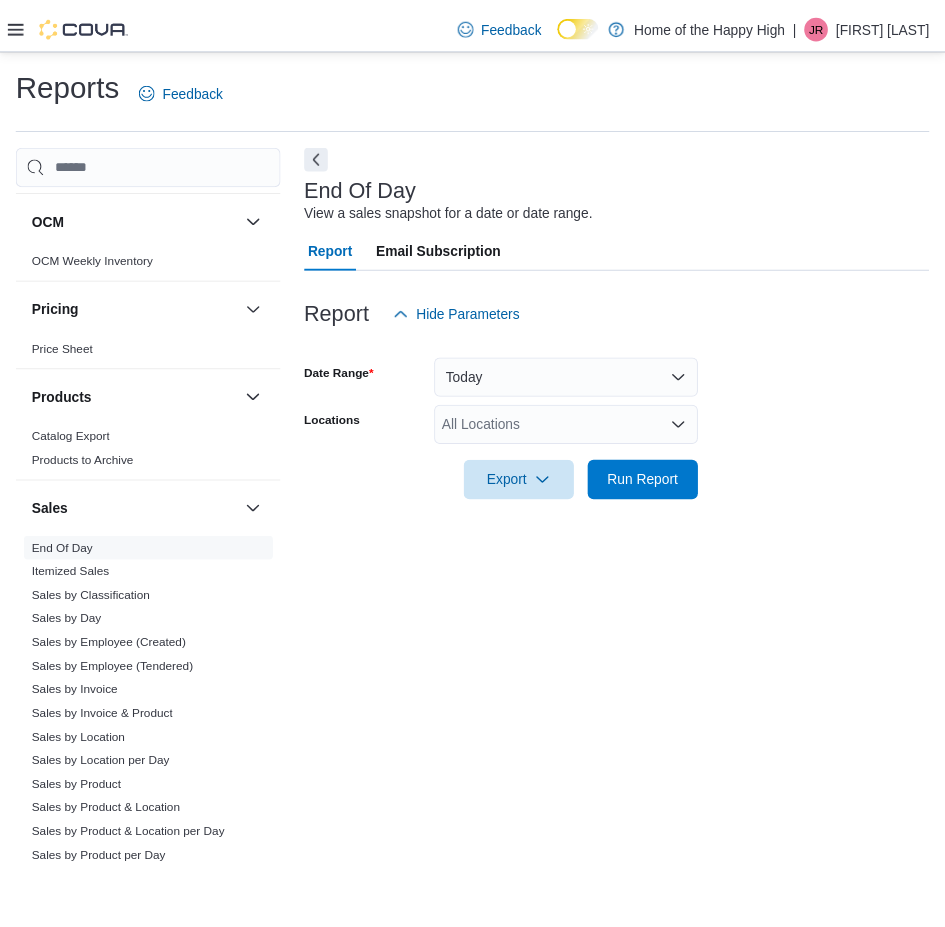 scroll, scrollTop: 1100, scrollLeft: 0, axis: vertical 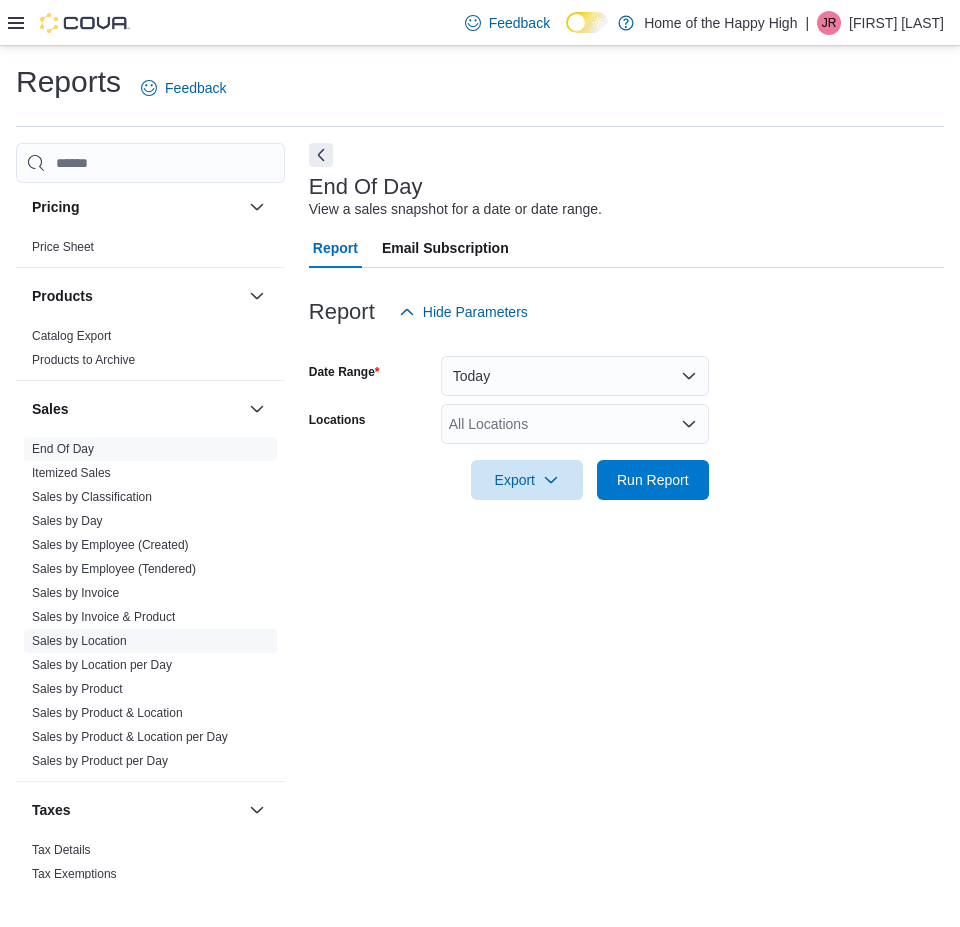 click on "Sales by Location" at bounding box center (79, 641) 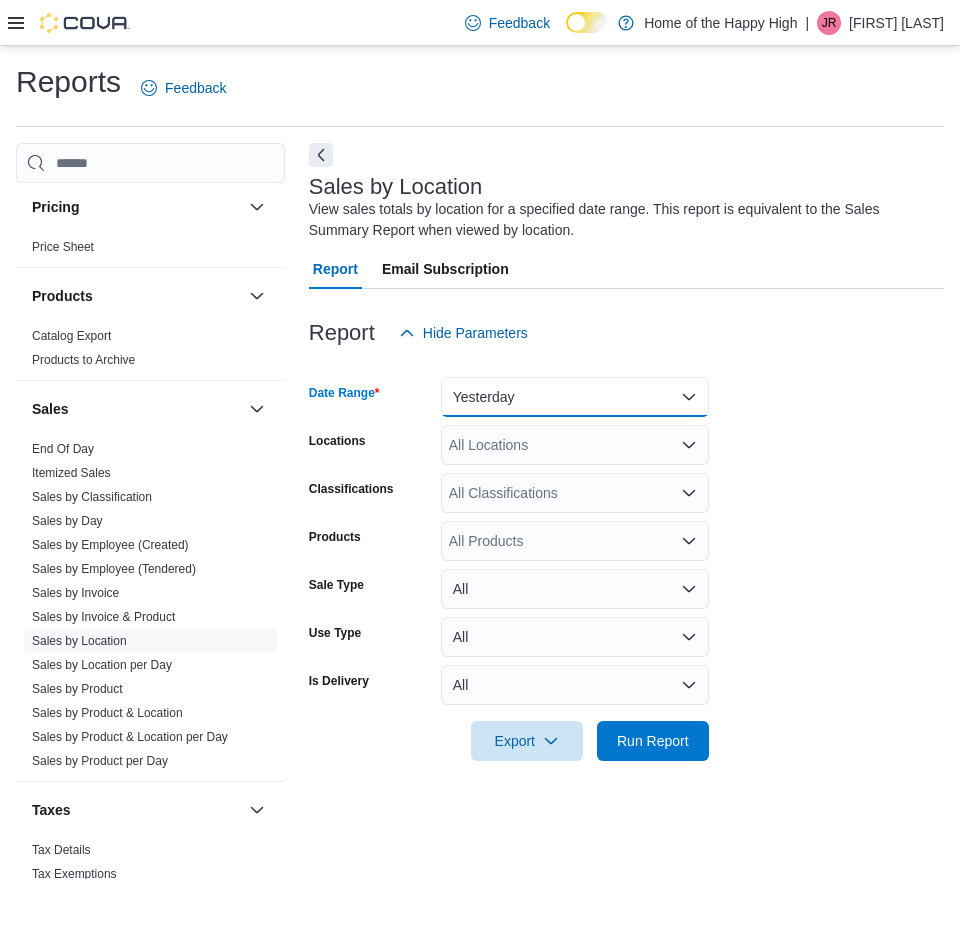click on "Yesterday" at bounding box center [575, 397] 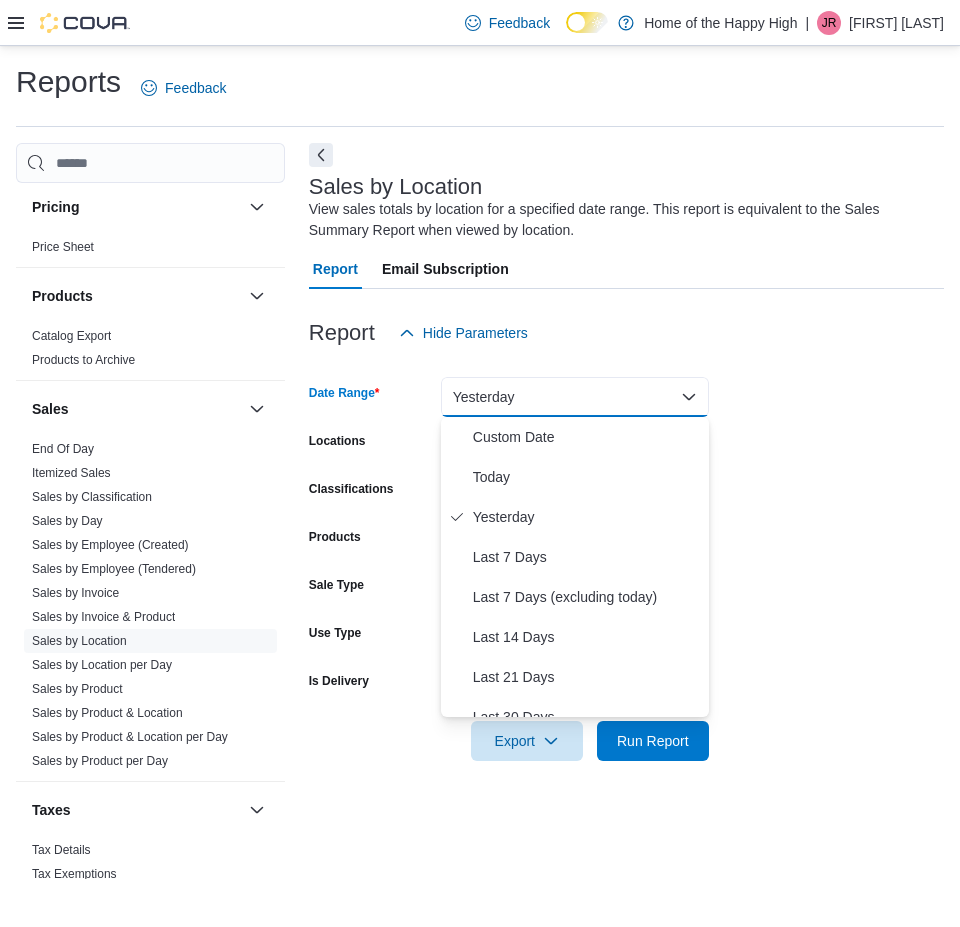 click on "Locations" at bounding box center (371, 445) 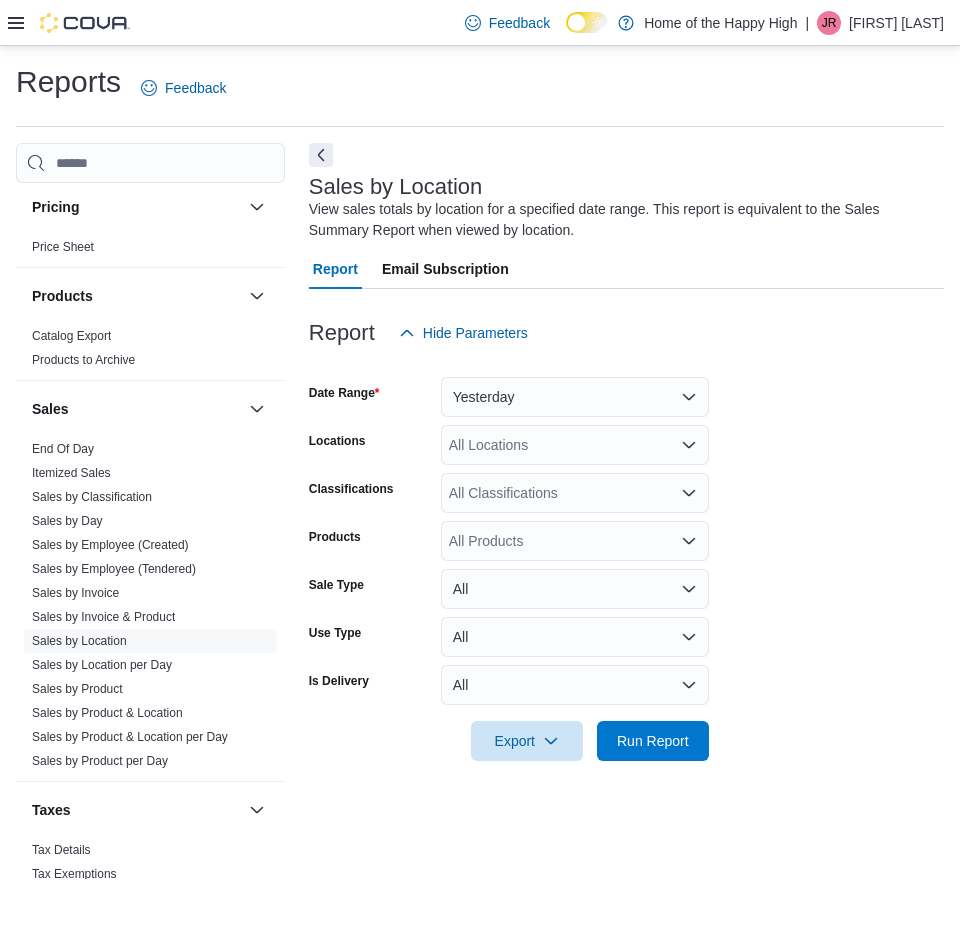 click on "All Locations" at bounding box center (575, 445) 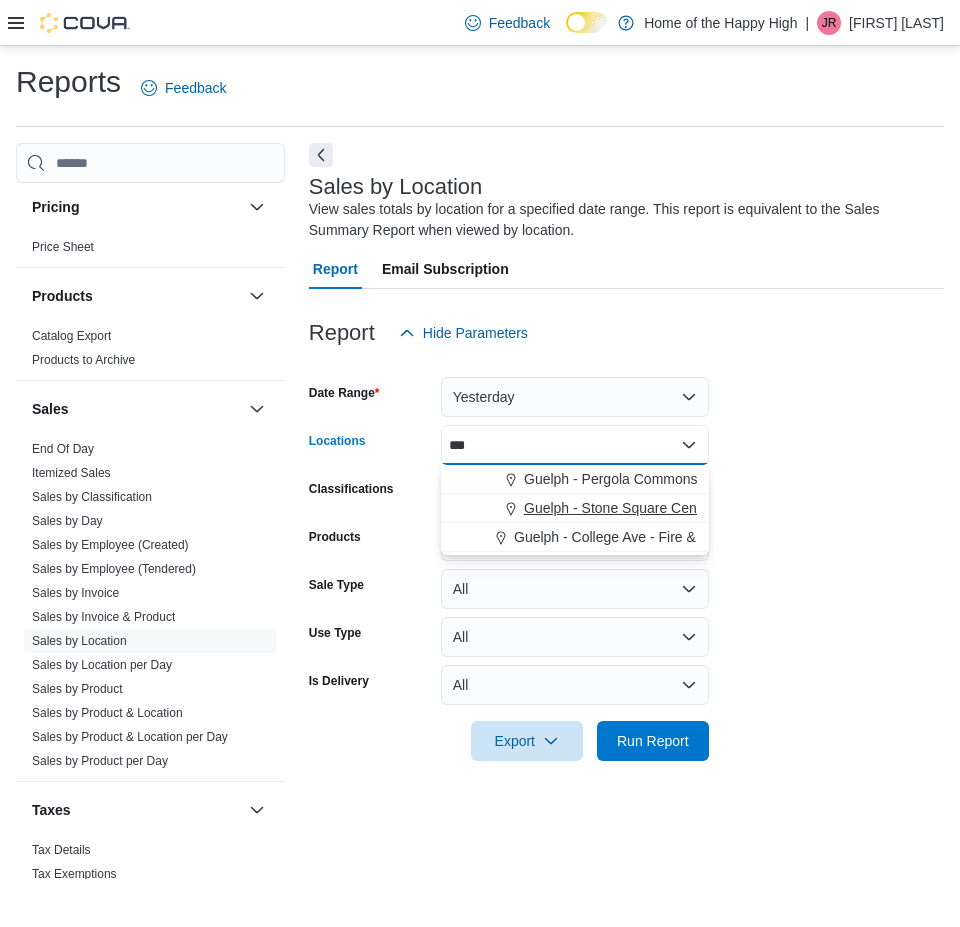 type on "***" 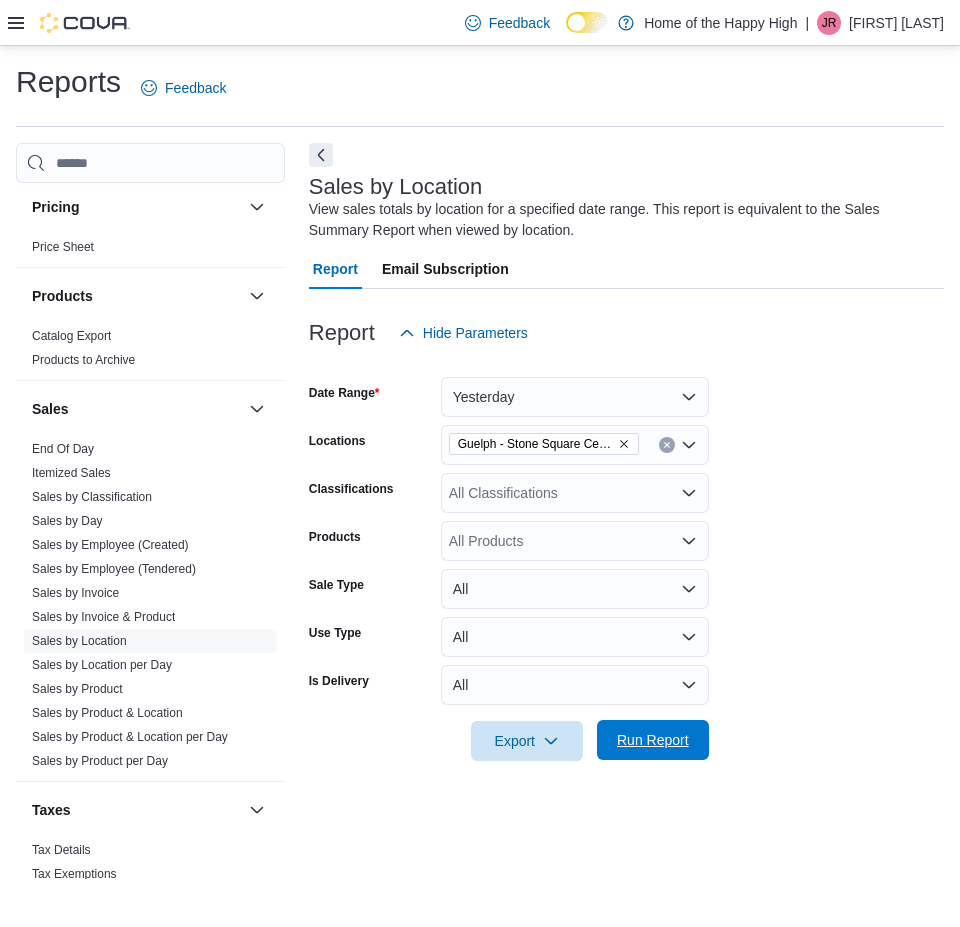 click on "Run Report" at bounding box center [653, 740] 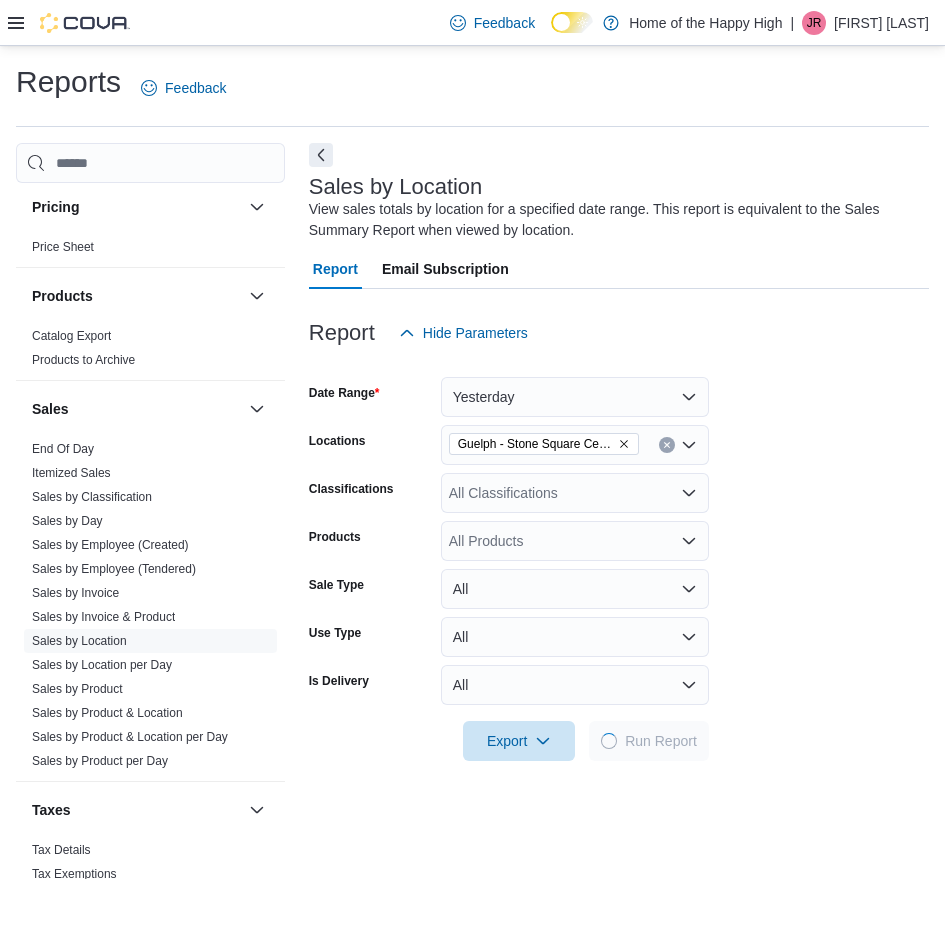 click on "Date Range Yesterday Locations [CITY] - [LOCATION] - Fire & Flower Classifications All Classifications Products All Products Sale Type All Use Type All Is Delivery All Export  Run Report" at bounding box center (619, 557) 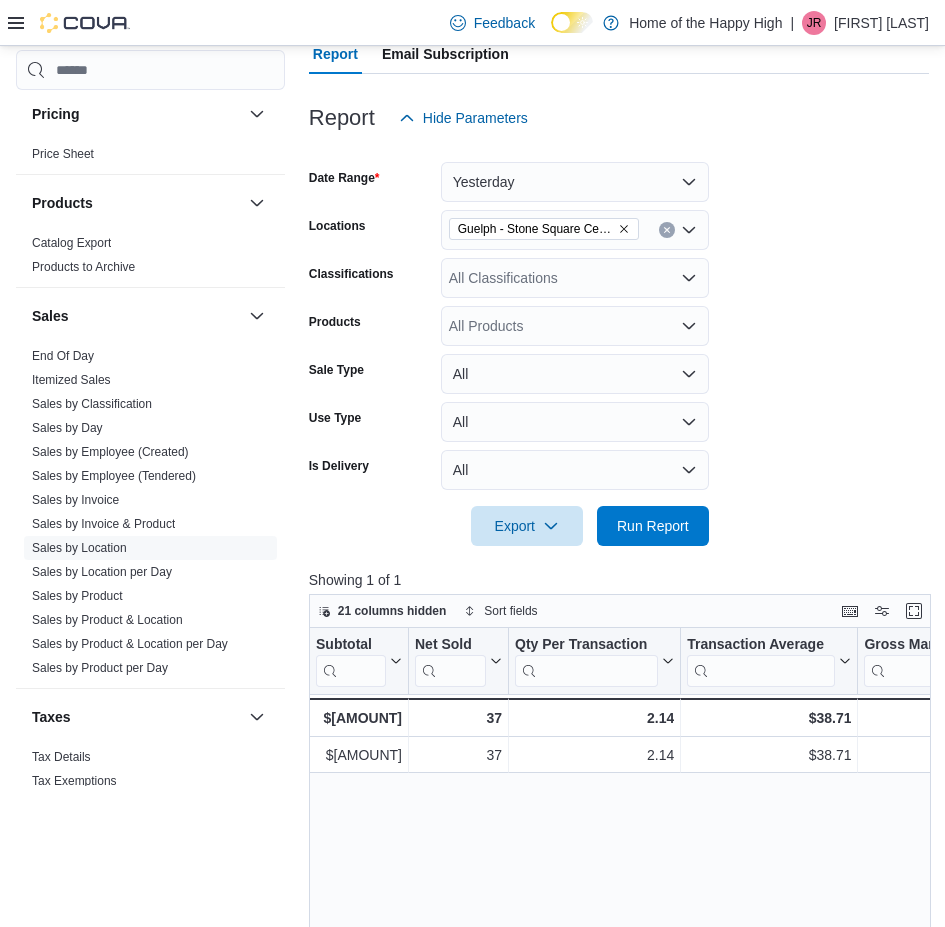 scroll, scrollTop: 200, scrollLeft: 0, axis: vertical 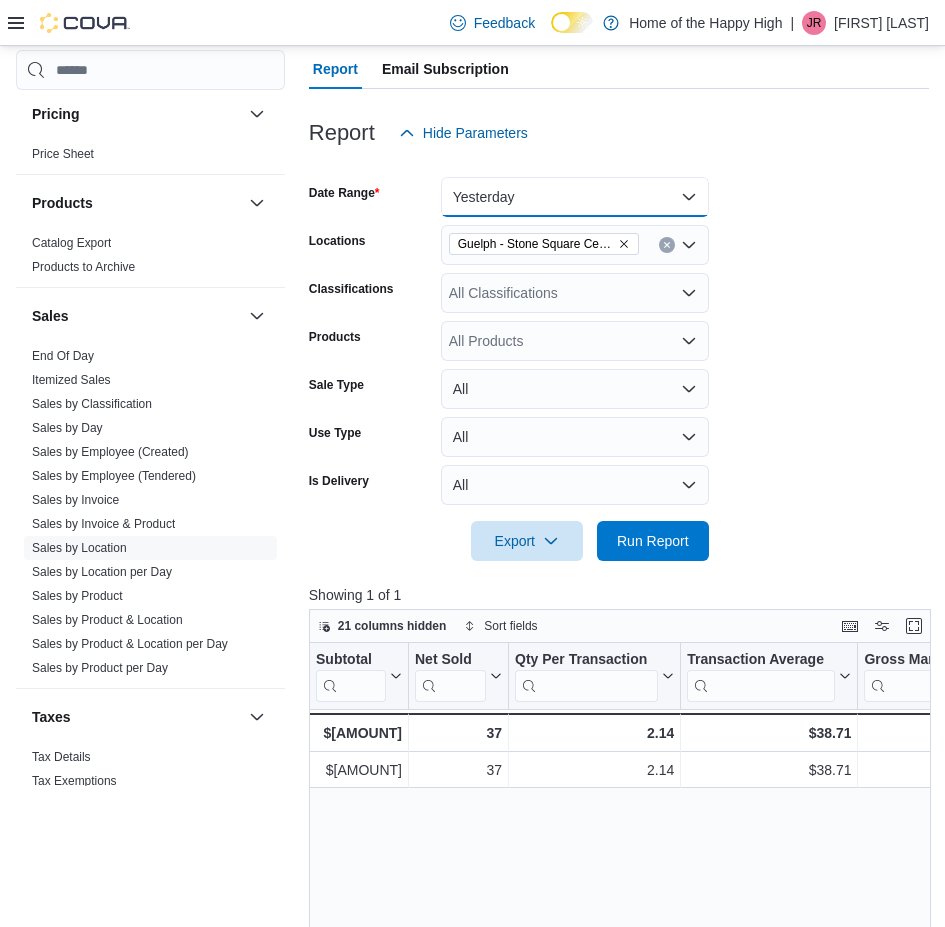 click on "Yesterday" at bounding box center [575, 197] 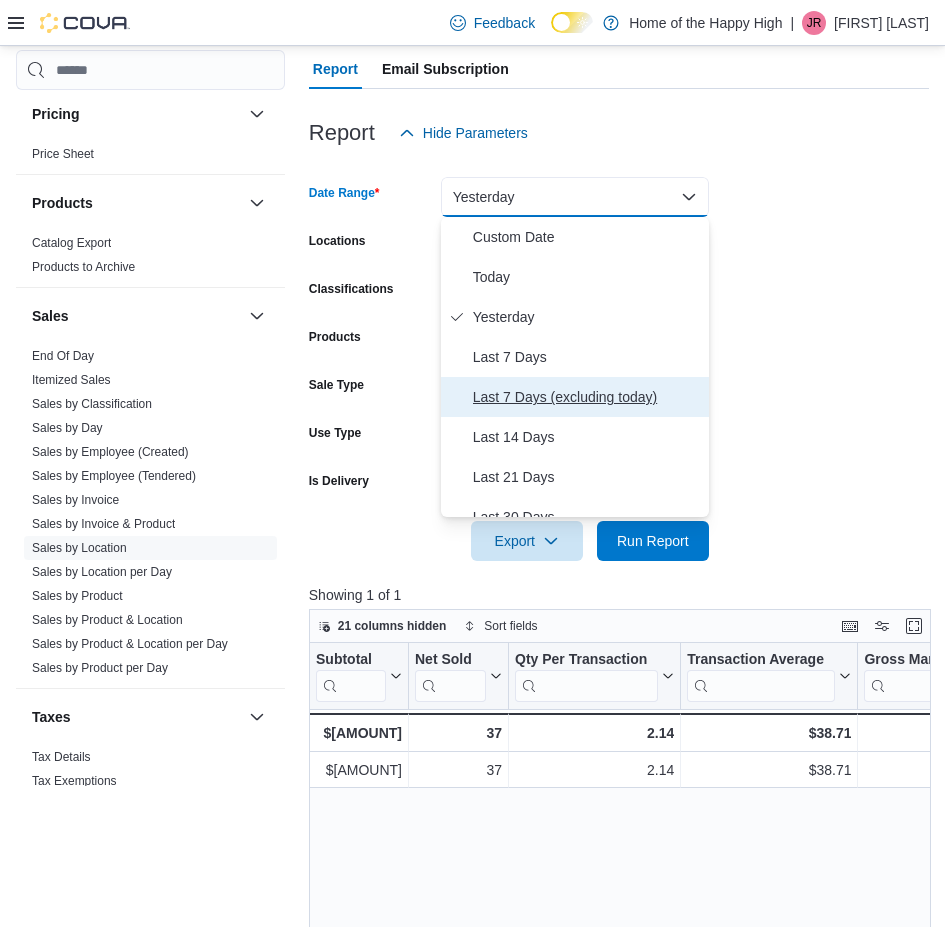 click on "Last 7 Days (excluding today)" at bounding box center [587, 397] 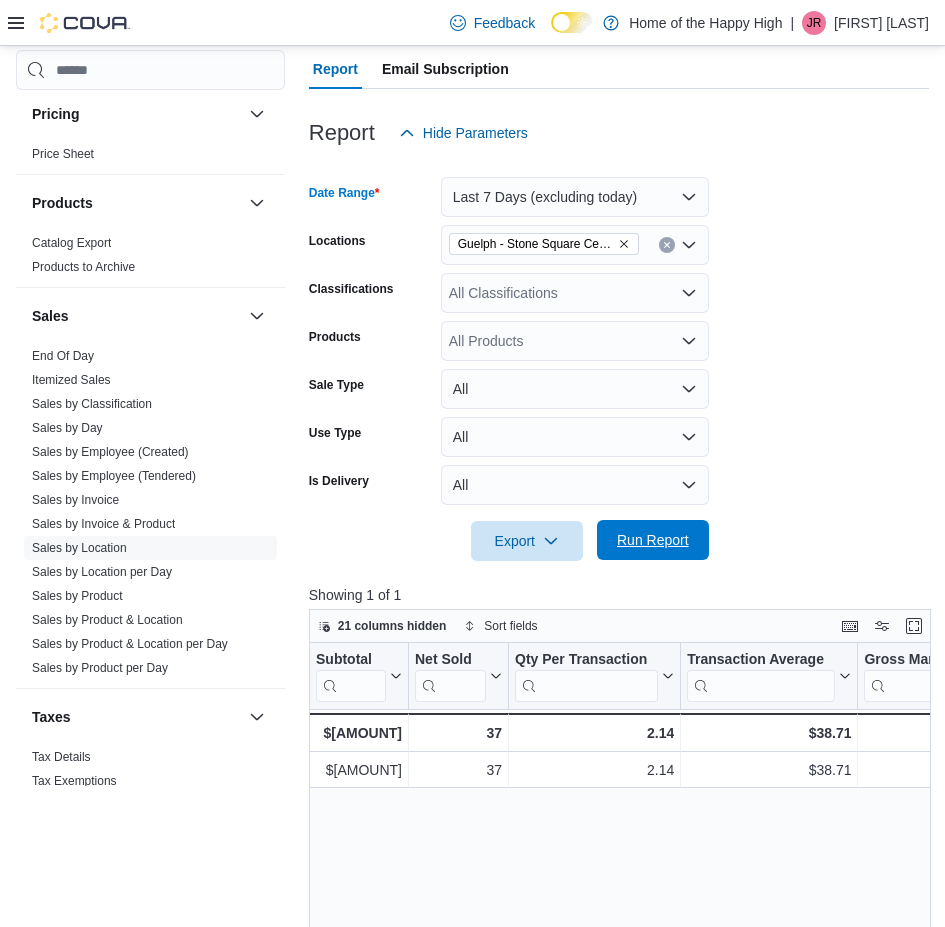 click on "Run Report" at bounding box center [653, 540] 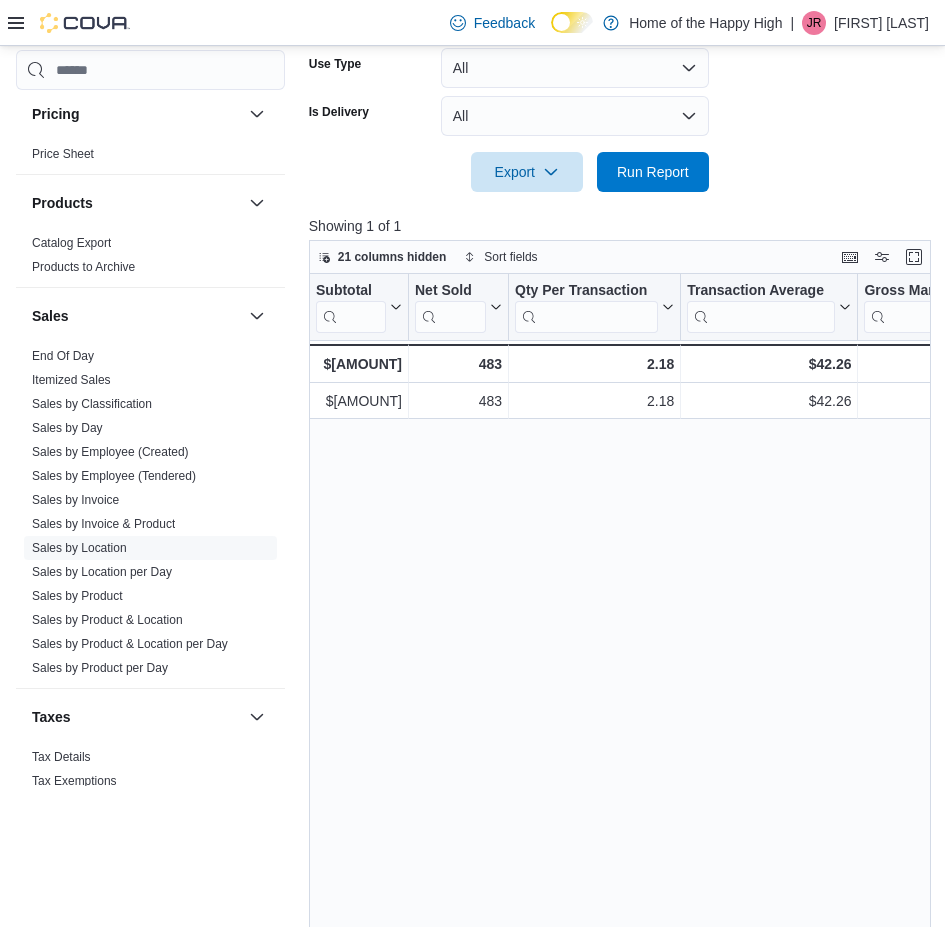scroll, scrollTop: 640, scrollLeft: 0, axis: vertical 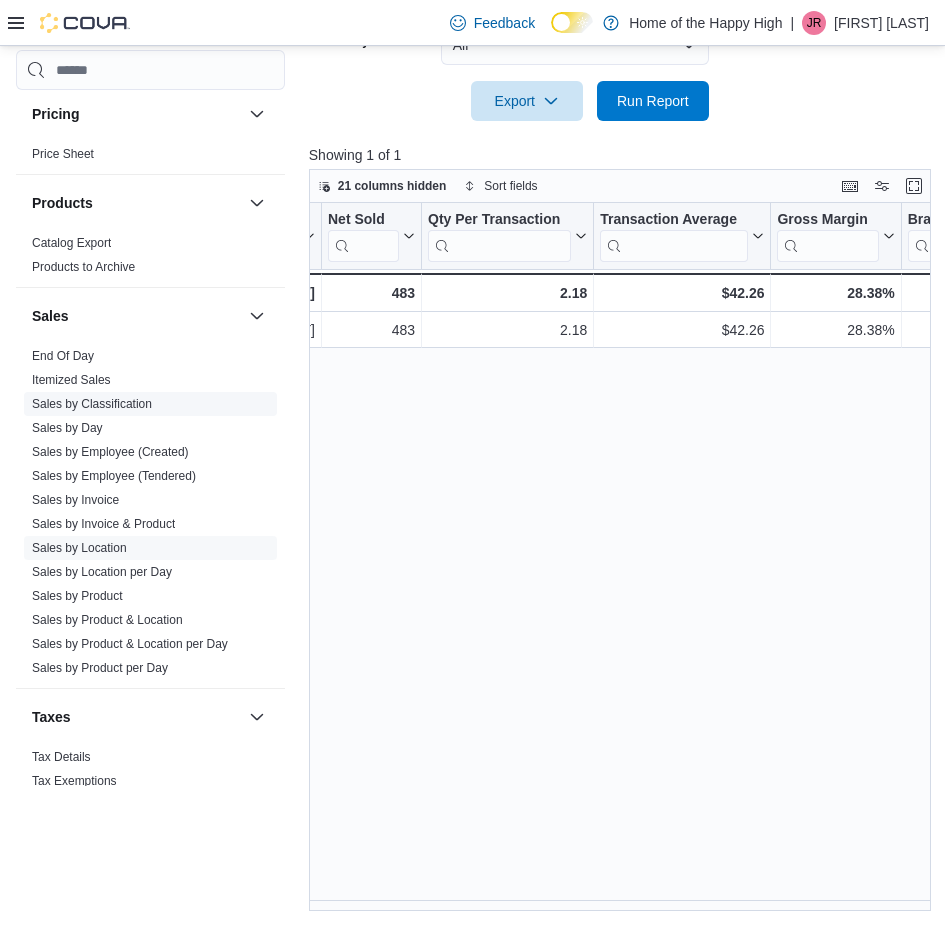 click on "Sales by Classification" at bounding box center (92, 404) 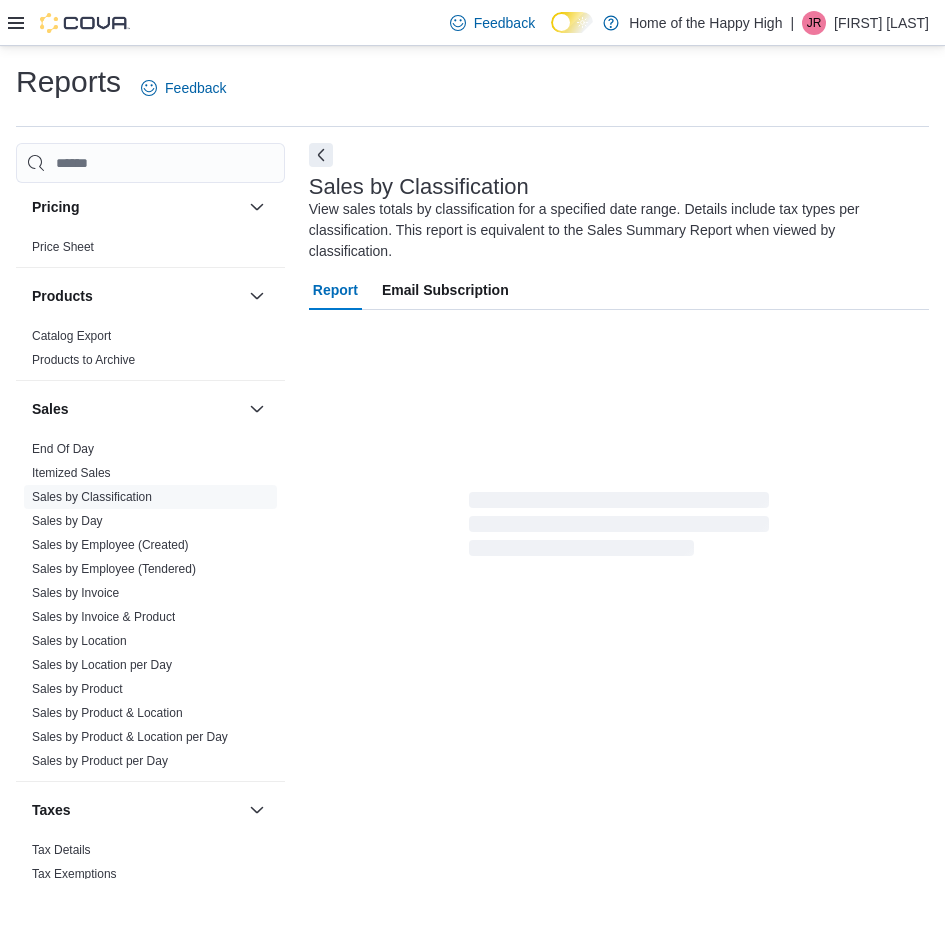 scroll, scrollTop: 0, scrollLeft: 0, axis: both 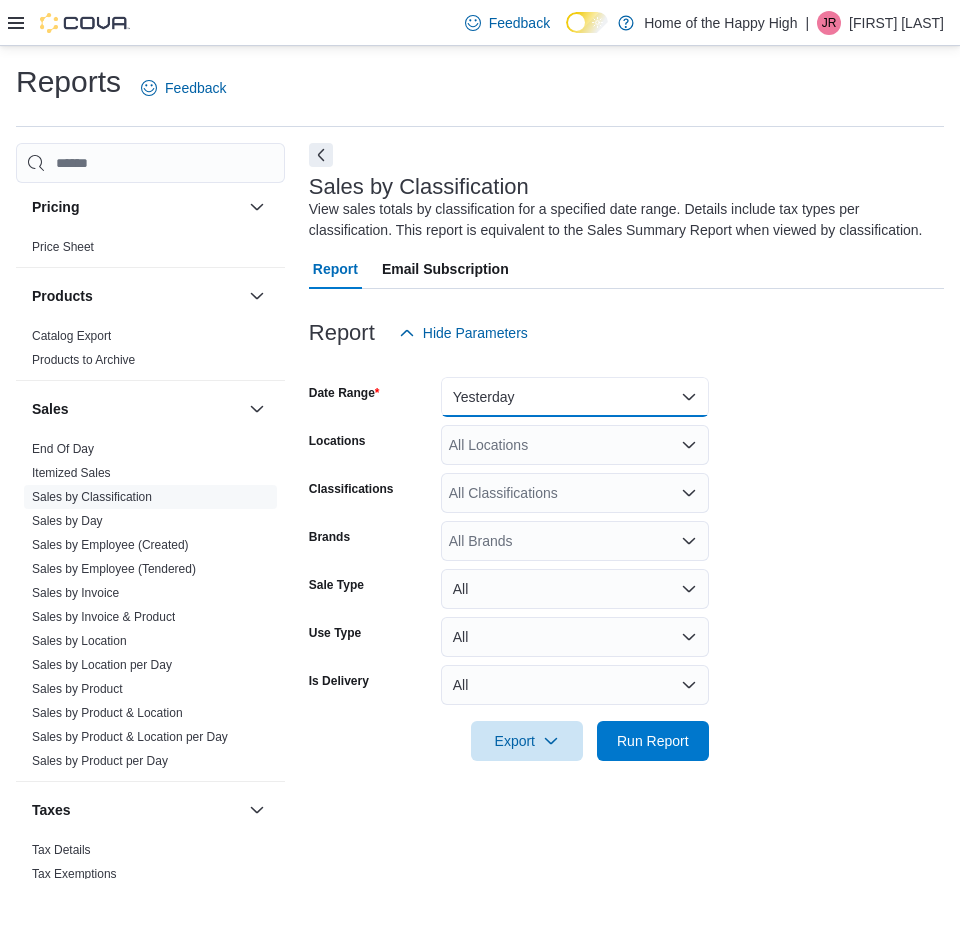 click on "Yesterday" at bounding box center [575, 397] 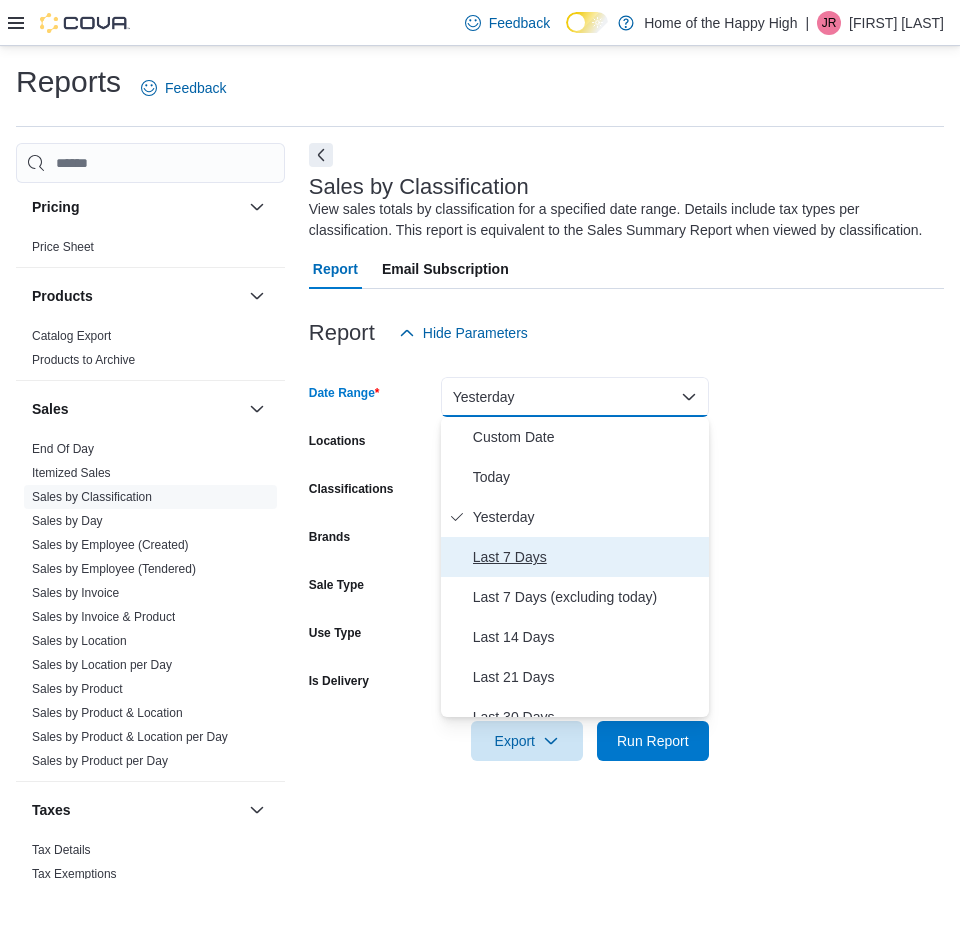 click on "Last 7 Days" at bounding box center [587, 557] 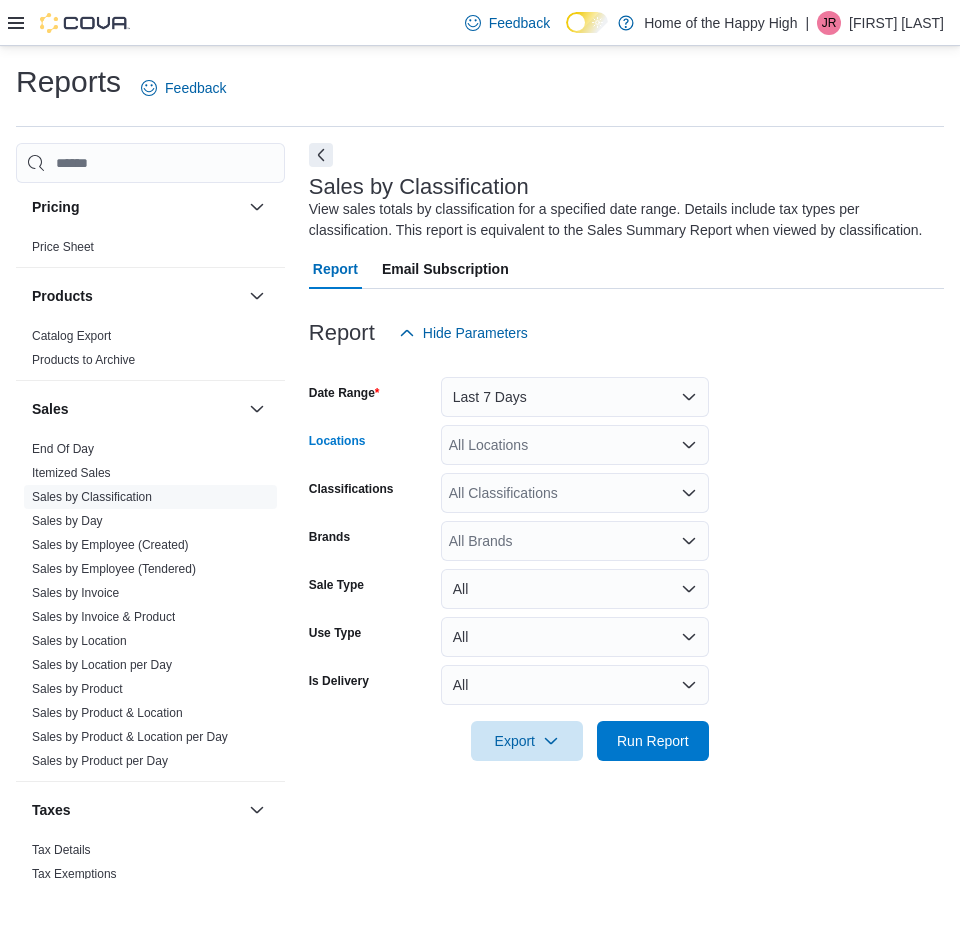 click on "All Locations" at bounding box center (575, 445) 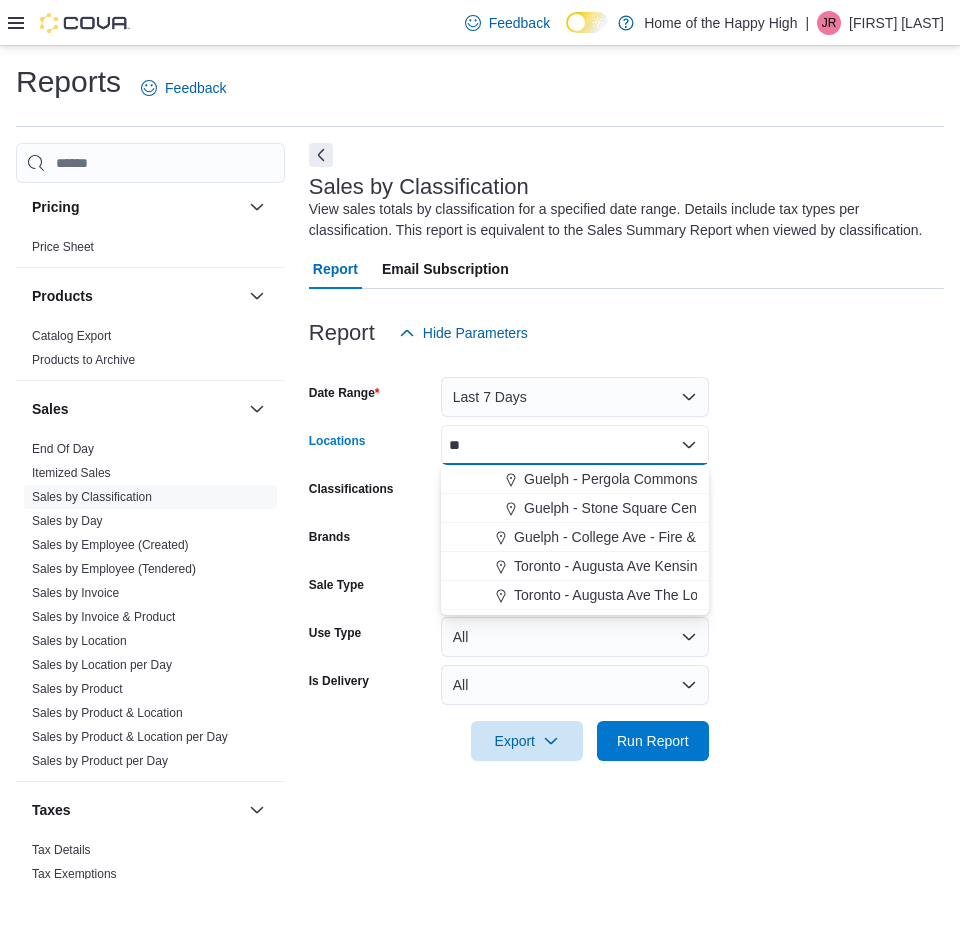 type on "***" 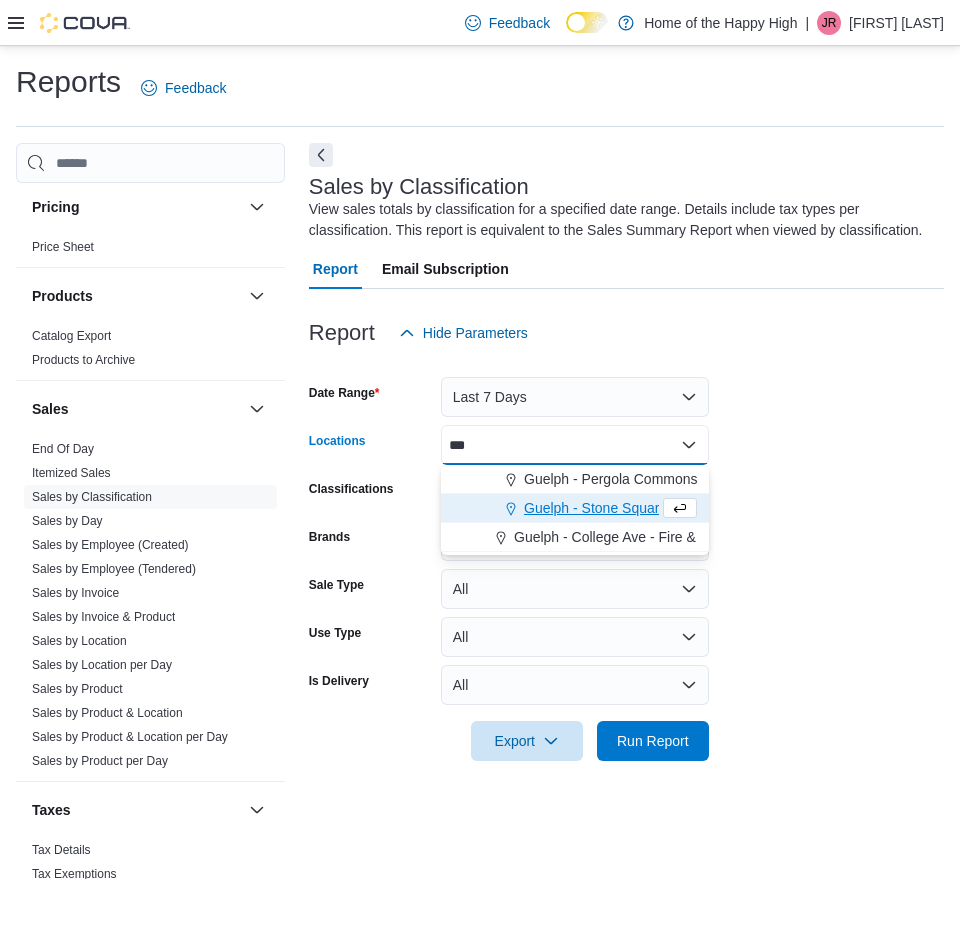 type 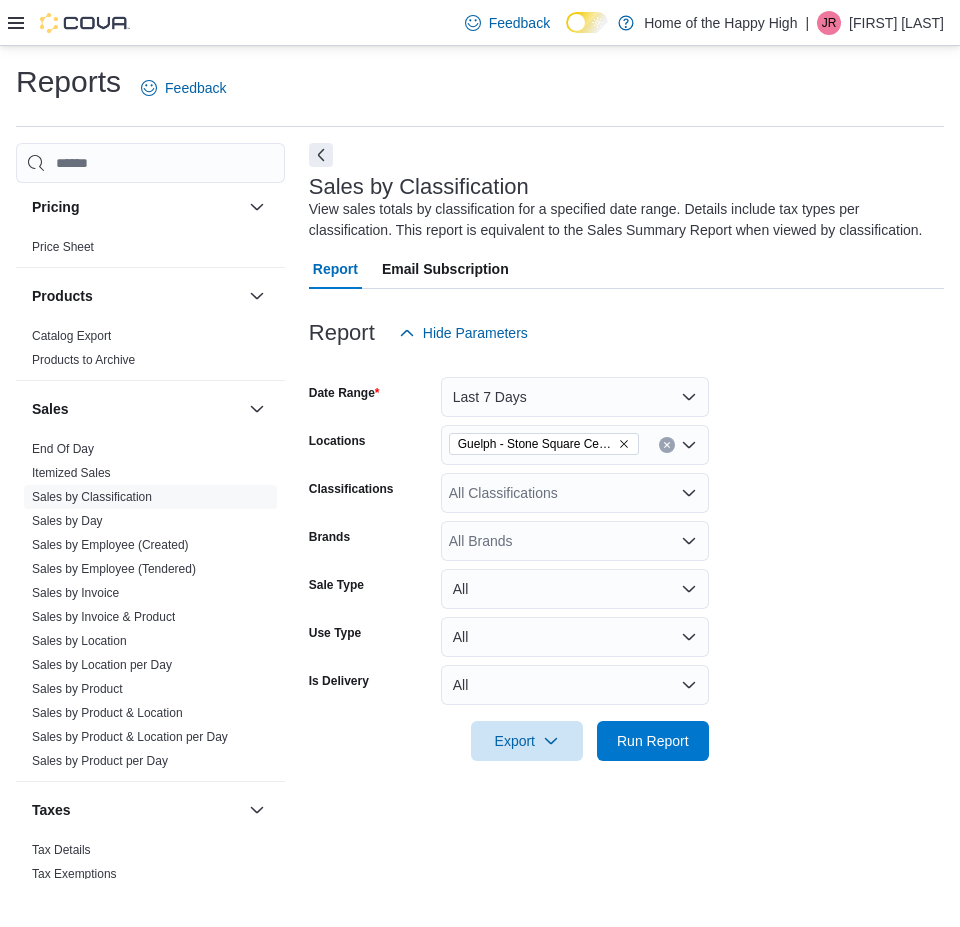click on "Date Range Last 7 Days Locations [CITY] - [LOCATION] - Fire & Flower Classifications All Classifications Brands All Brands Sale Type All Use Type All Is Delivery All Export  Run Report" at bounding box center (626, 557) 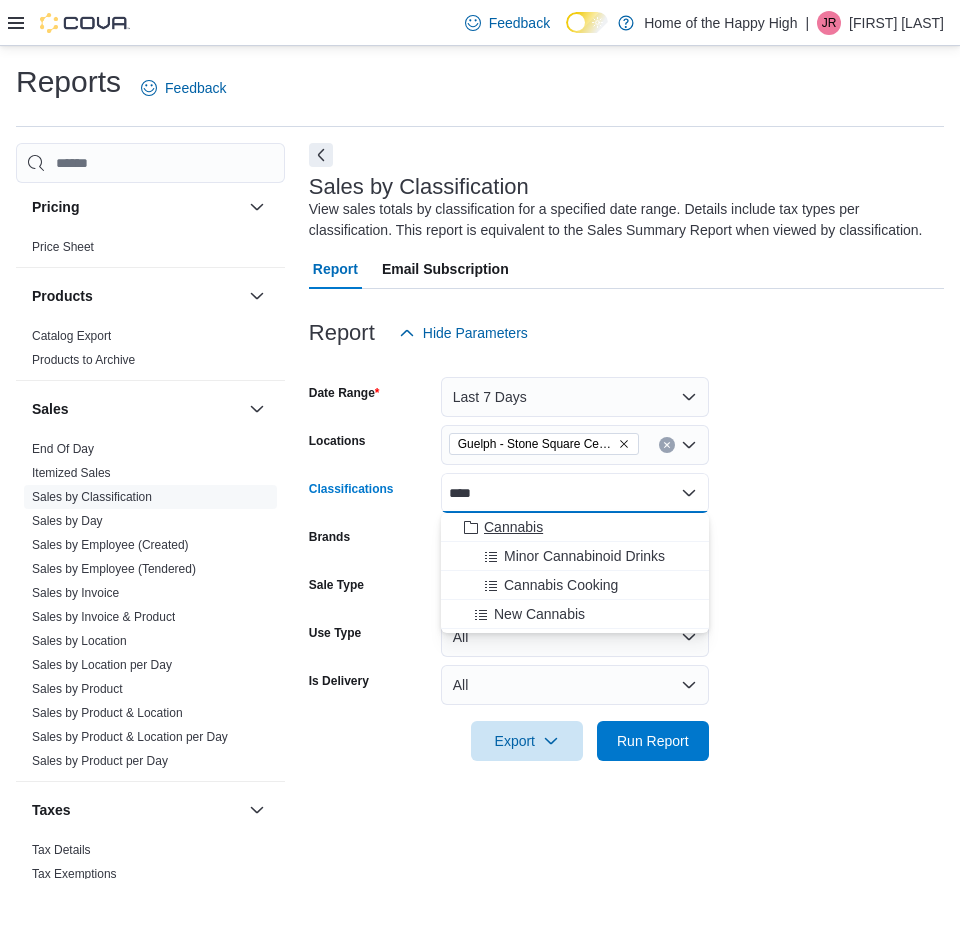 type on "****" 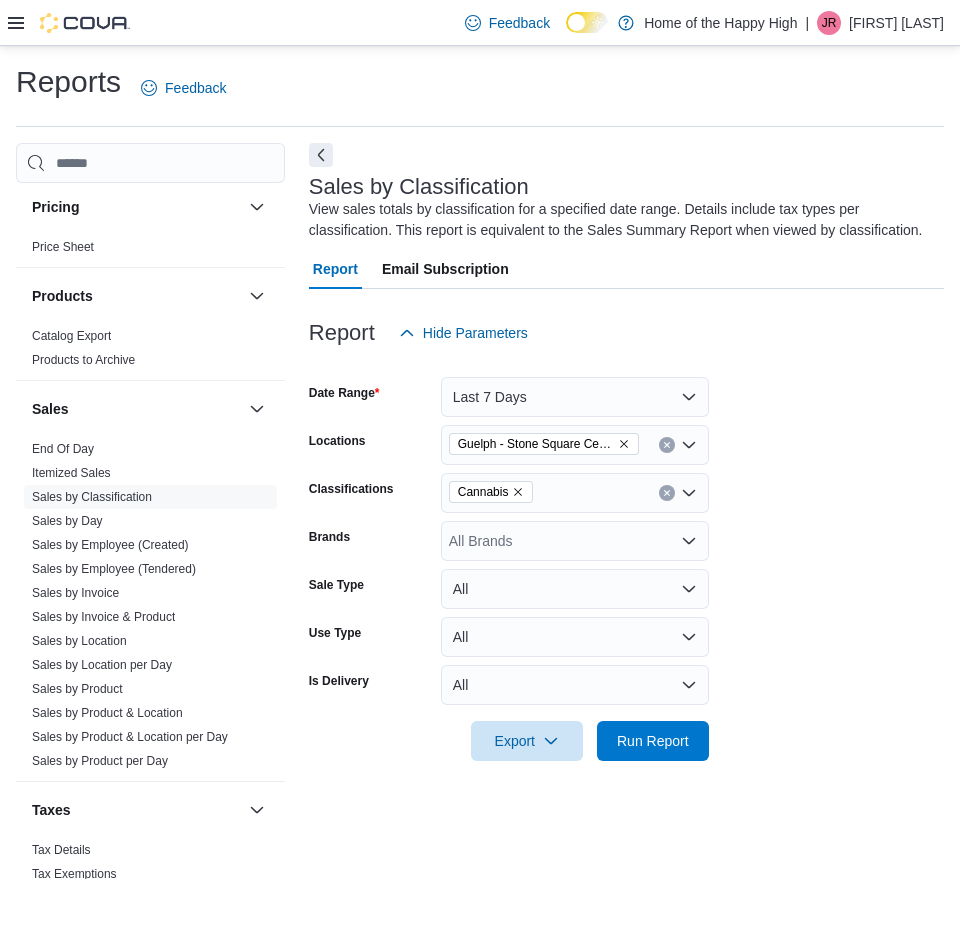 click on "Date Range Last 7 Days Locations [CITY] - [LOCATION] - Fire & Flower Classifications All Classifications Brands All Brands Sale Type All Use Type All Is Delivery All Export  Run Report" at bounding box center (626, 557) 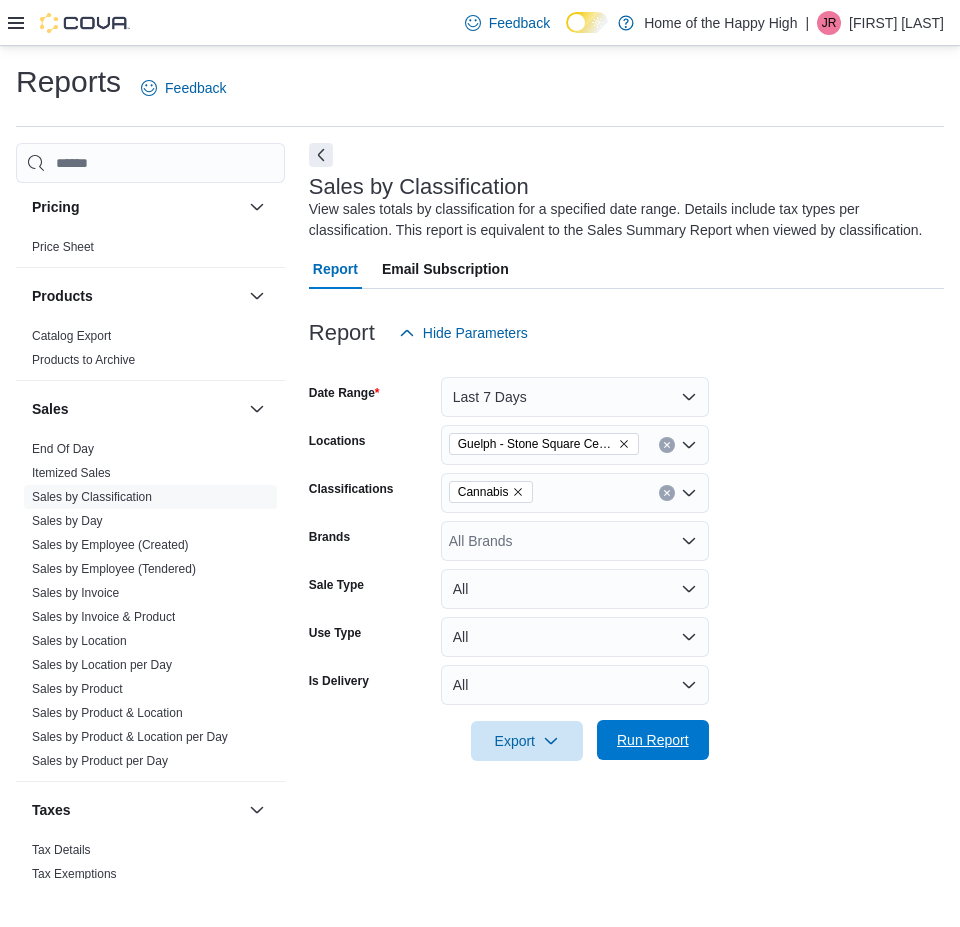 click on "Run Report" at bounding box center (653, 740) 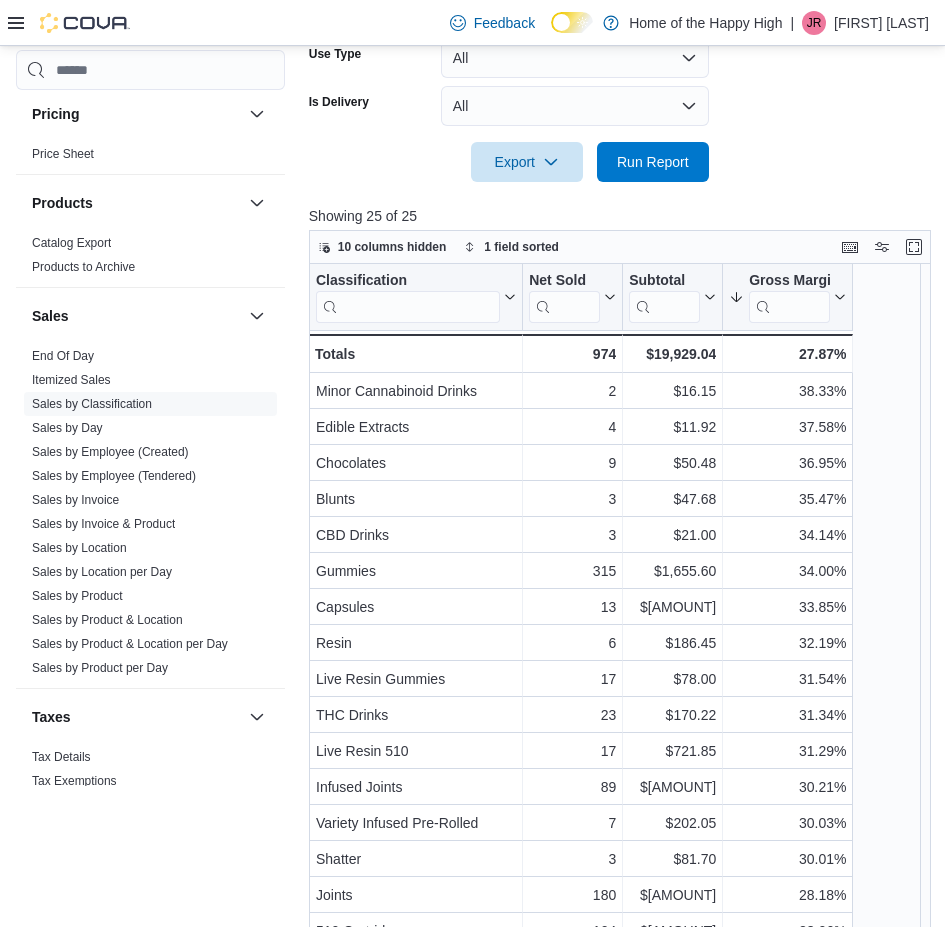 scroll, scrollTop: 640, scrollLeft: 0, axis: vertical 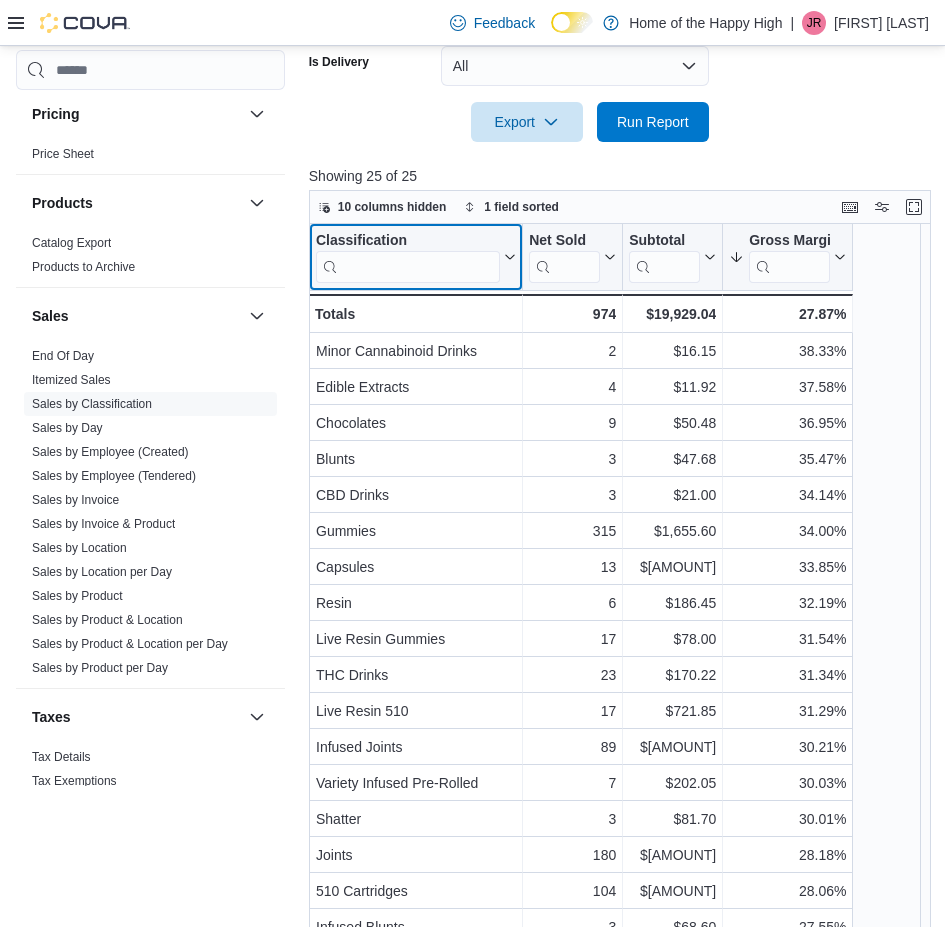 click 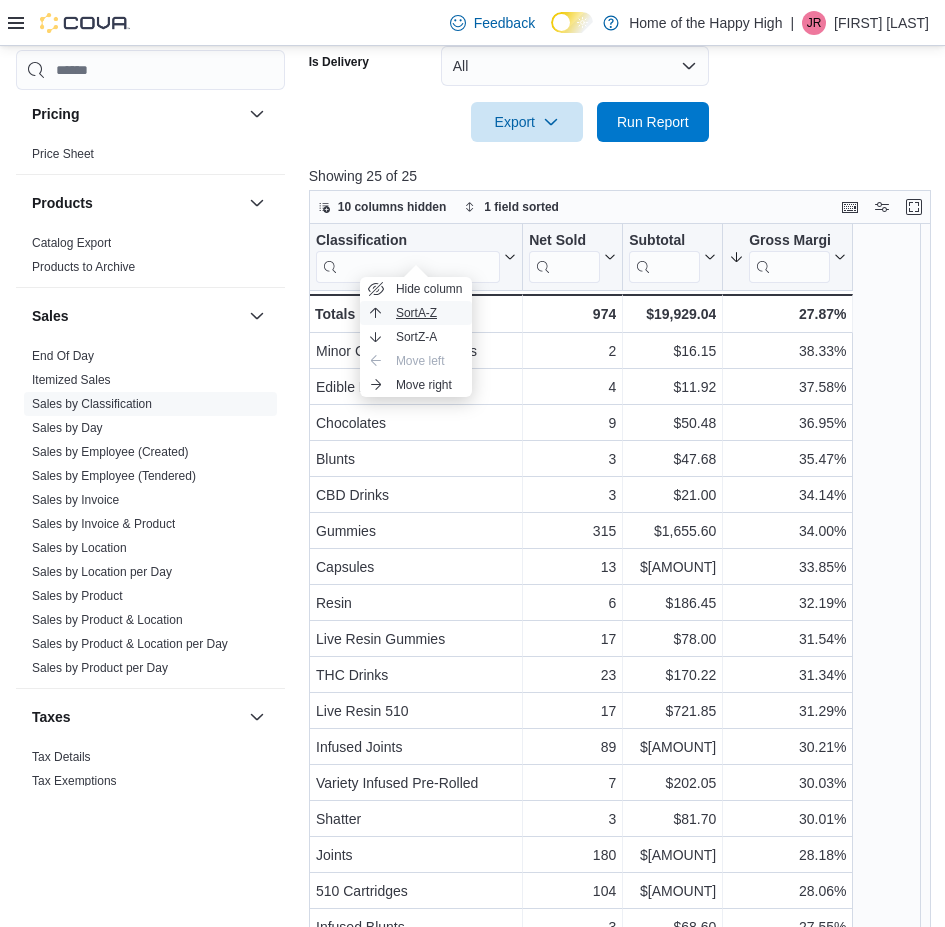 click on "Sort  A-Z" at bounding box center (416, 313) 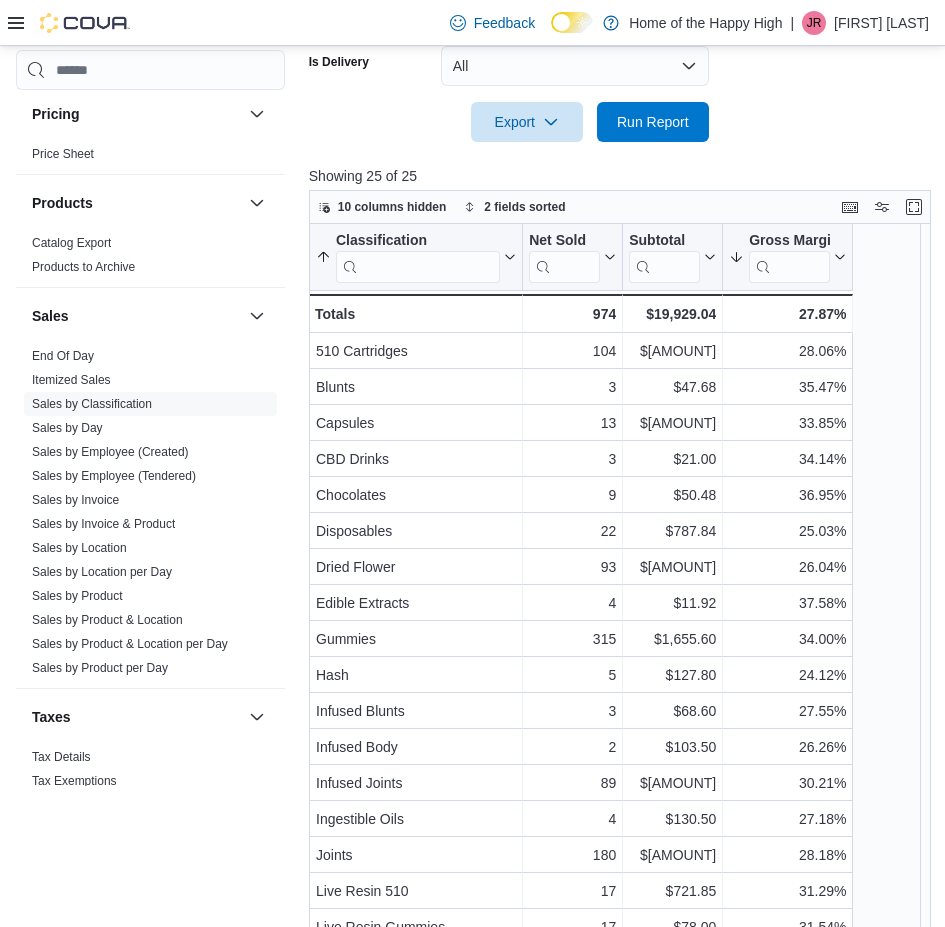 click on "Classification Sorted by Gross Margin, descending , then sorted by Classification, ascending . Click to view column header actions Net Sold Click to view column header actions Subtotal Click to view column header actions Gross Margin Sorted by Gross Margin, descending , then sorted by Classification, ascending . Click to view column header actions 510 Cartridges -  Classification, column 1, row 1 104 -  Net Sold, column 2, row 1 $[AMOUNT] -  Subtotal, column 3, row 1 [PERCENT] -  Gross Margin, column 4, row 1 Blunts -  Classification, column 1, row 2 3 -  Net Sold, column 2, row 2 $[AMOUNT] -  Subtotal, column 3, row 2 [PERCENT] -  Gross Margin, column 4, row 2 Capsules -  Classification, column 1, row 3 13 -  Net Sold, column 2, row 3 $[AMOUNT] -  Subtotal, column 3, row 3 [PERCENT] -  Gross Margin, column 4, row 3 CBD Drinks -  Classification, column 1, row 4 3 -  Net Sold, column 2, row 4 $[AMOUNT] -  Subtotal, column 3, row 4 [PERCENT] -  Gross Margin, column 4, row 4 Chocolates -  Classification, column 1, row 5 9 -  $[AMOUNT]" at bounding box center (623, 578) 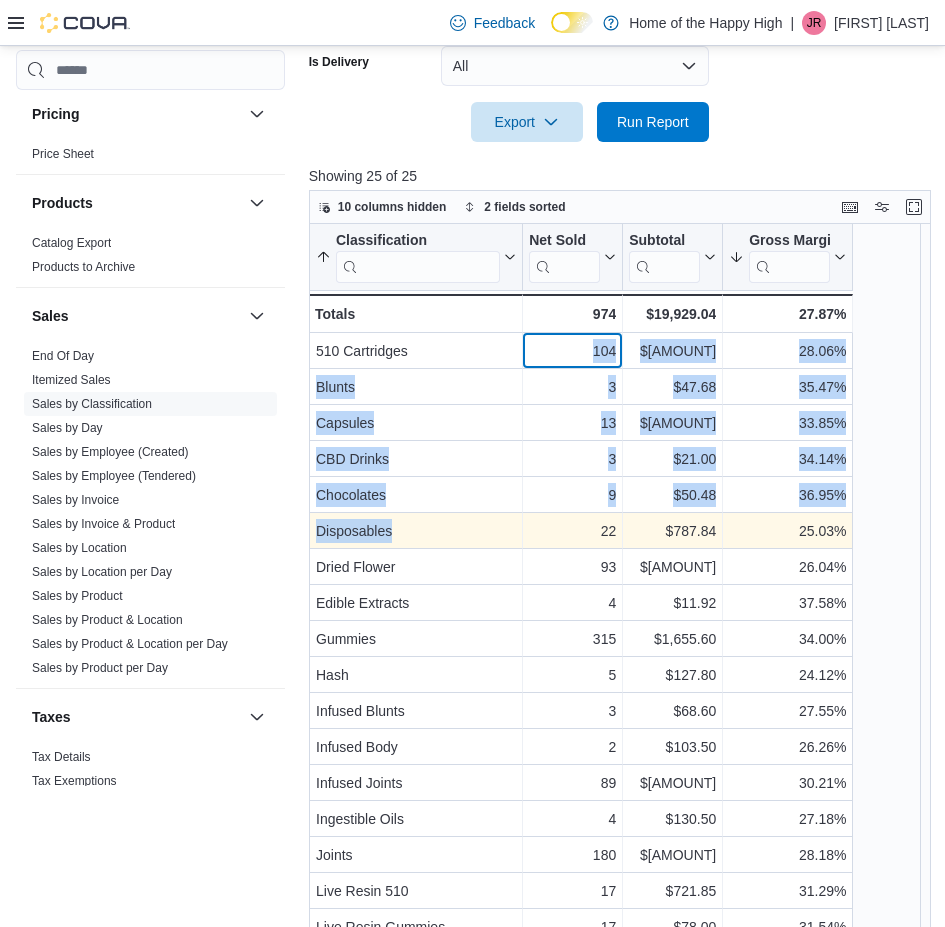 drag, startPoint x: 576, startPoint y: 327, endPoint x: 572, endPoint y: 518, distance: 191.04189 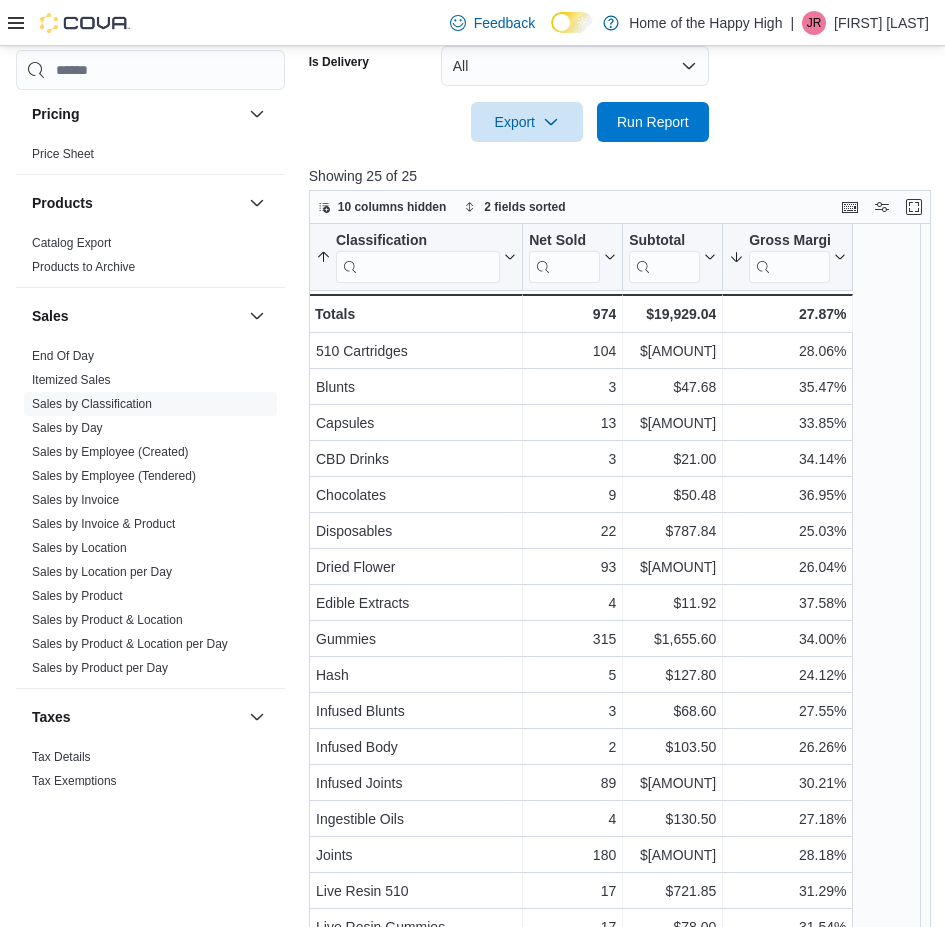 click on "Classification Sorted by Gross Margin, descending , then sorted by Classification, ascending . Click to view column header actions Net Sold Click to view column header actions Subtotal Click to view column header actions Gross Margin Sorted by Gross Margin, descending , then sorted by Classification, ascending . Click to view column header actions 510 Cartridges -  Classification, column 1, row 1 104 -  Net Sold, column 2, row 1 $[AMOUNT] -  Subtotal, column 3, row 1 [PERCENT] -  Gross Margin, column 4, row 1 Blunts -  Classification, column 1, row 2 3 -  Net Sold, column 2, row 2 $[AMOUNT] -  Subtotal, column 3, row 2 [PERCENT] -  Gross Margin, column 4, row 2 Capsules -  Classification, column 1, row 3 13 -  Net Sold, column 2, row 3 $[AMOUNT] -  Subtotal, column 3, row 3 [PERCENT] -  Gross Margin, column 4, row 3 CBD Drinks -  Classification, column 1, row 4 3 -  Net Sold, column 2, row 4 $[AMOUNT] -  Subtotal, column 3, row 4 [PERCENT] -  Gross Margin, column 4, row 4 Chocolates -  Classification, column 1, row 5 9 -  $[AMOUNT]" at bounding box center [623, 578] 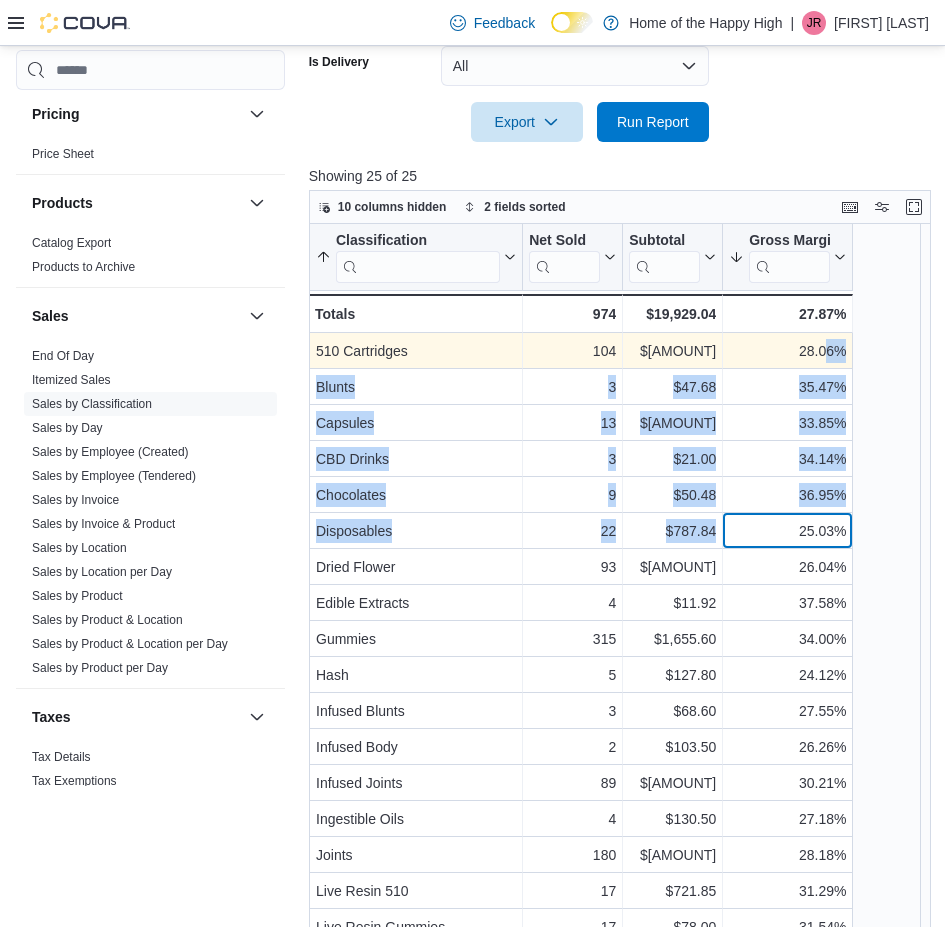 drag, startPoint x: 796, startPoint y: 513, endPoint x: 824, endPoint y: 317, distance: 197.9899 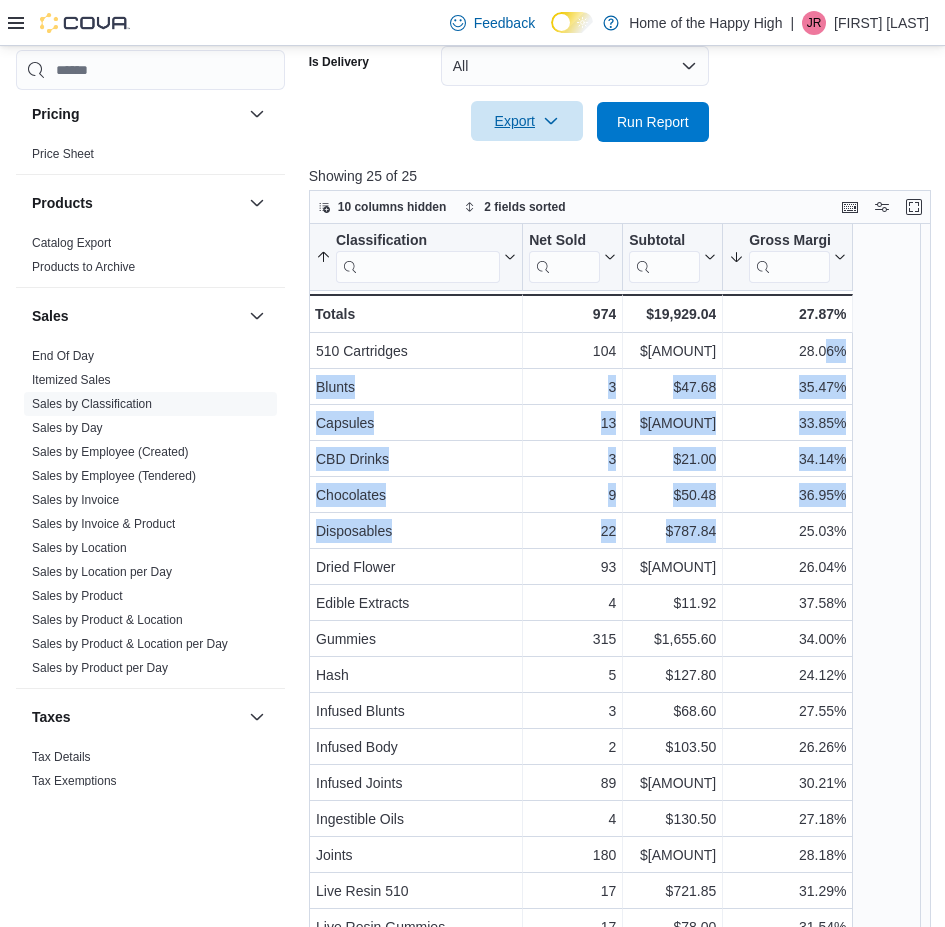 click on "Export" at bounding box center [527, 121] 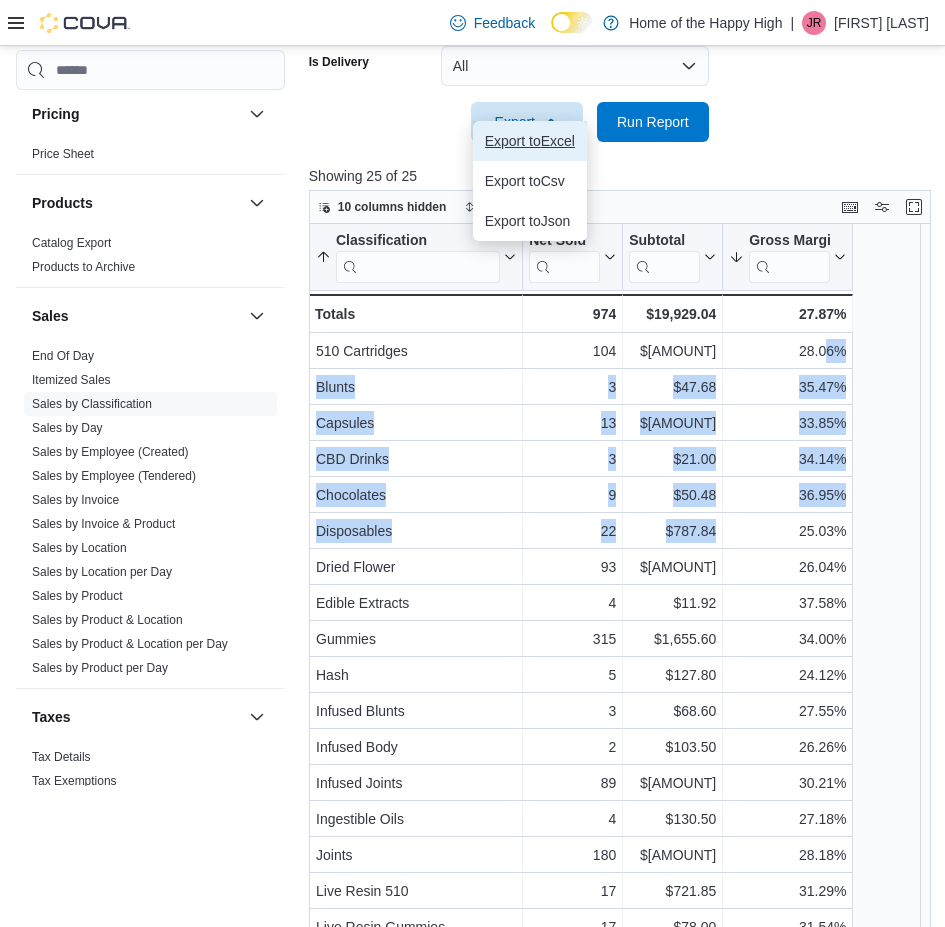 click on "Export to  Excel" at bounding box center (530, 141) 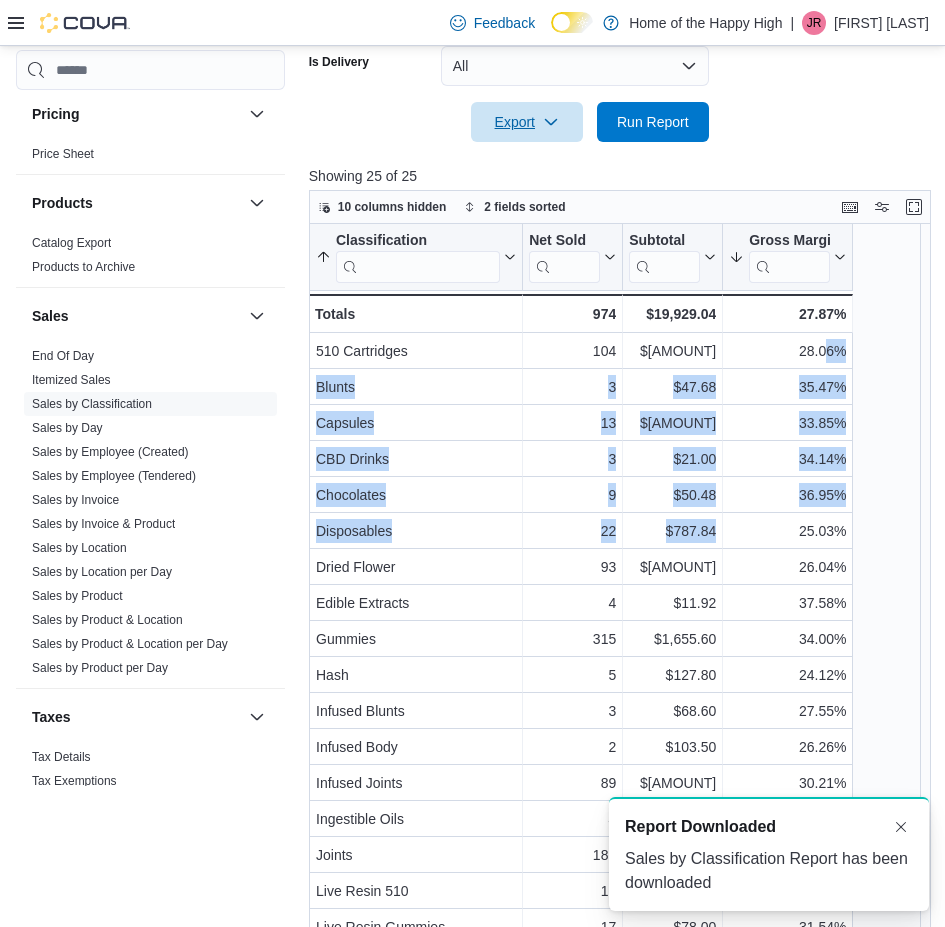 scroll, scrollTop: 0, scrollLeft: 0, axis: both 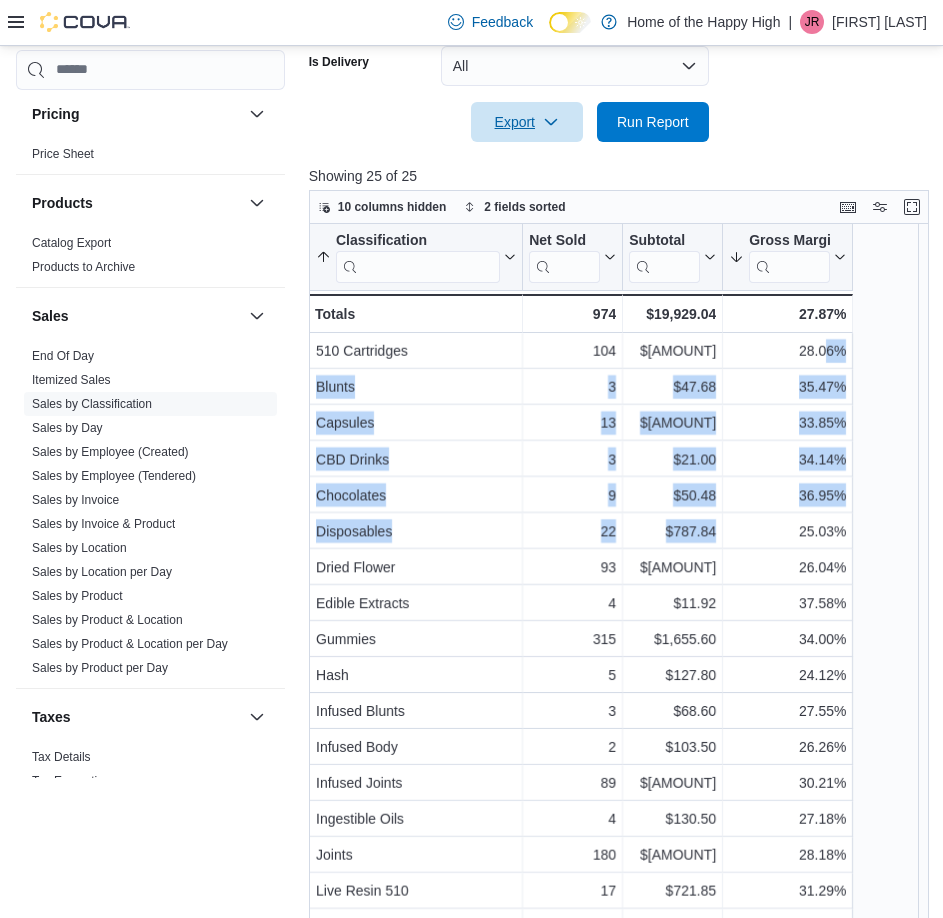 type 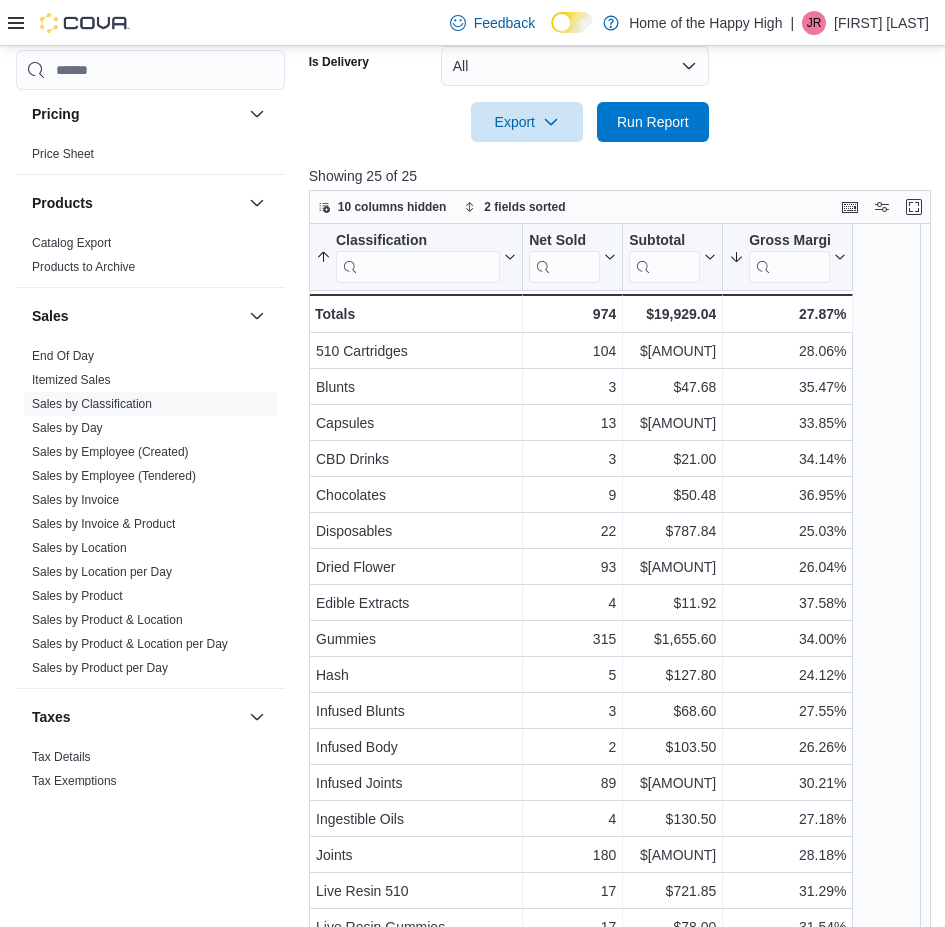 click at bounding box center (619, 154) 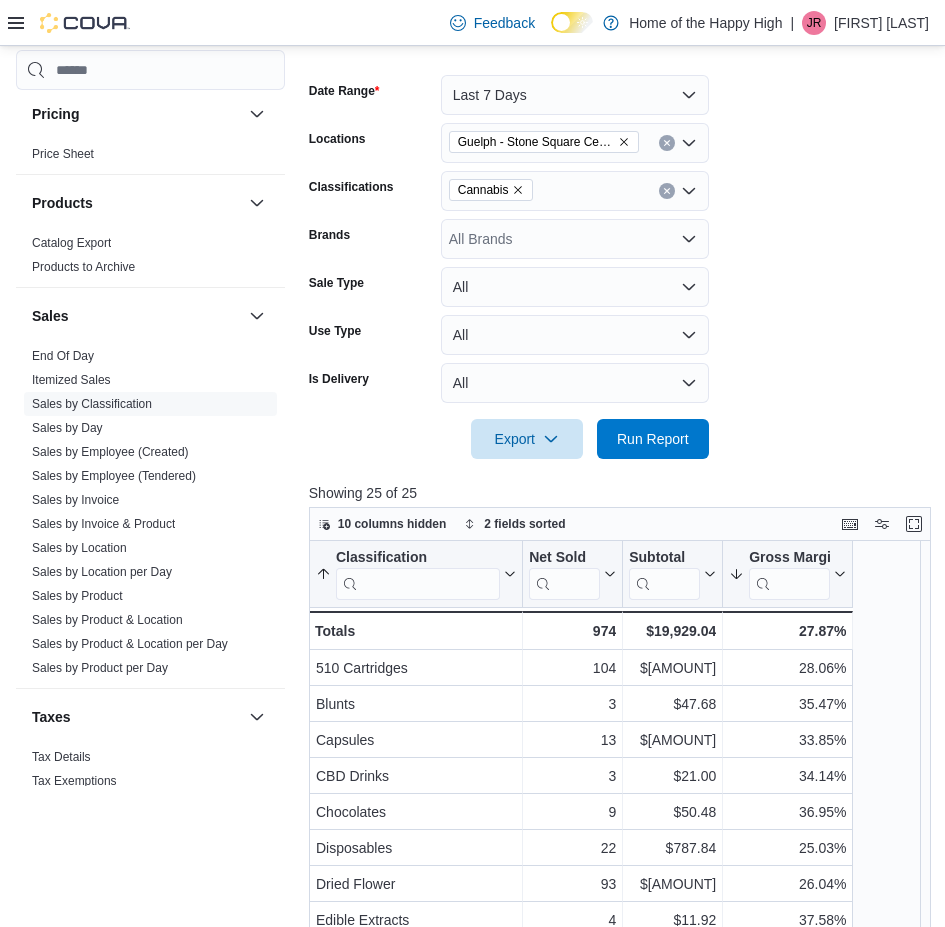 scroll, scrollTop: 0, scrollLeft: 0, axis: both 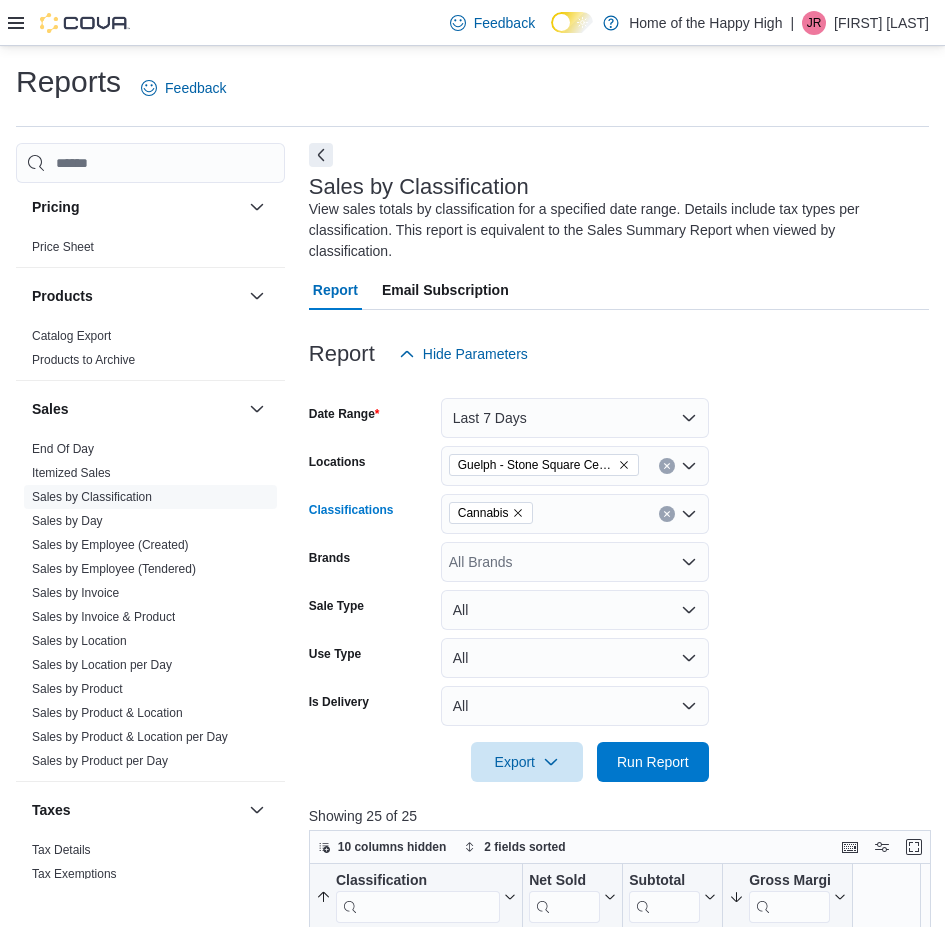 click 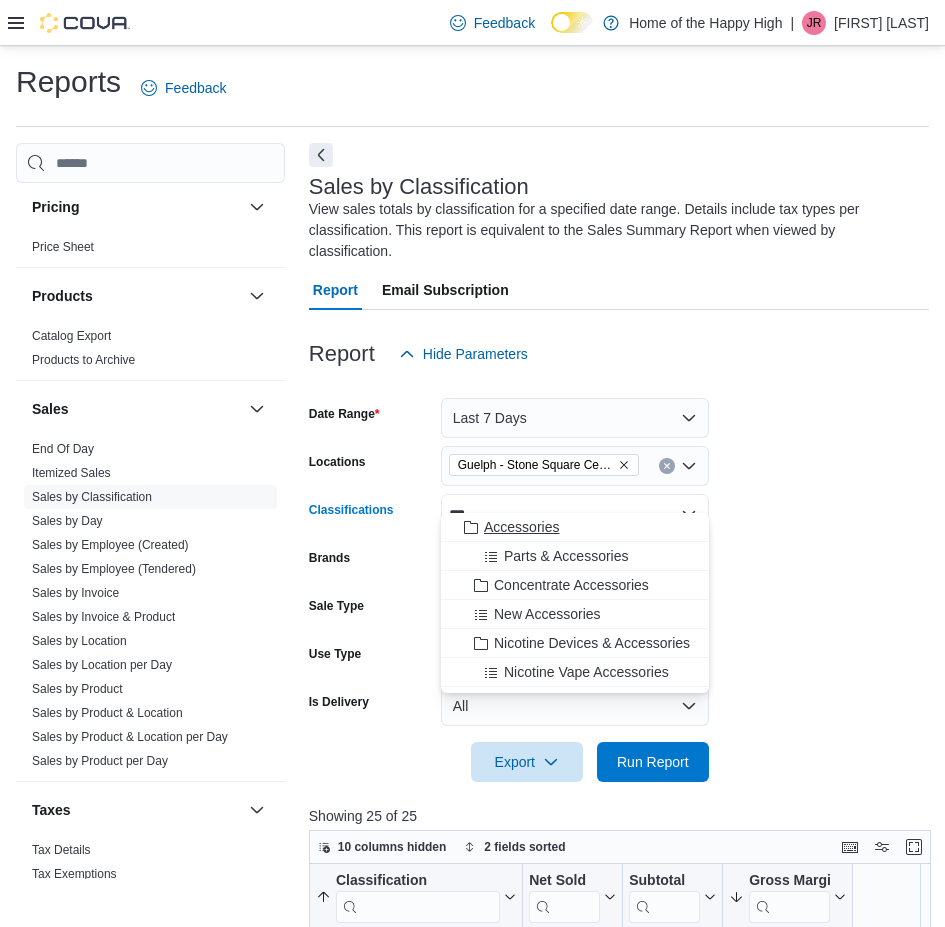 type on "***" 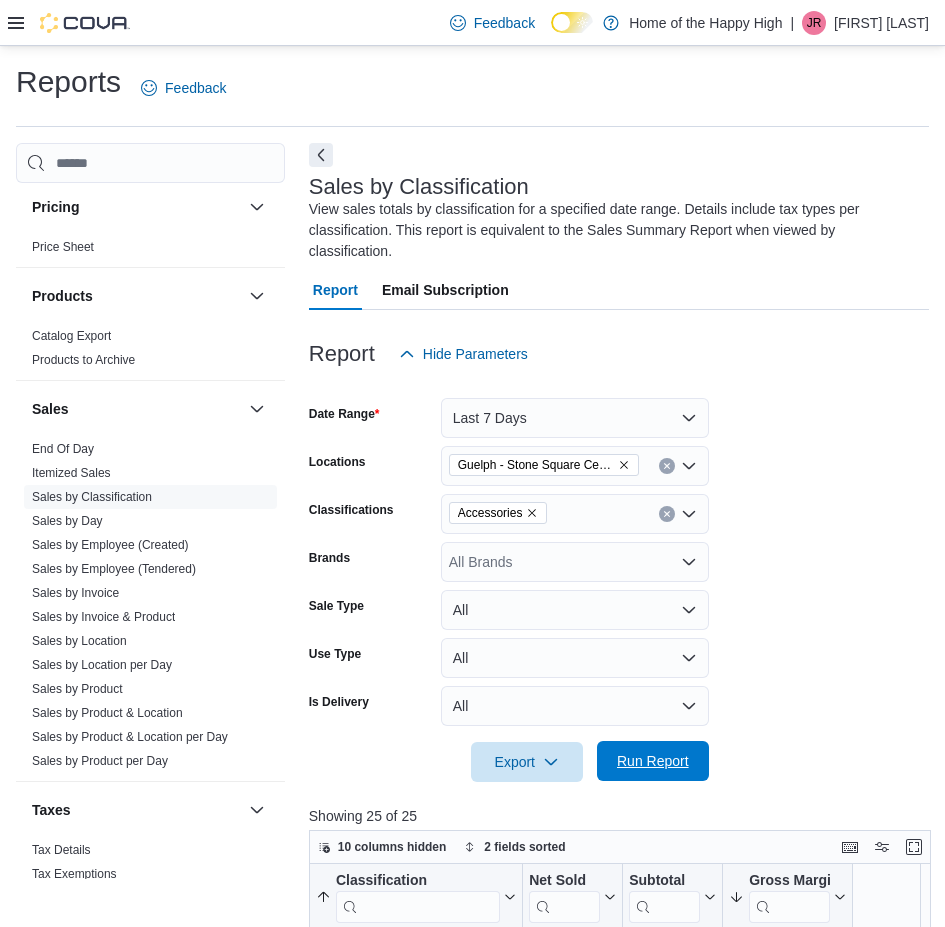 click on "Run Report" at bounding box center (653, 761) 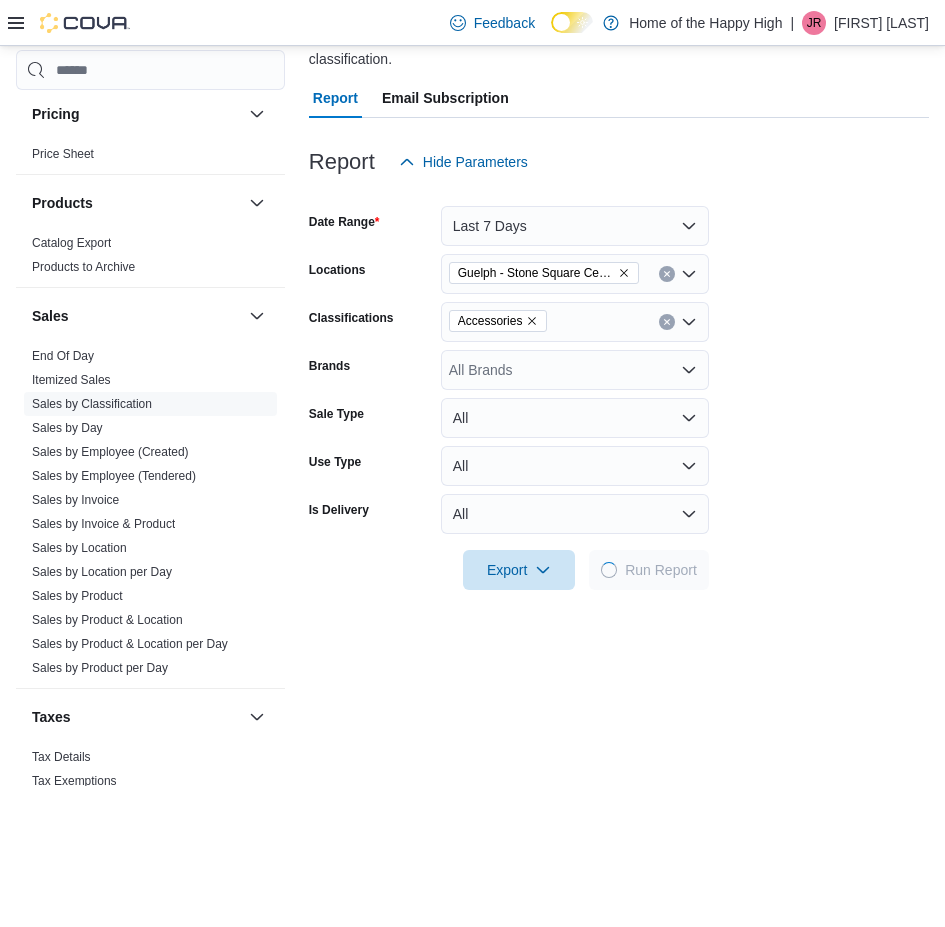 scroll, scrollTop: 200, scrollLeft: 0, axis: vertical 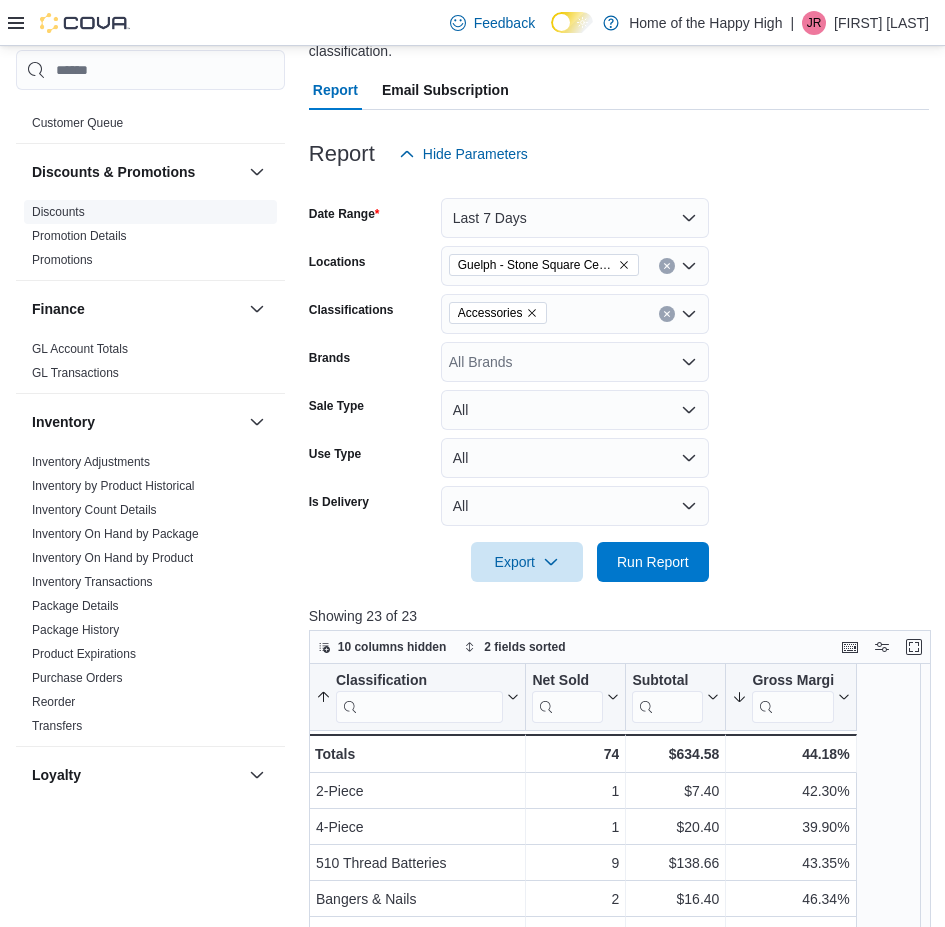 click on "Discounts" at bounding box center (58, 212) 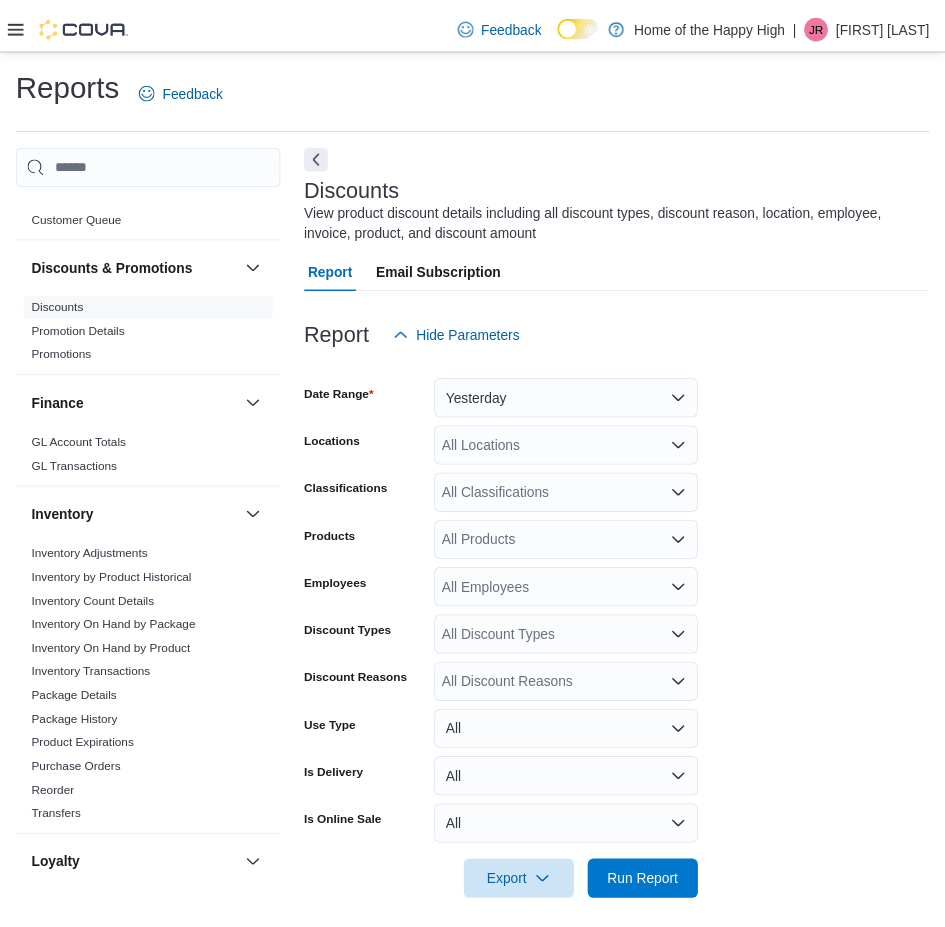 scroll, scrollTop: 18, scrollLeft: 0, axis: vertical 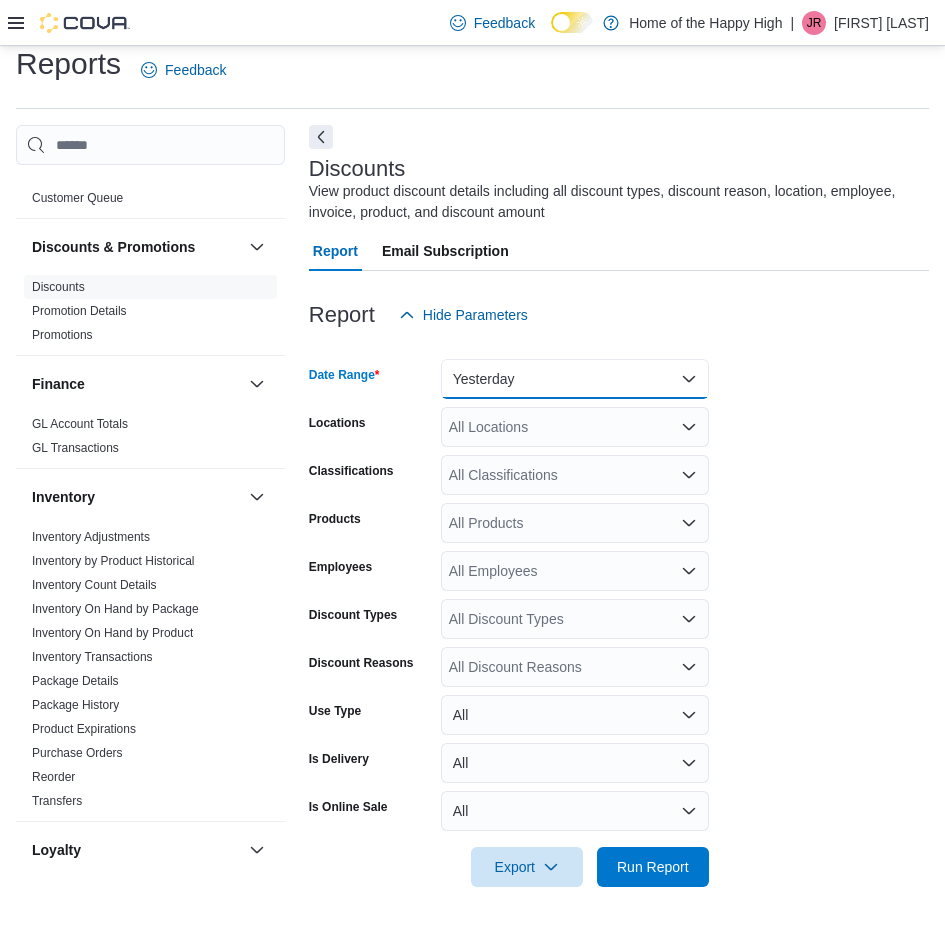 click on "Yesterday" at bounding box center (575, 379) 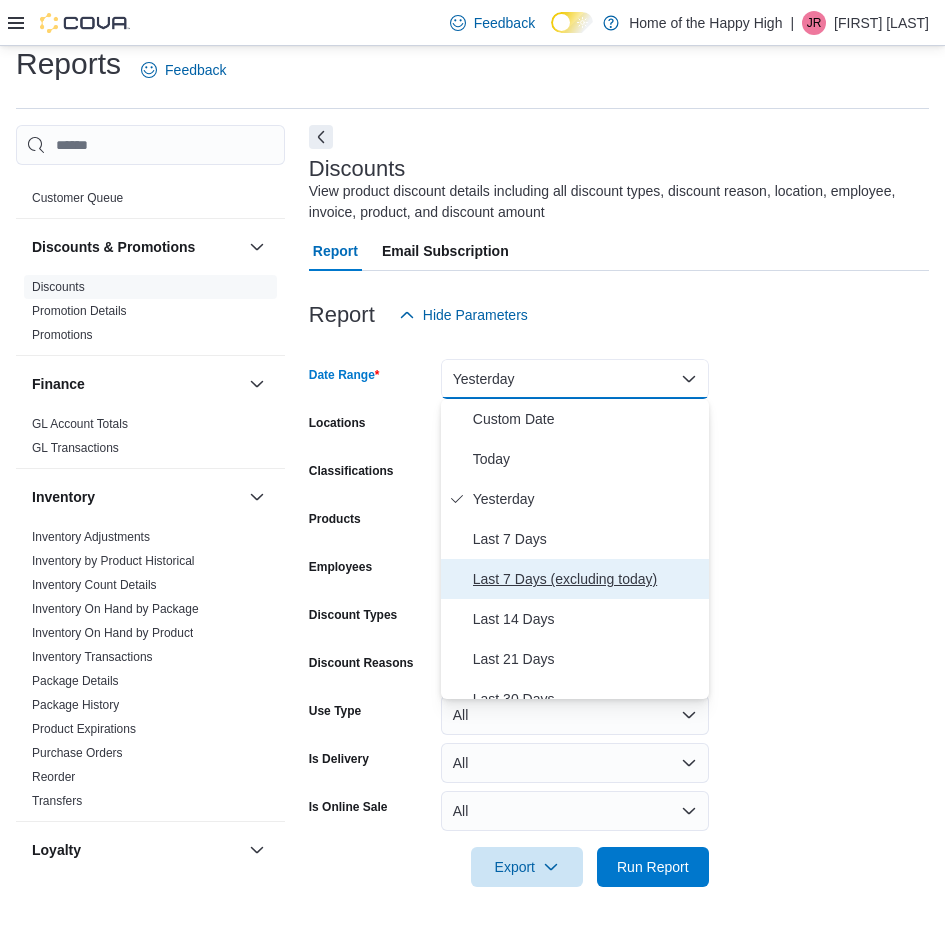 click on "Last 7 Days (excluding today)" at bounding box center (587, 579) 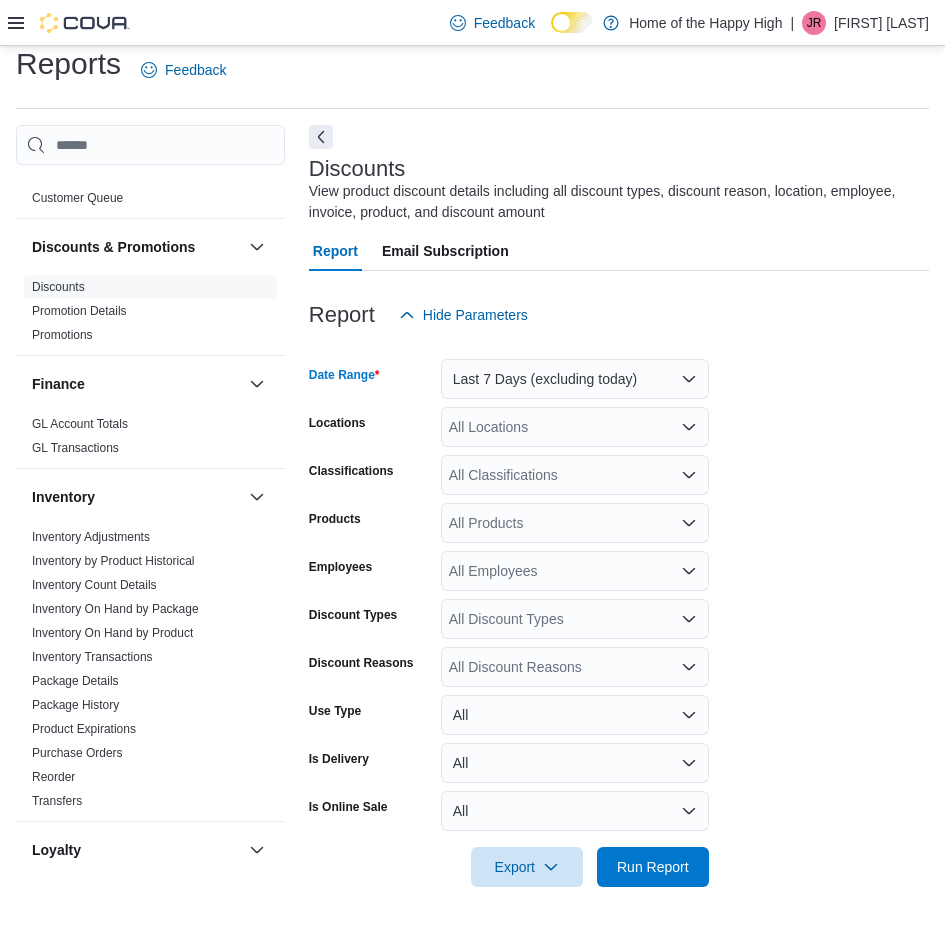 click on "All Locations" at bounding box center (575, 427) 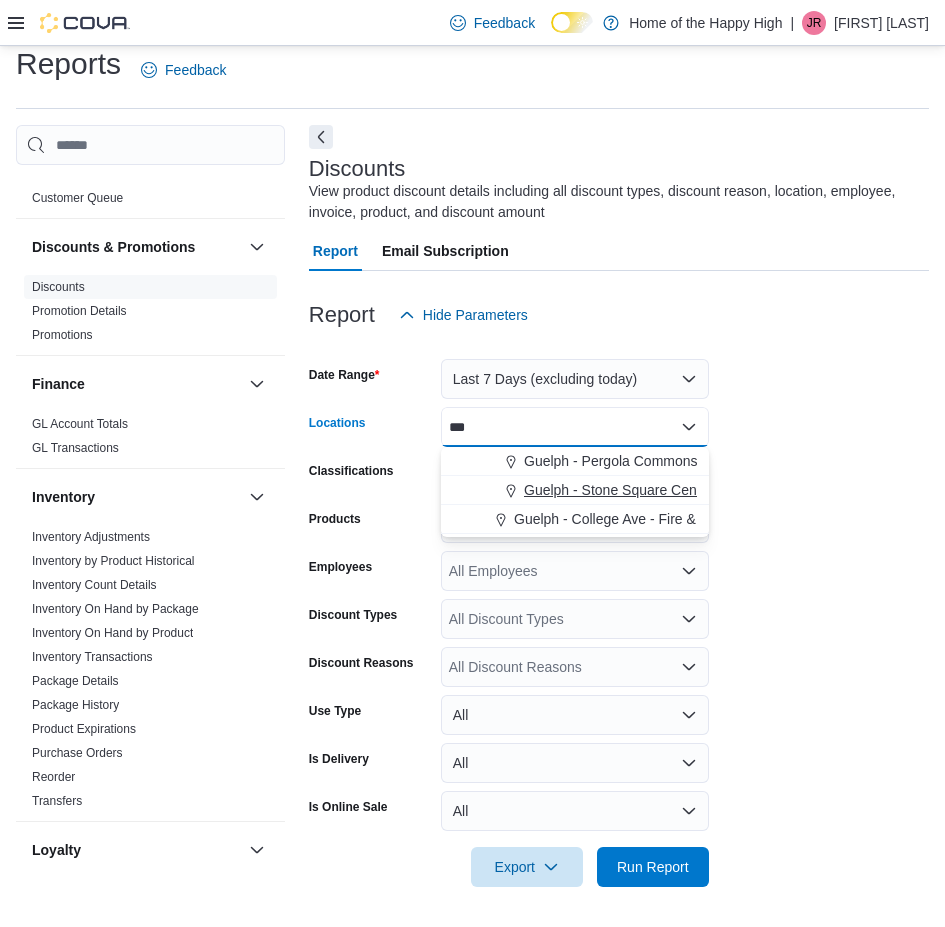 type on "***" 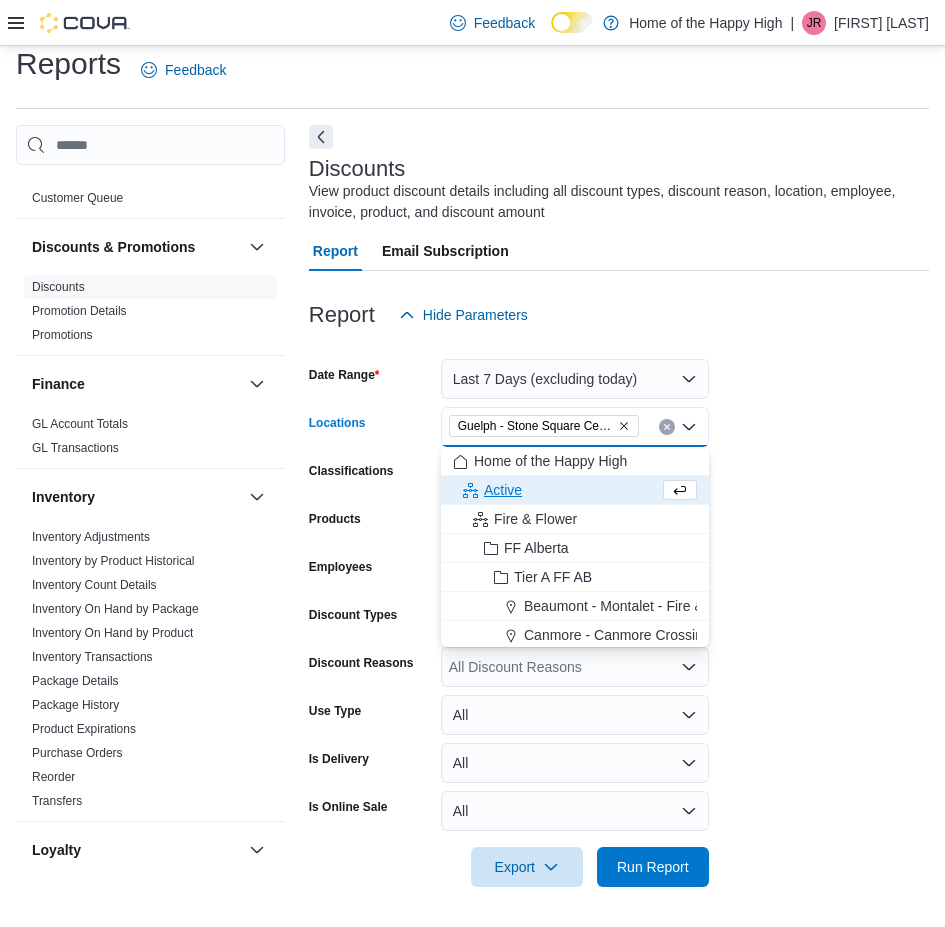 click on "Date Range Last 7 Days (excluding today) Locations [CITY] - [LOCATION] - Fire & Flower Combo box. Selected. [CITY] - [LOCATION] - Fire & Flower. Press Backspace to delete [CITY] - [LOCATION] - Fire & Flower. Combo box input. All Locations. Type some text or, to display a list of choices, press Down Arrow. To exit the list of choices, press Escape." at bounding box center (619, 611) 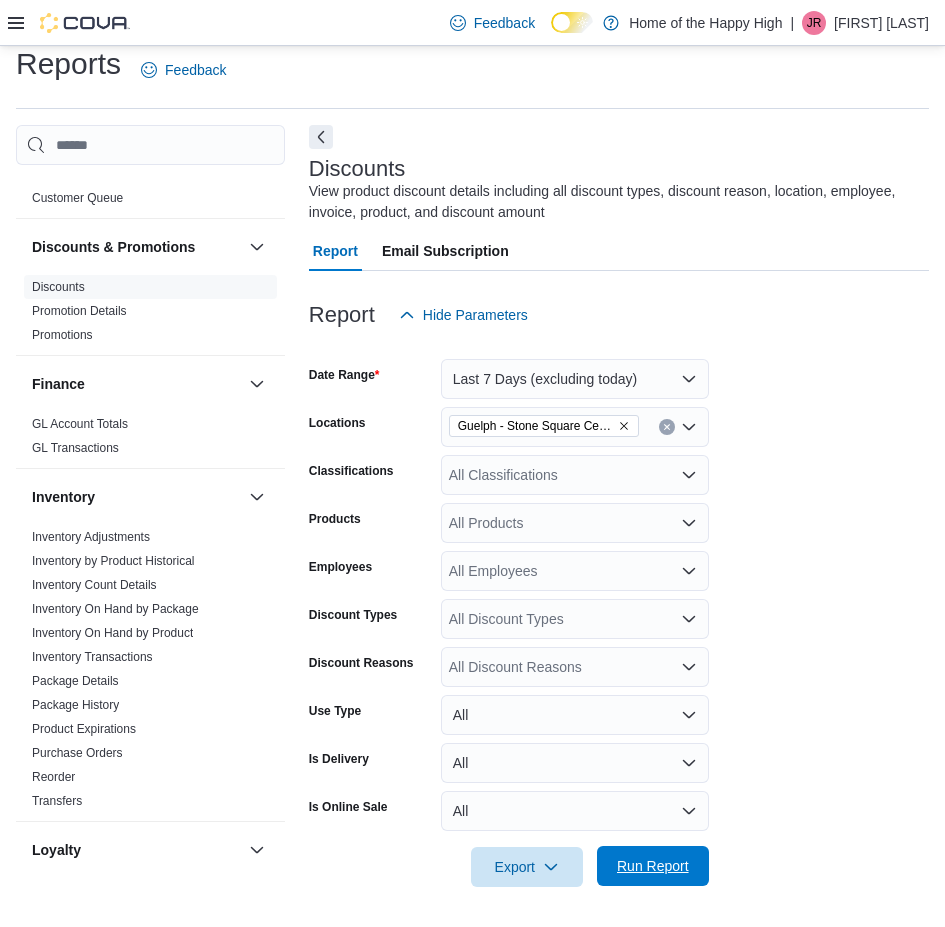 click on "Run Report" at bounding box center [653, 866] 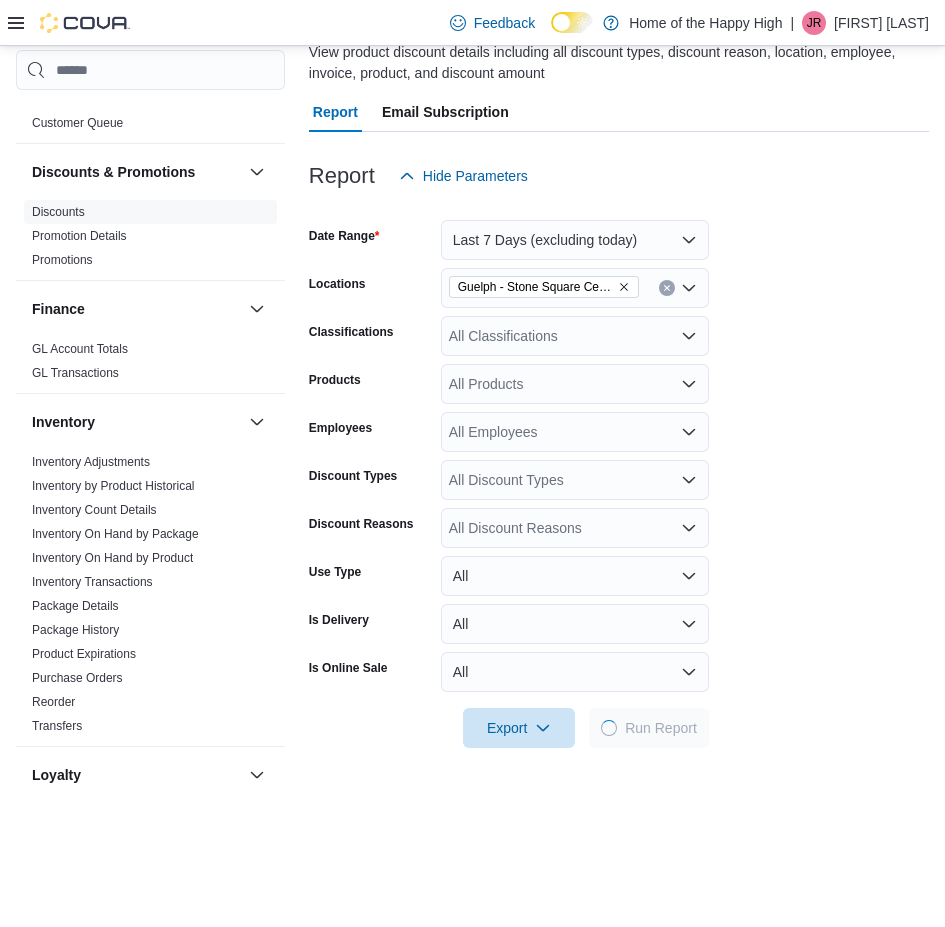 scroll, scrollTop: 218, scrollLeft: 0, axis: vertical 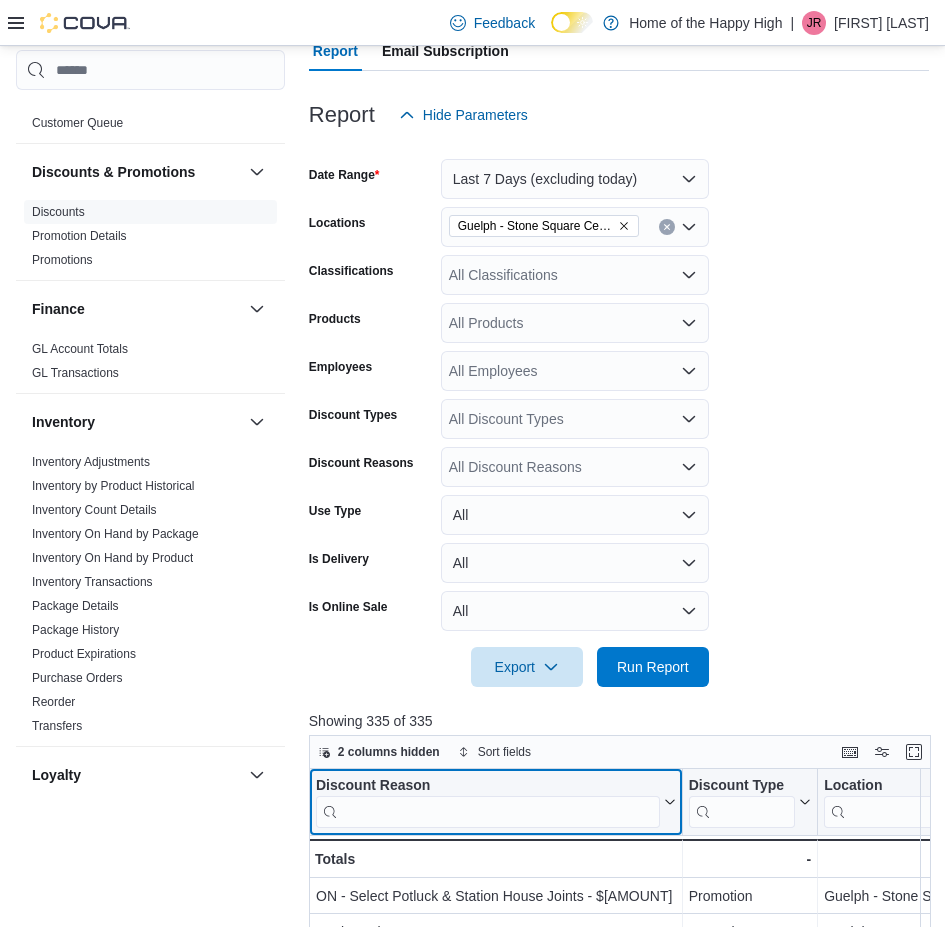 click at bounding box center (488, 812) 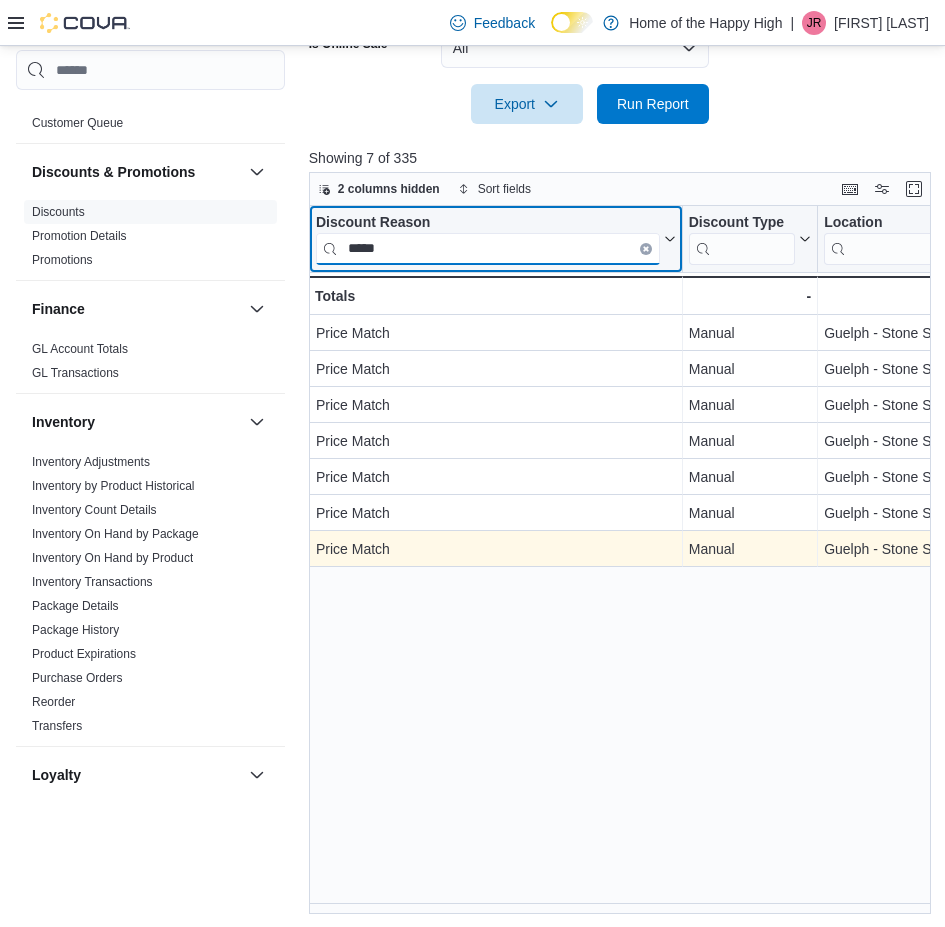 scroll, scrollTop: 784, scrollLeft: 0, axis: vertical 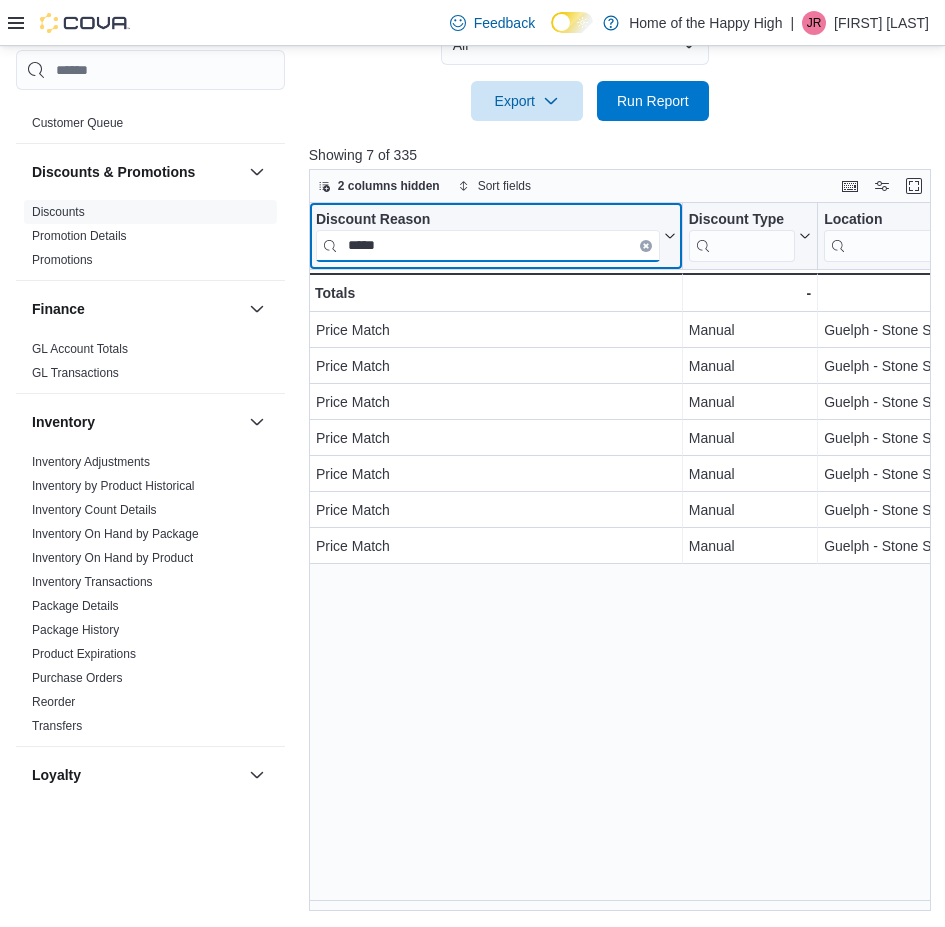 type on "*****" 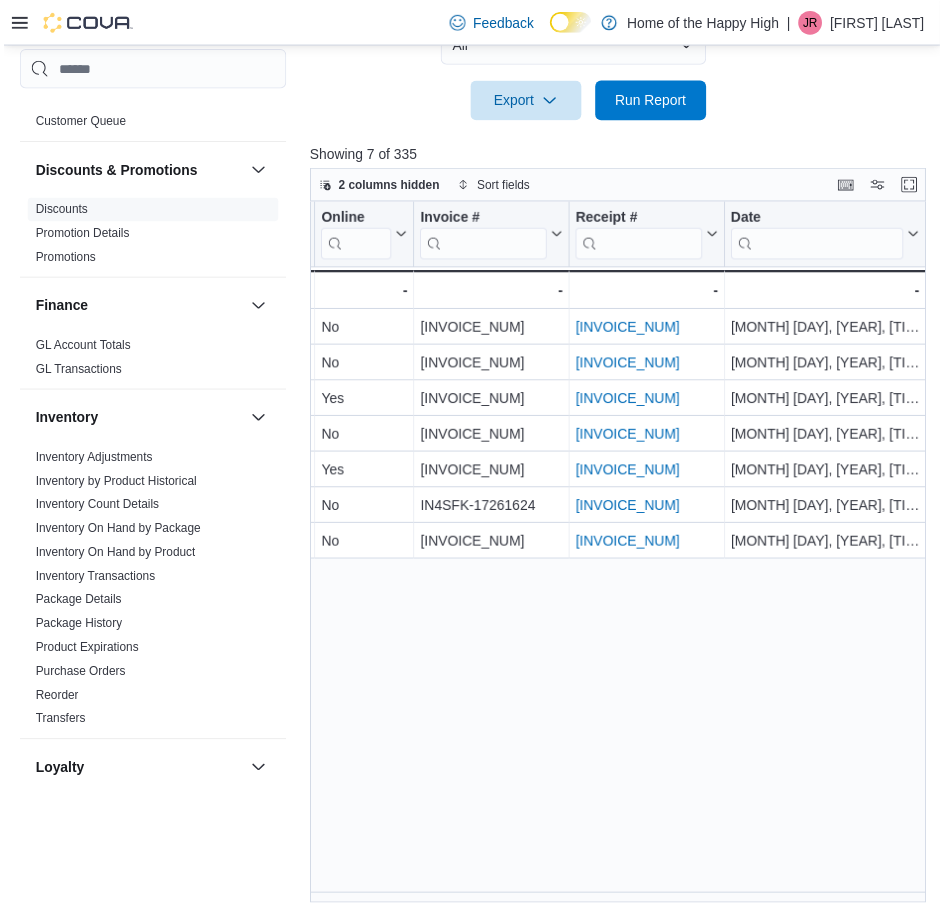 scroll, scrollTop: 0, scrollLeft: 1231, axis: horizontal 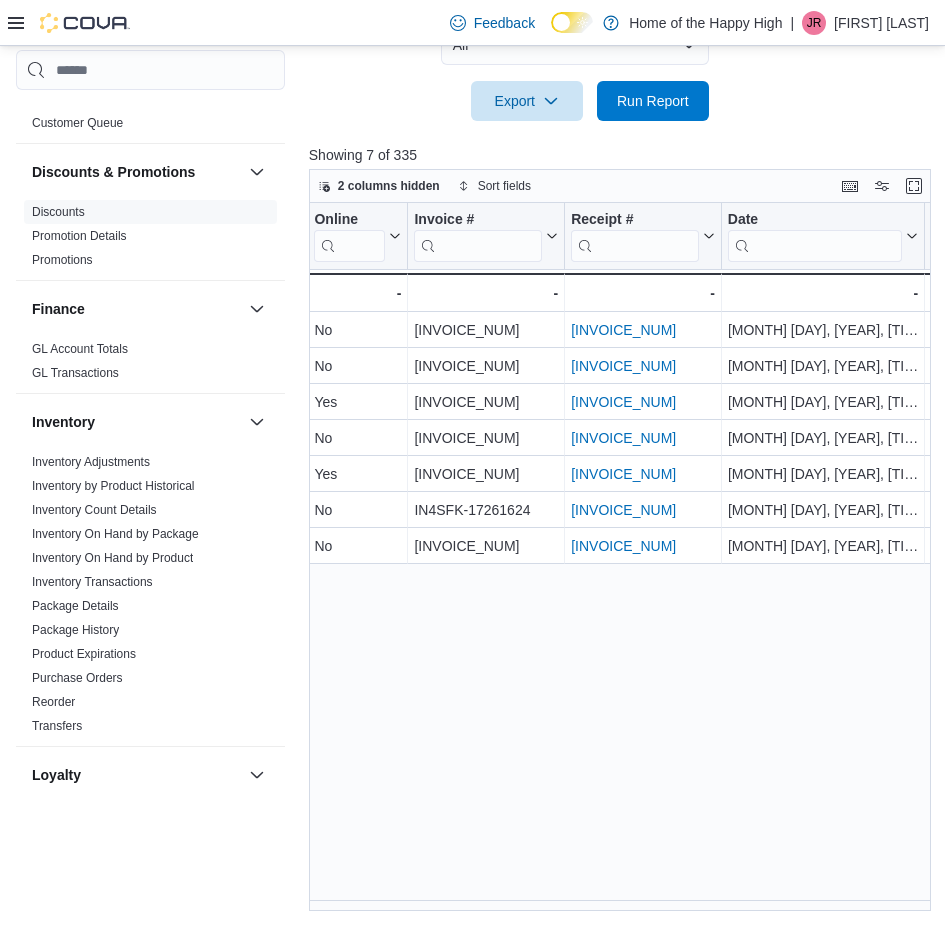 click on "Discount Reason ***** Click to view column header actions Discount Type Click to view column header actions Location Click to view column header actions Employee Click to view column header actions Customer Click to view column header actions Online Click to view column header actions Invoice # Click to view column header actions Receipt # Click to view column header actions Date Click to view column header actions Classification Click to view column header actions Brand Click to view column header actions Product Click to view column header actions SKU Click to view column header actions Quantity Click to view column header actions Product Discount Amount Click to view column header actions Subtotal Click to view column header actions Markdown Click to view column header actions No -  Online, column 6, row 1 [FIRST] [LAST] -  Customer, column 5, row 1 [INVOICE_NUM] -  Invoice #, column 7, row 1 [INVOICE_NUM] -  Receipt # URL, column 8, row 1 [MONTH] [DAY], [YEAR], [TIME] -  Date, column 9, row 1 510 Cartridges -  -" at bounding box center (623, 557) 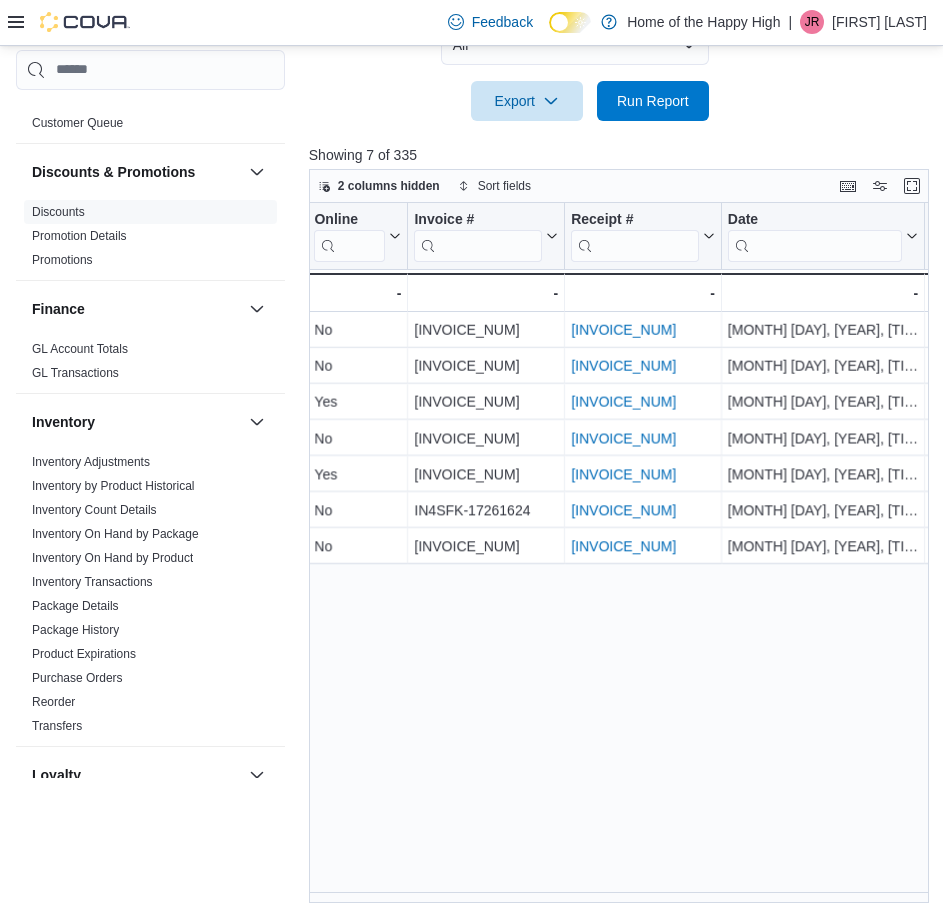 click 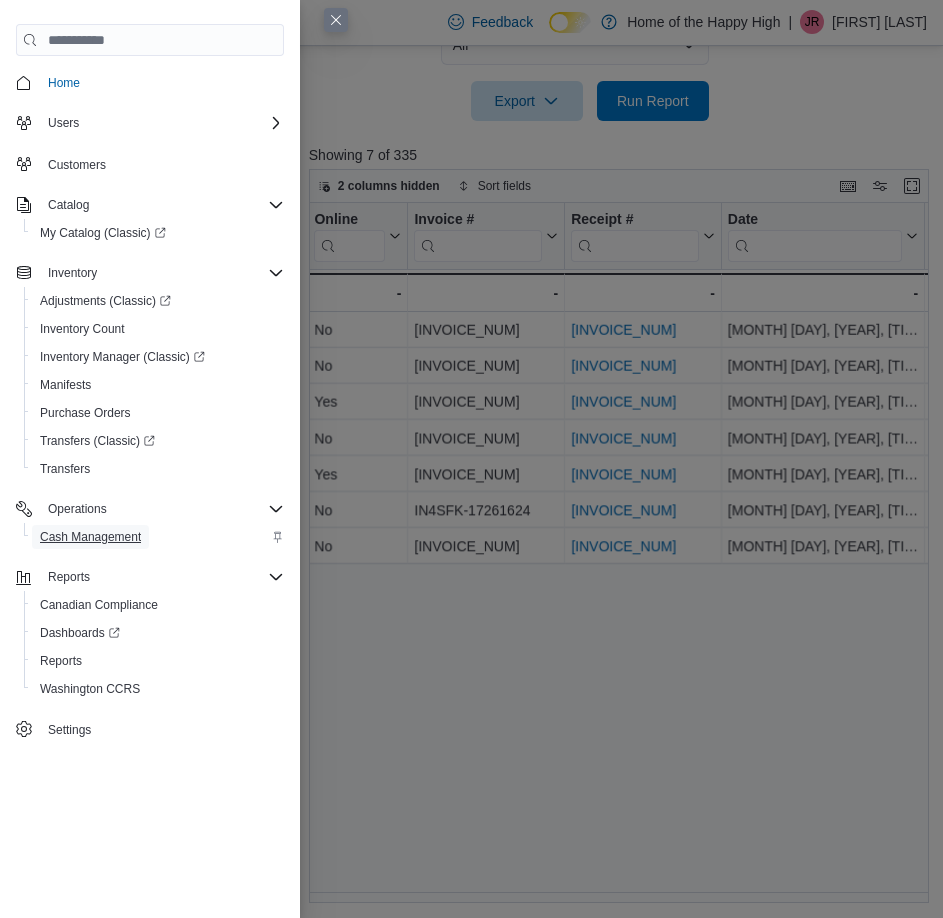 click on "Cash Management" at bounding box center [90, 537] 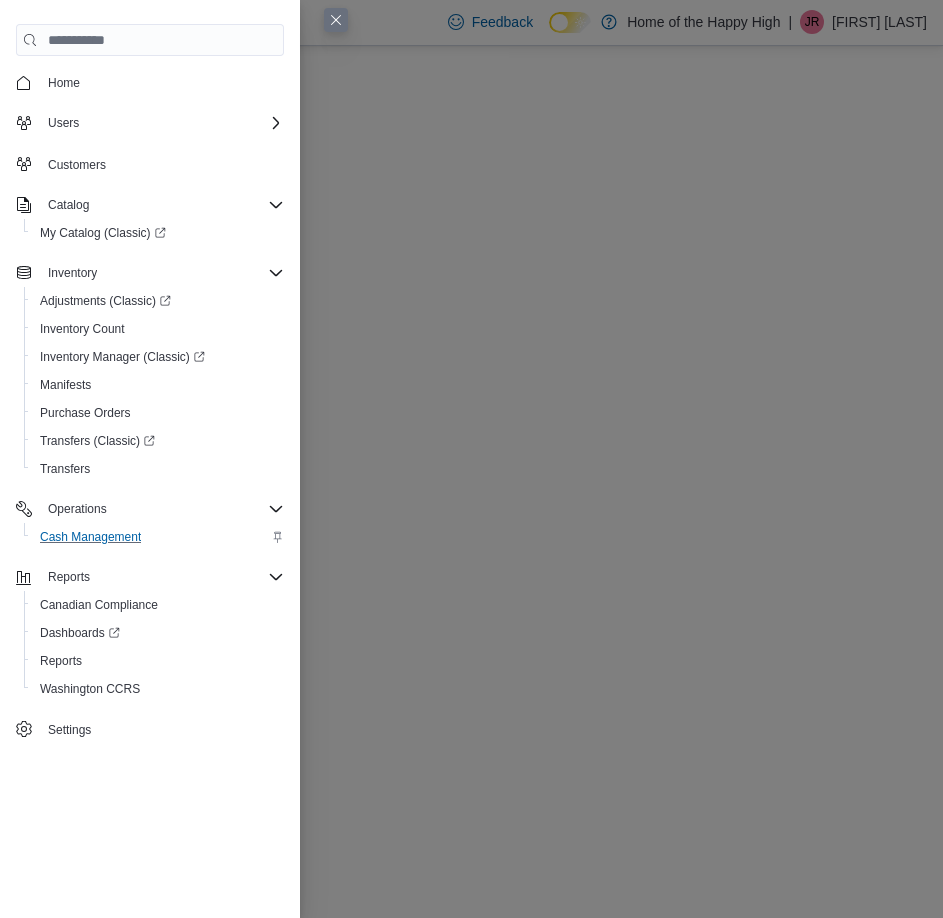 scroll, scrollTop: 0, scrollLeft: 0, axis: both 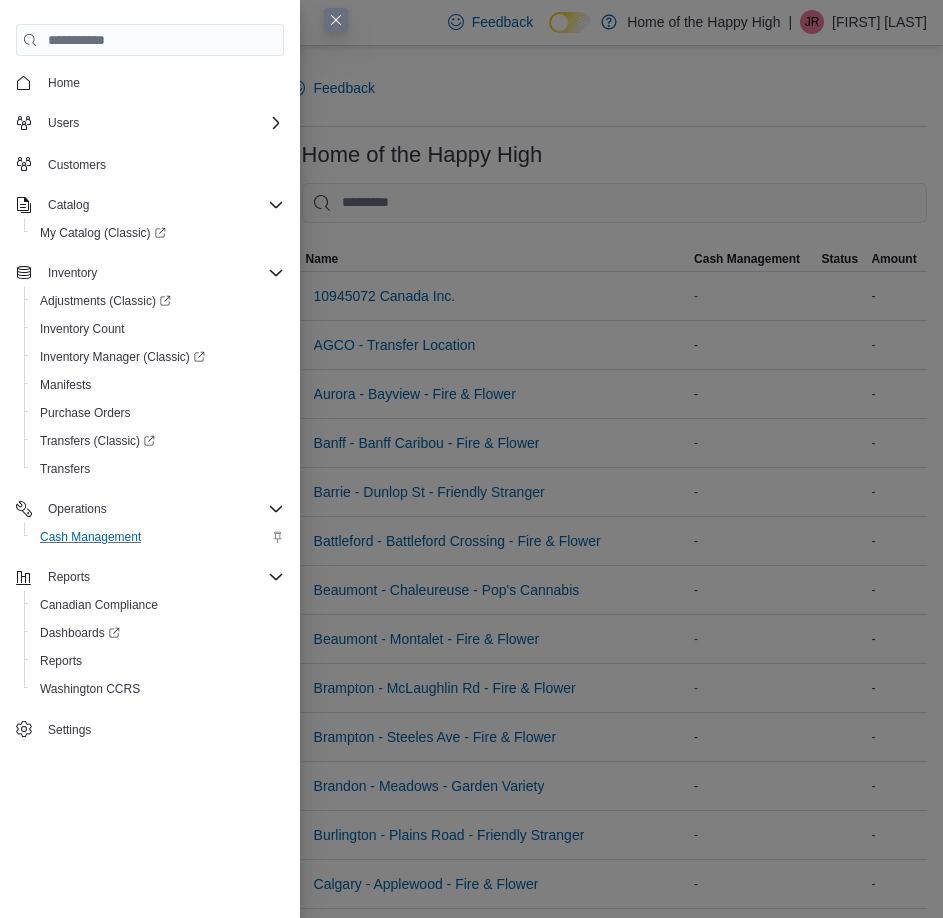 click at bounding box center (336, 20) 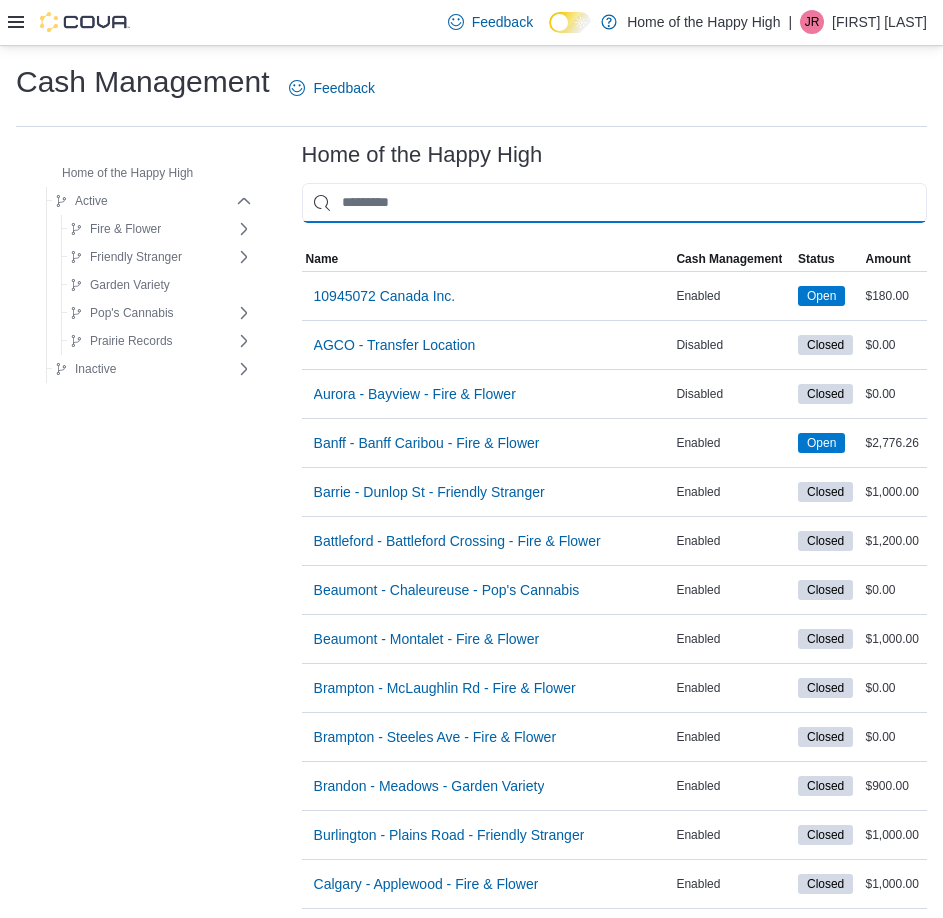 click at bounding box center (614, 203) 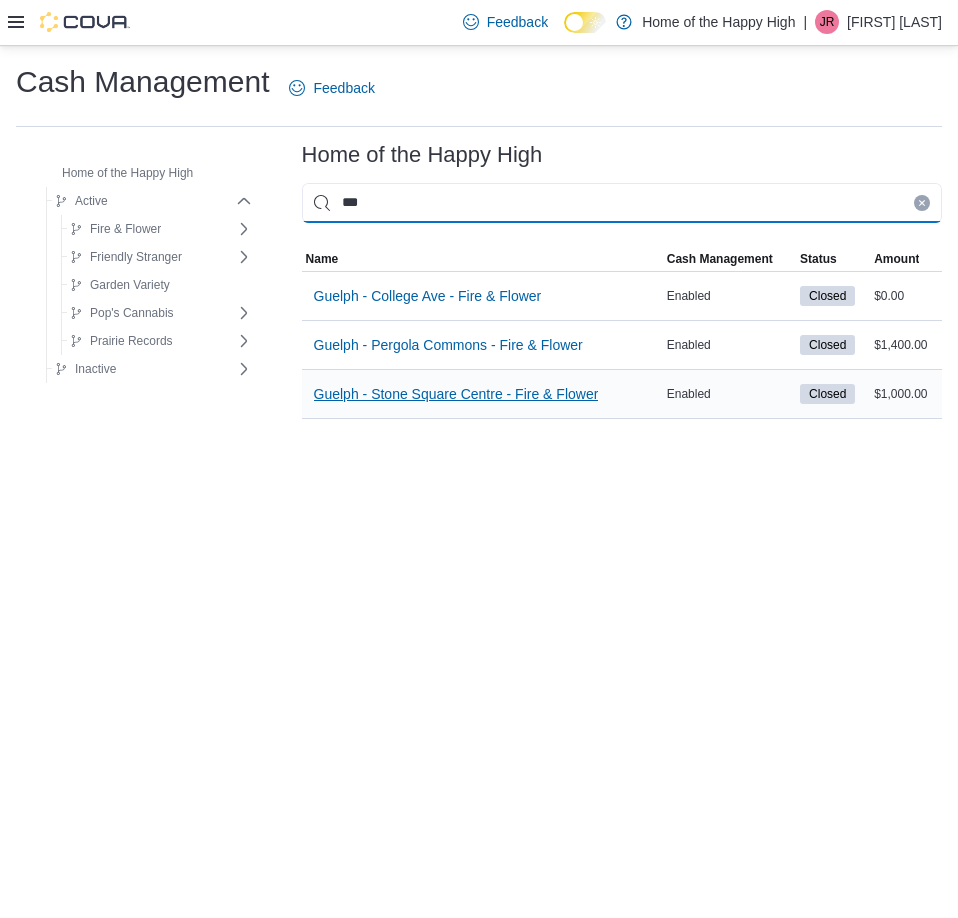 type on "***" 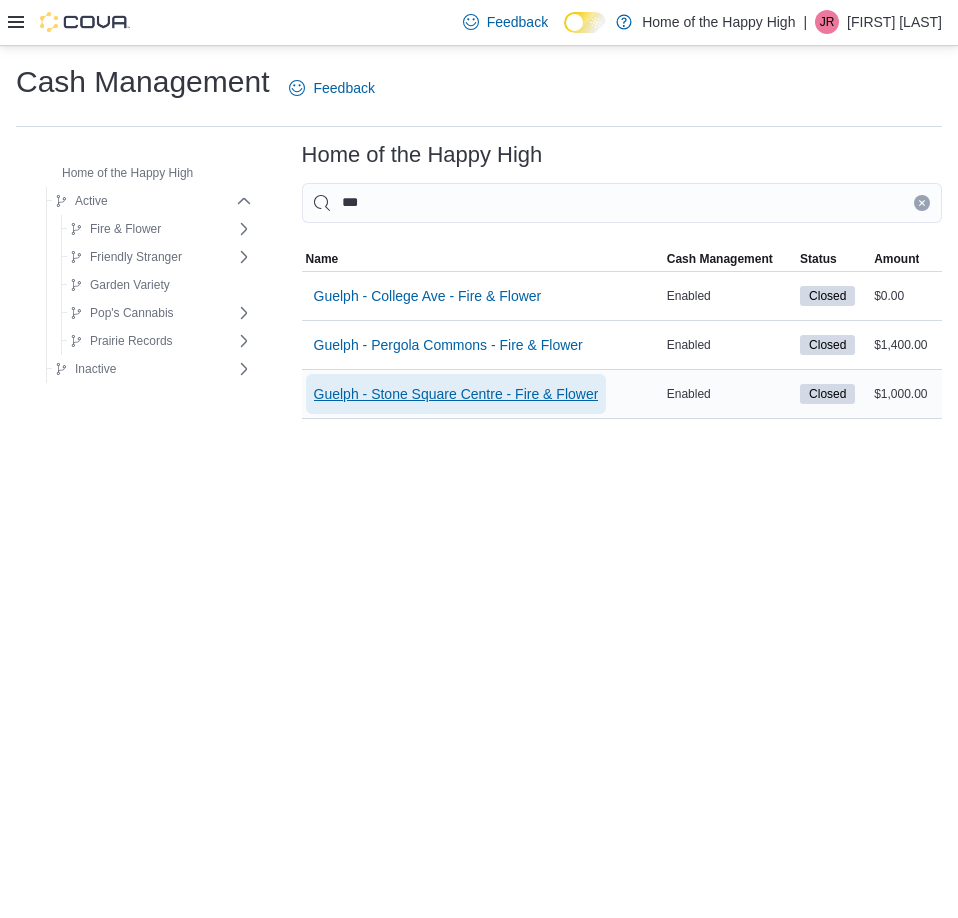 click on "Guelph - Stone Square Centre - Fire & Flower" at bounding box center [456, 394] 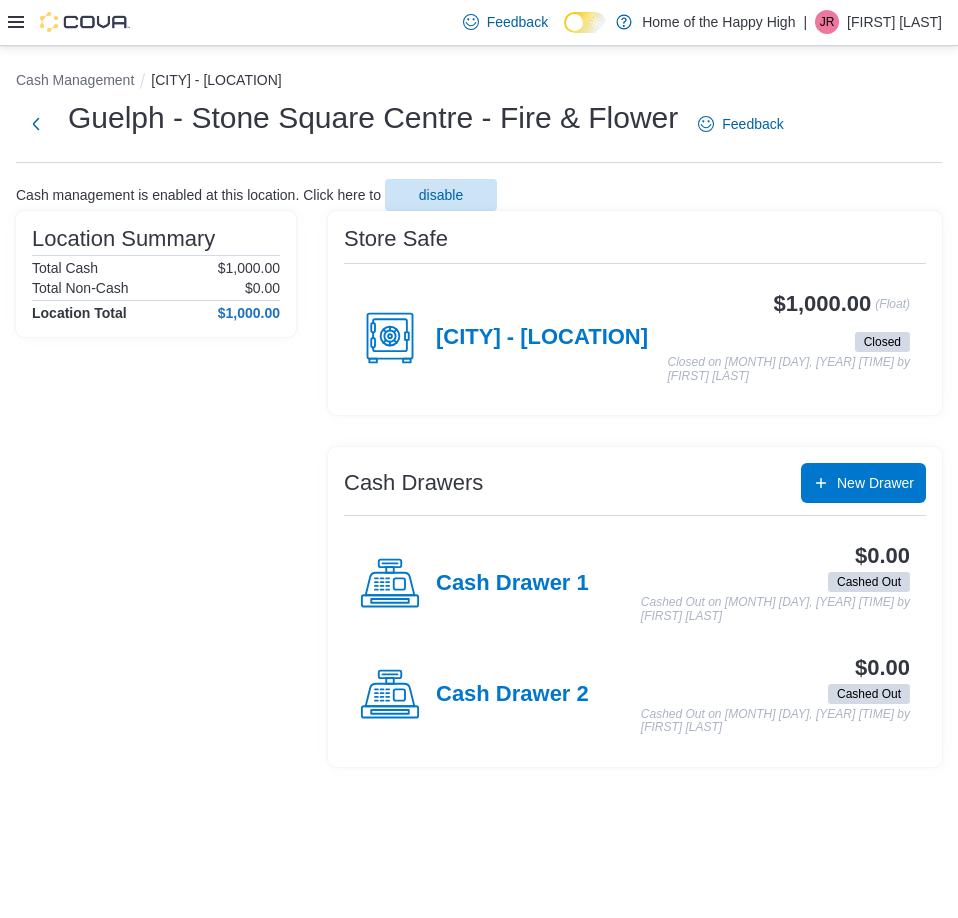 click on "[CITY] - [LOCATION]" at bounding box center (504, 338) 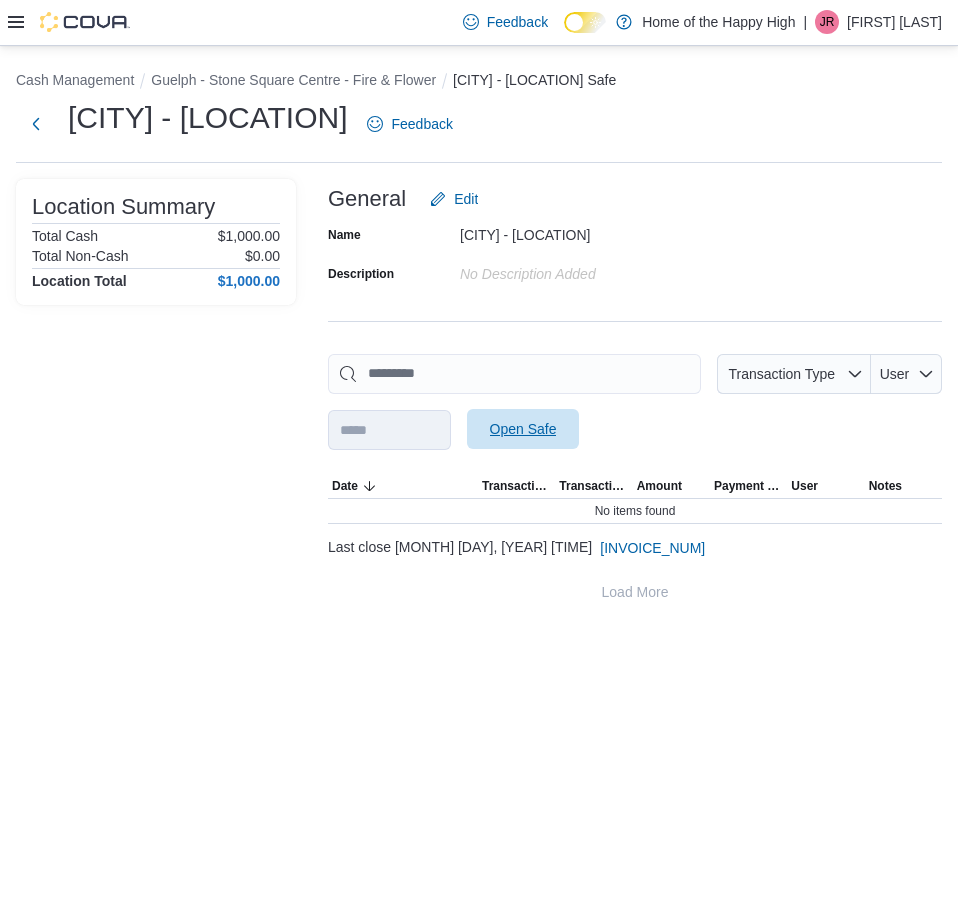 click on "Open Safe" at bounding box center [523, 429] 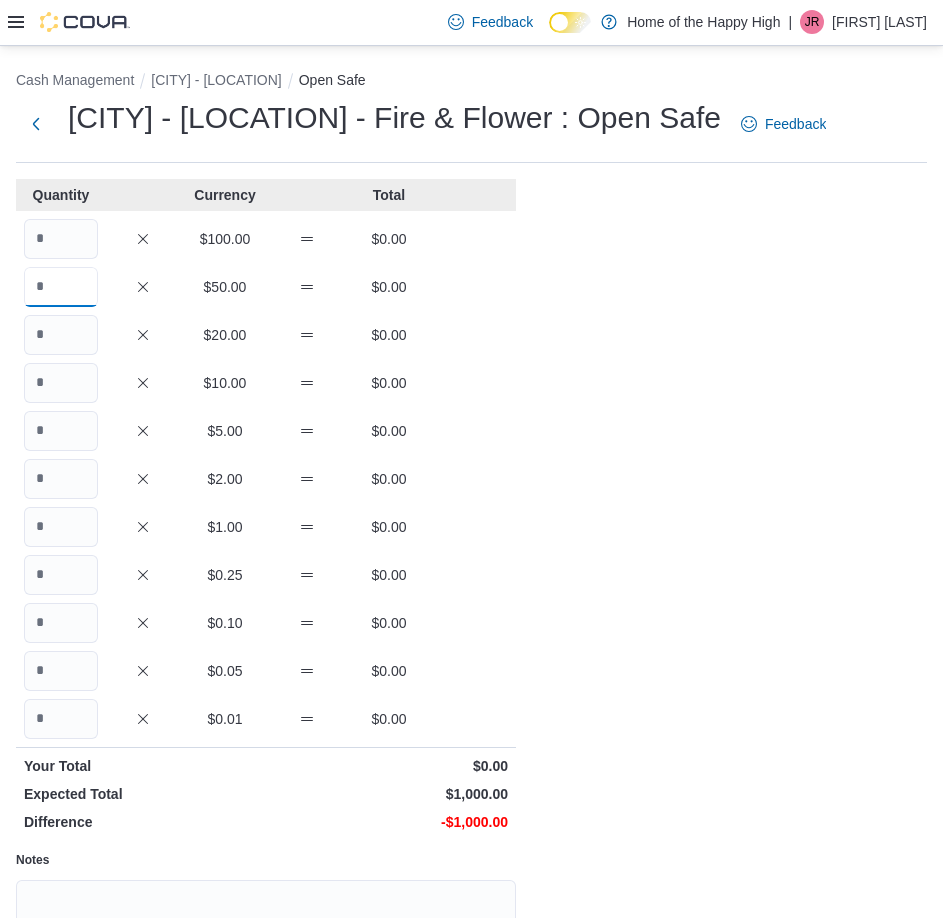click at bounding box center (61, 287) 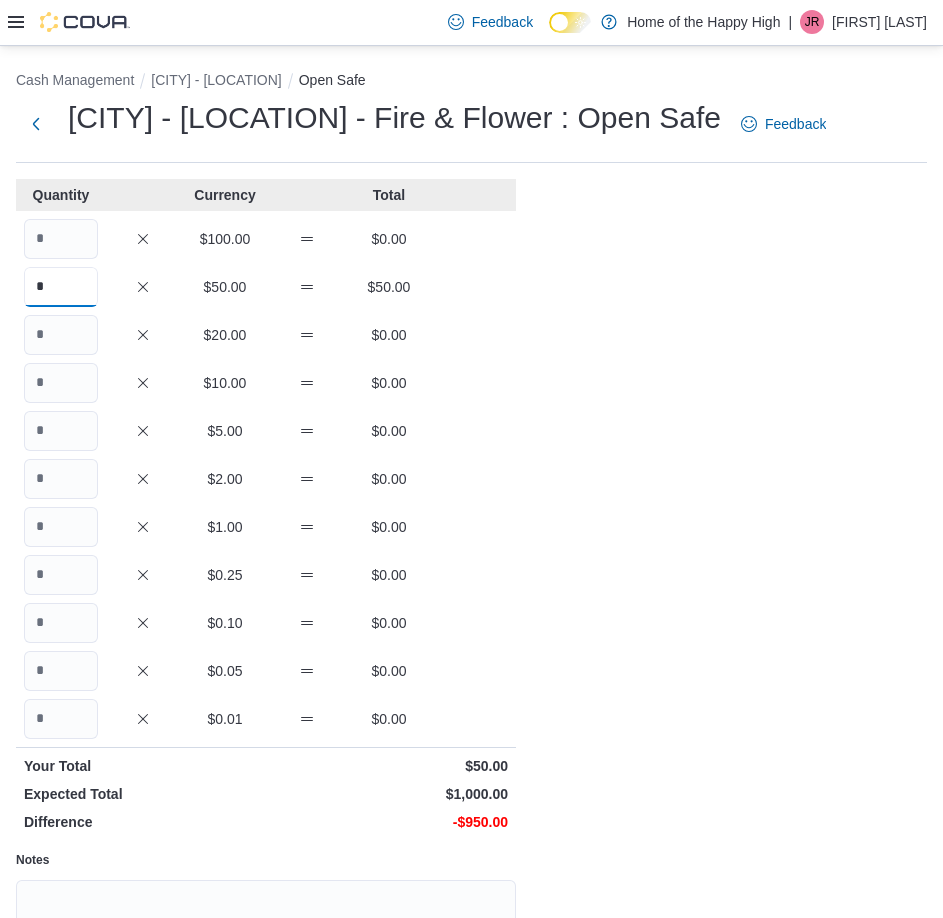 type on "*" 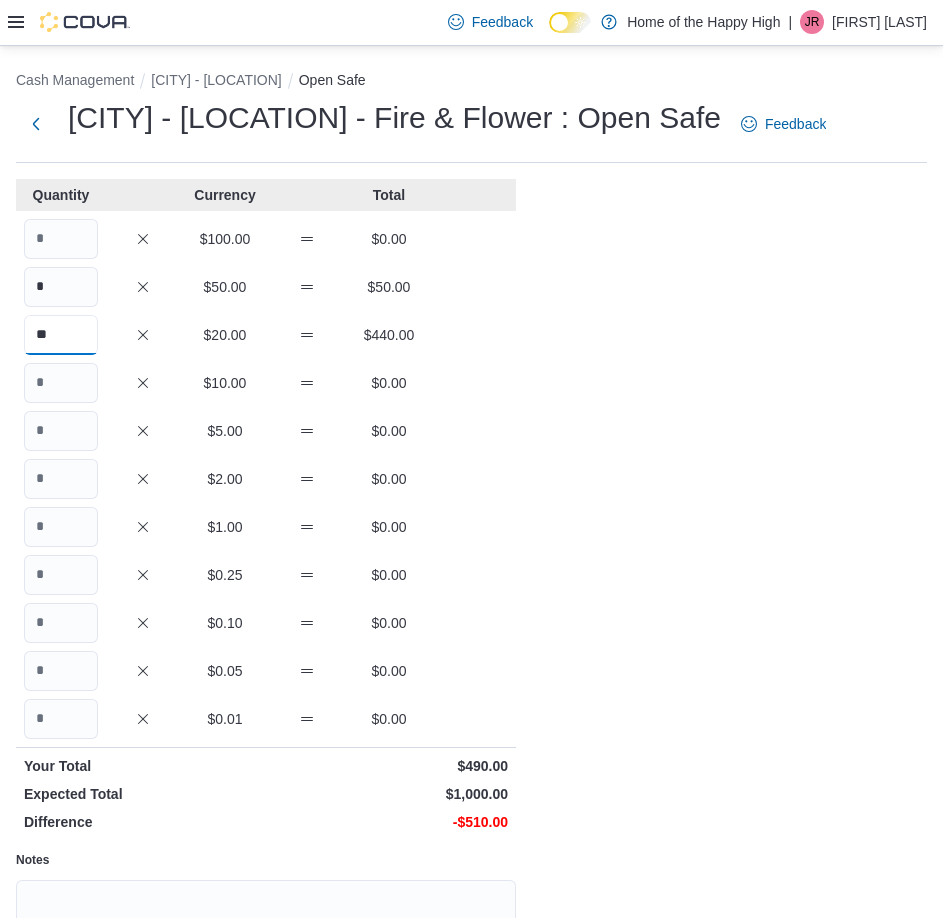 type on "**" 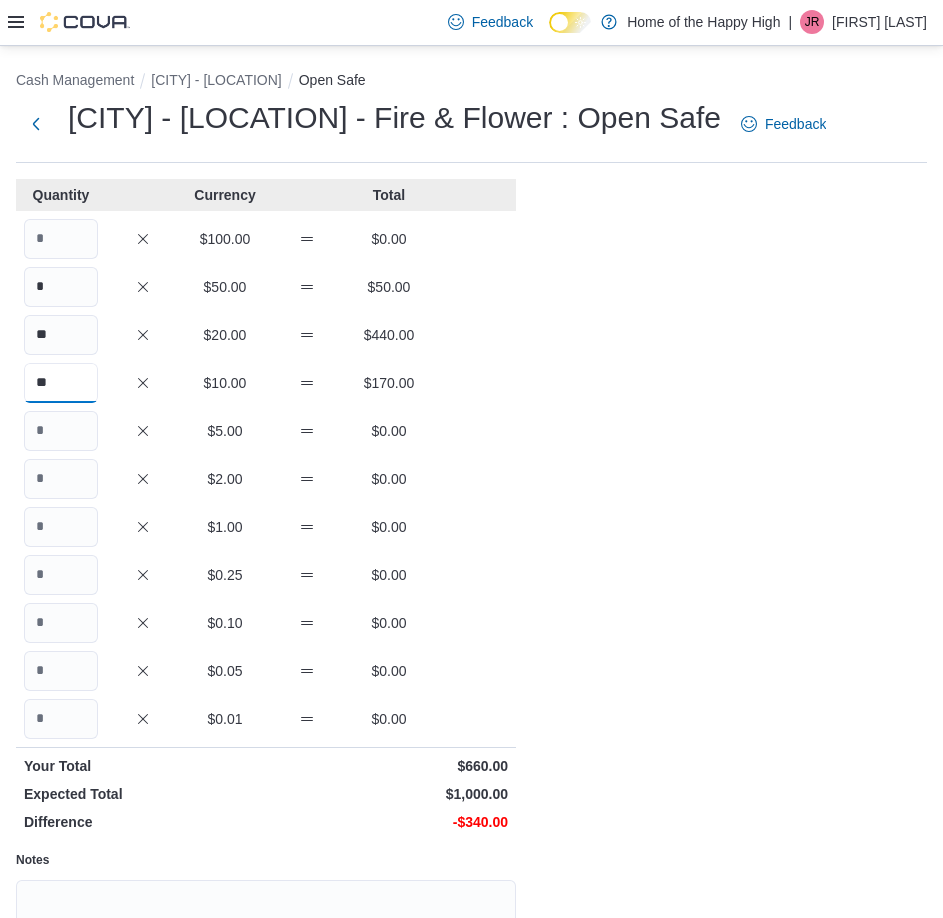 type on "**" 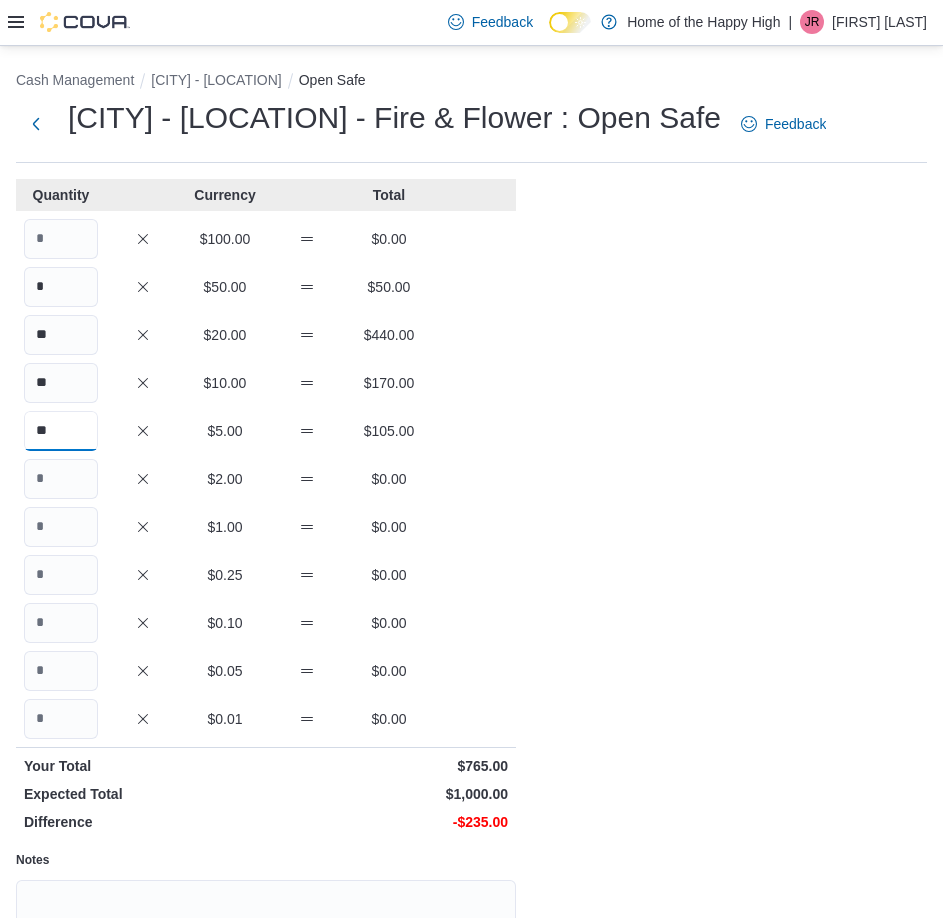 type on "**" 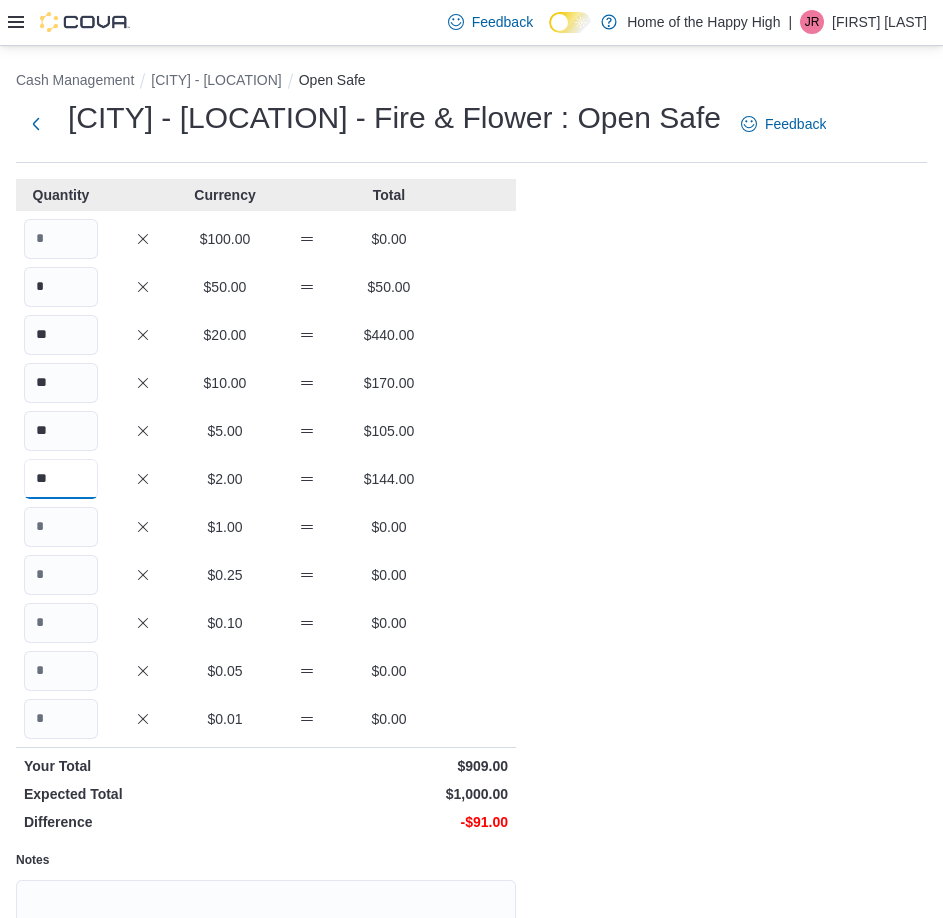 type on "**" 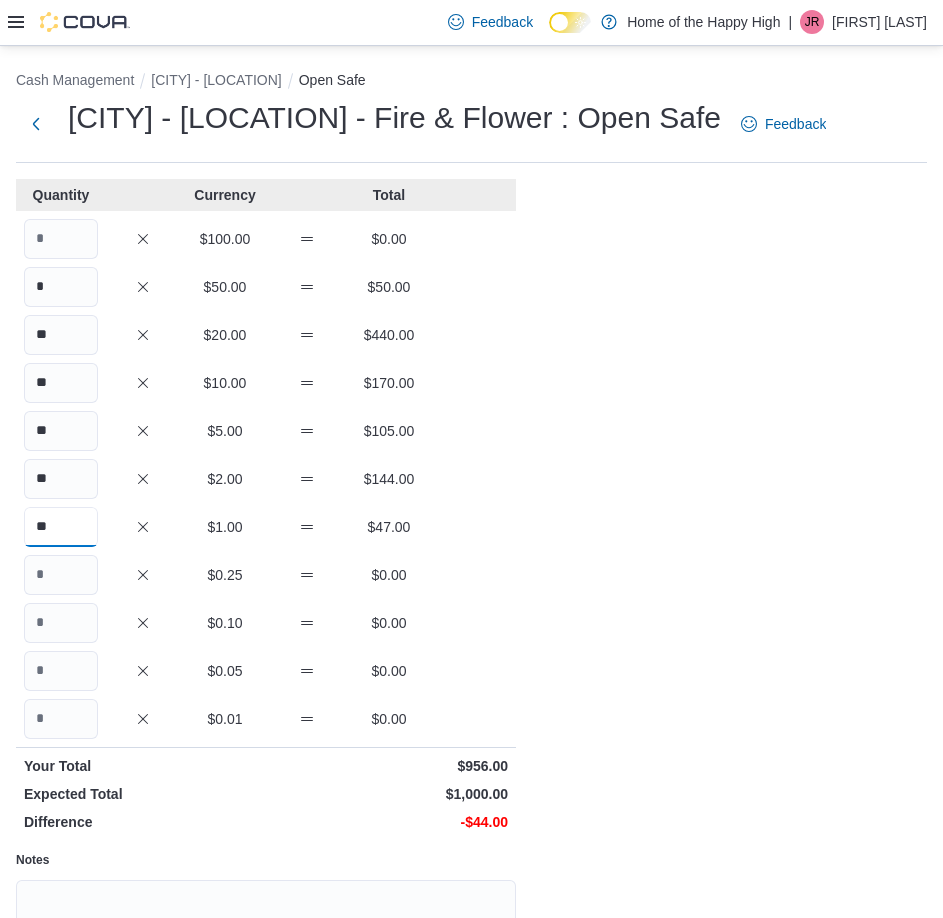type on "**" 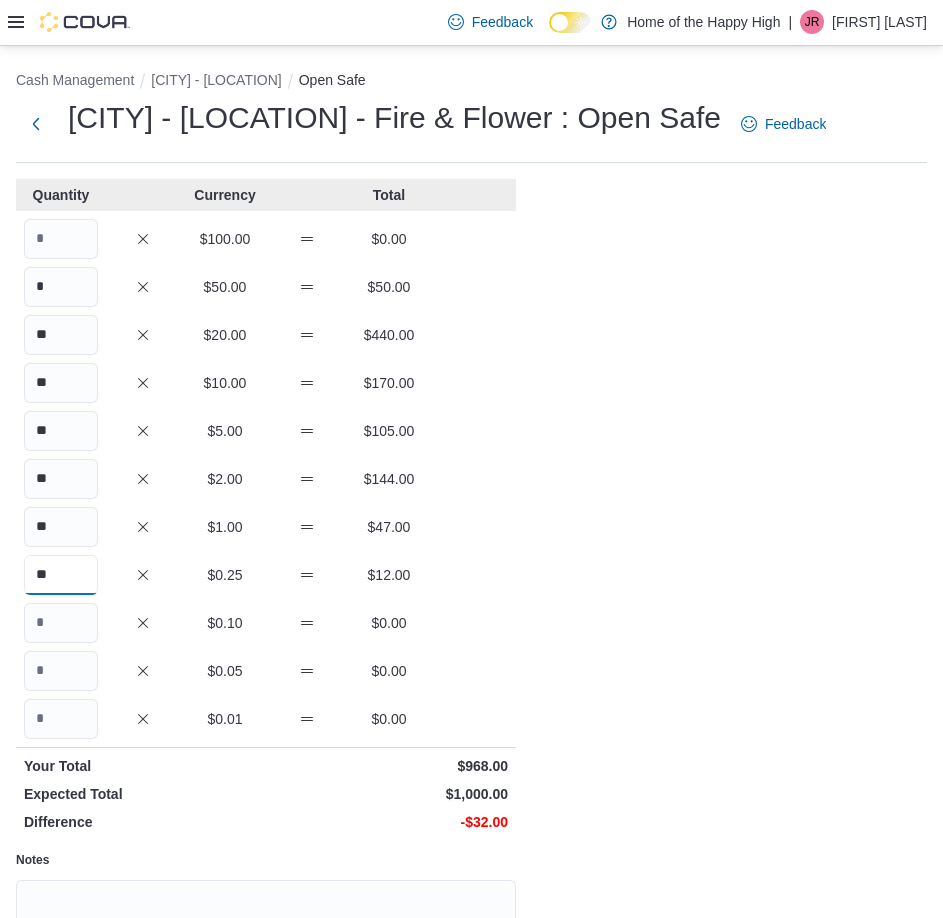 type on "**" 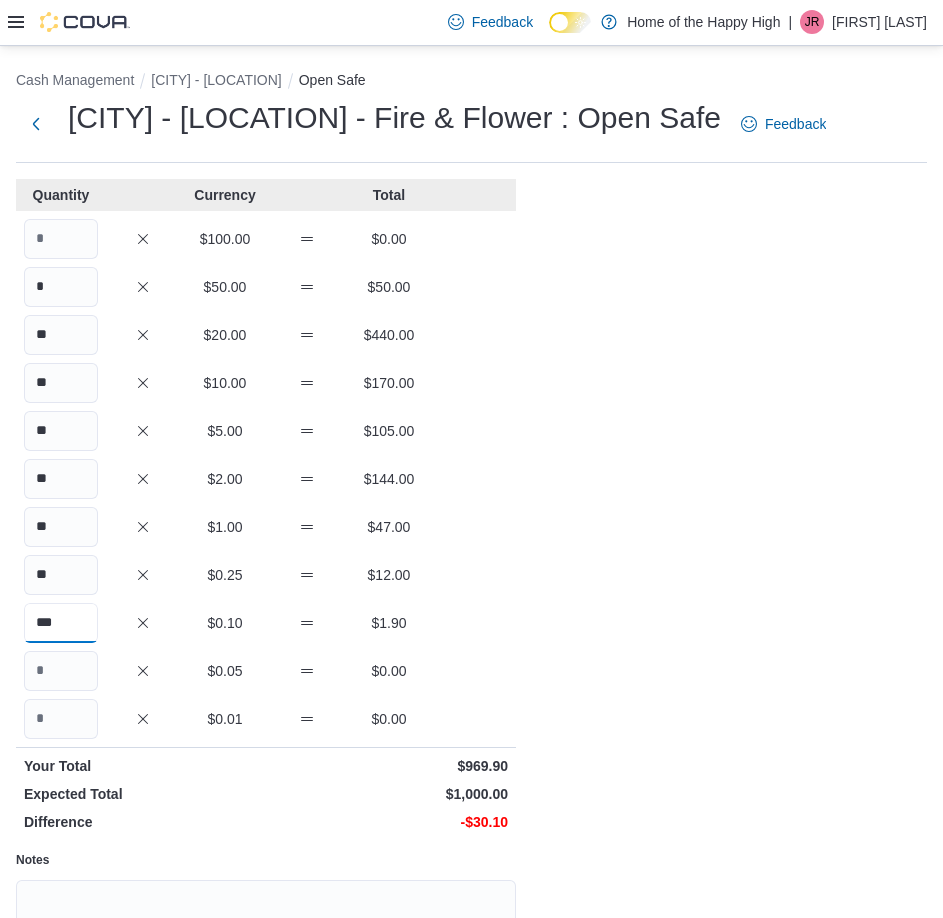 type on "***" 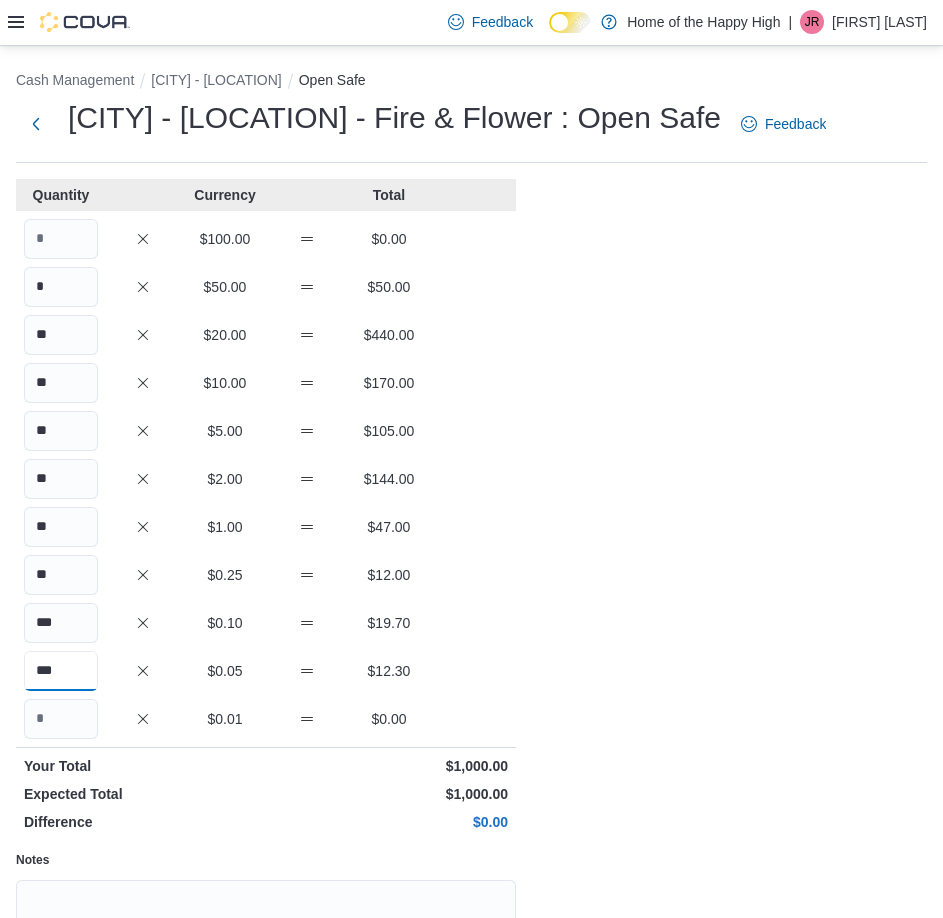 type on "***" 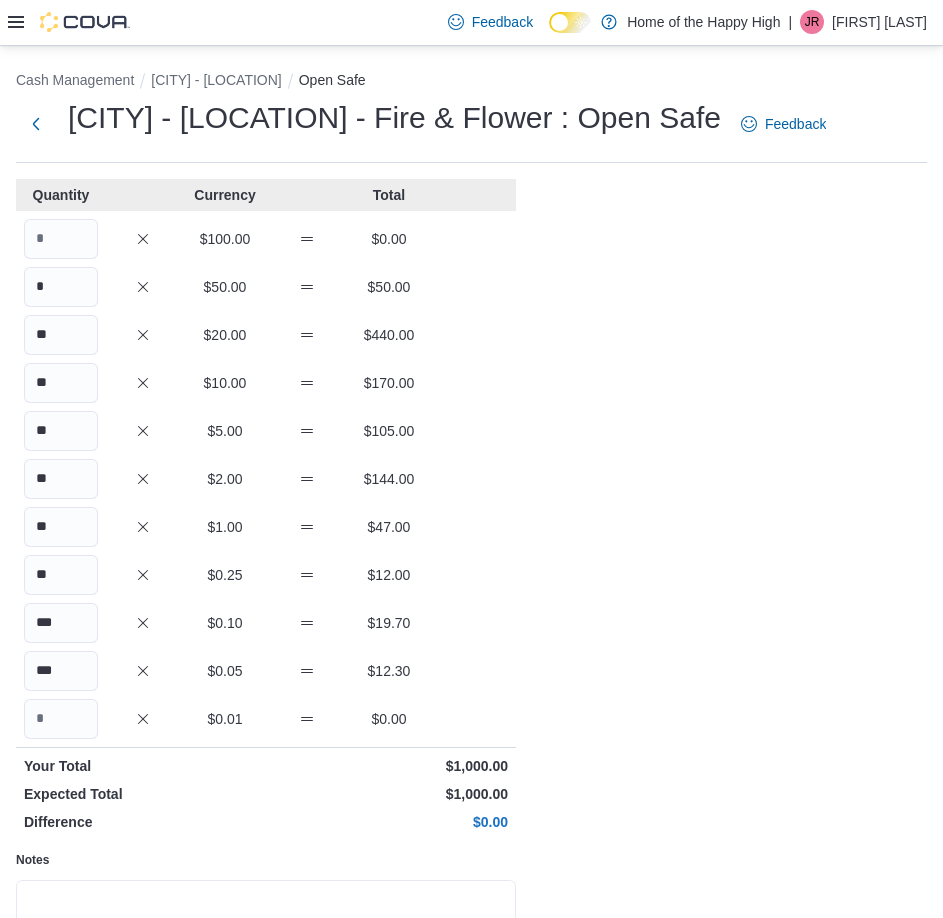 scroll, scrollTop: 239, scrollLeft: 0, axis: vertical 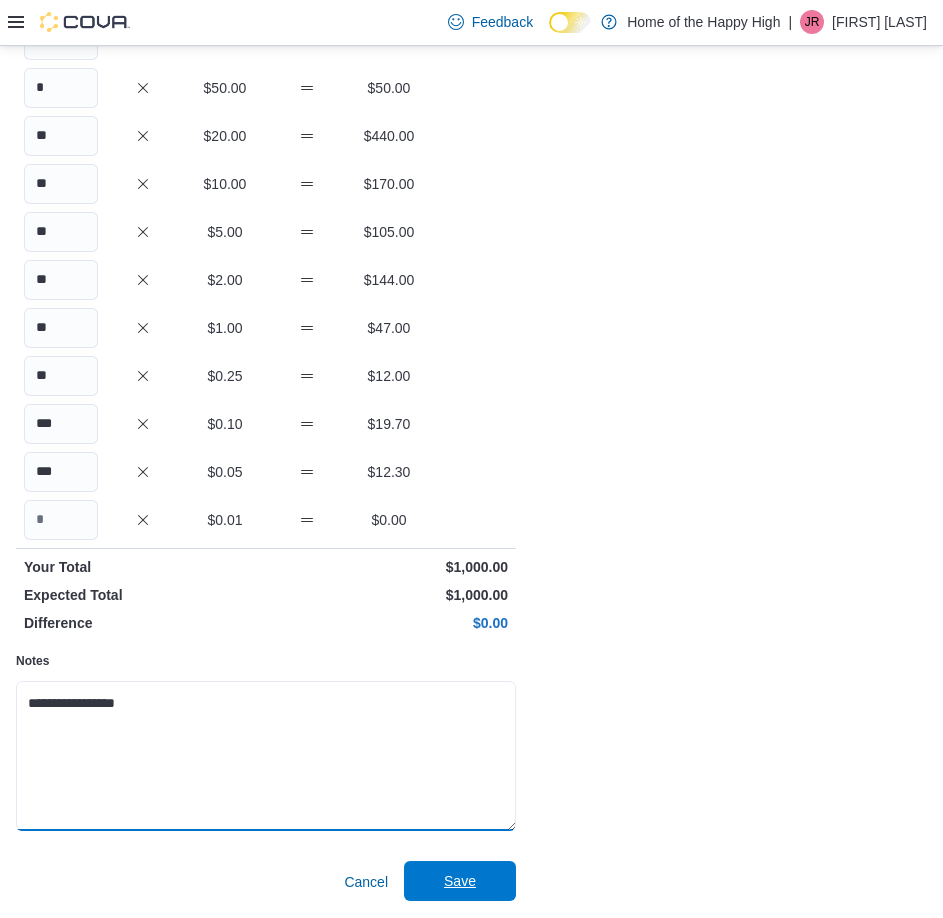 type on "**********" 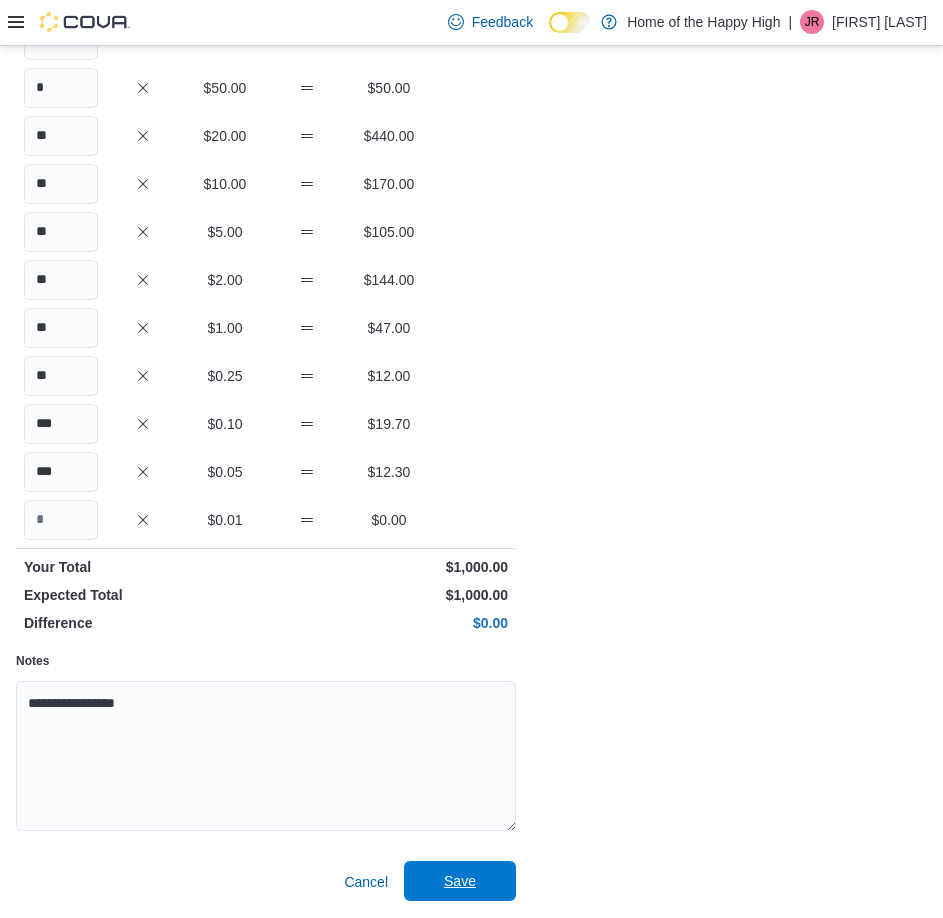 click on "Save" at bounding box center (460, 881) 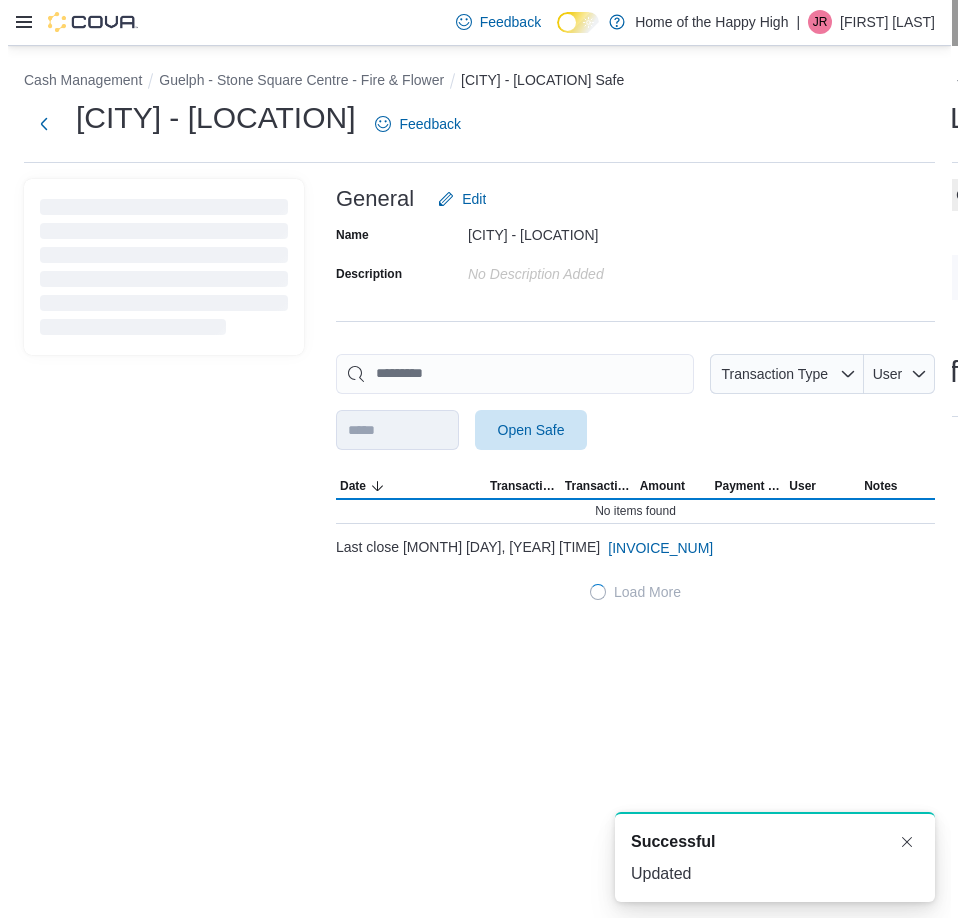 scroll, scrollTop: 0, scrollLeft: 0, axis: both 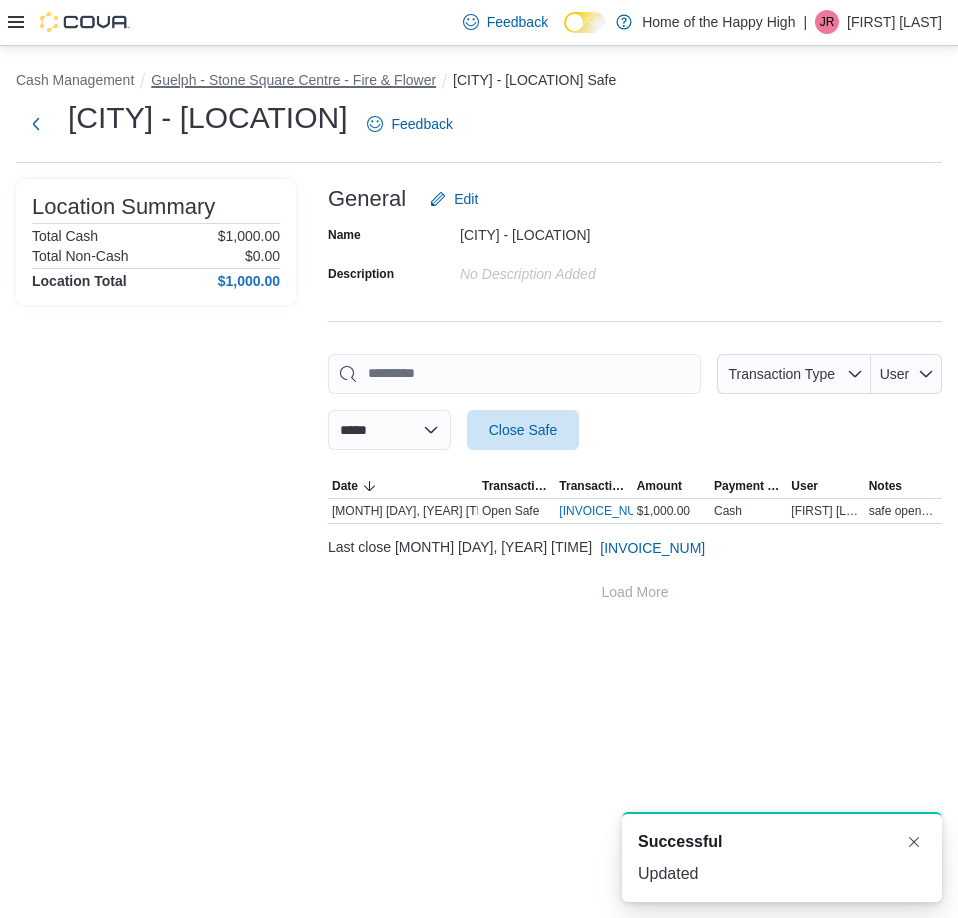 click on "Guelph - Stone Square Centre - Fire & Flower" at bounding box center [293, 80] 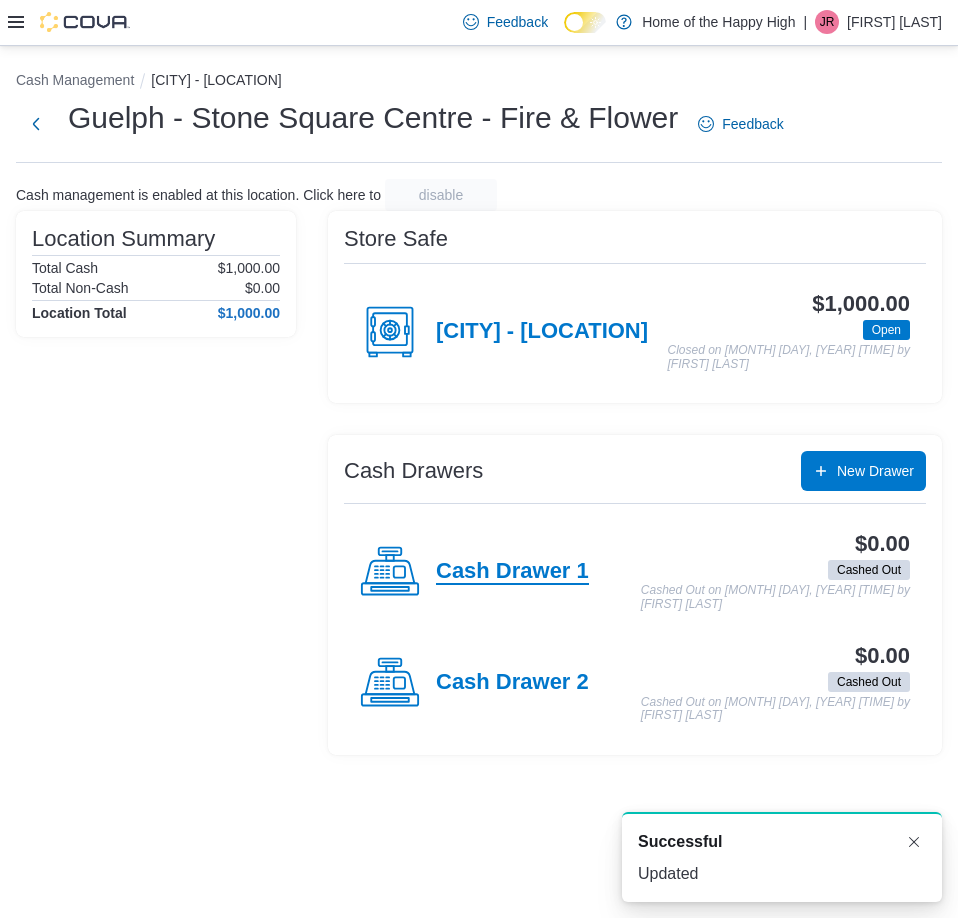 click on "Cash Drawer 1" at bounding box center (512, 572) 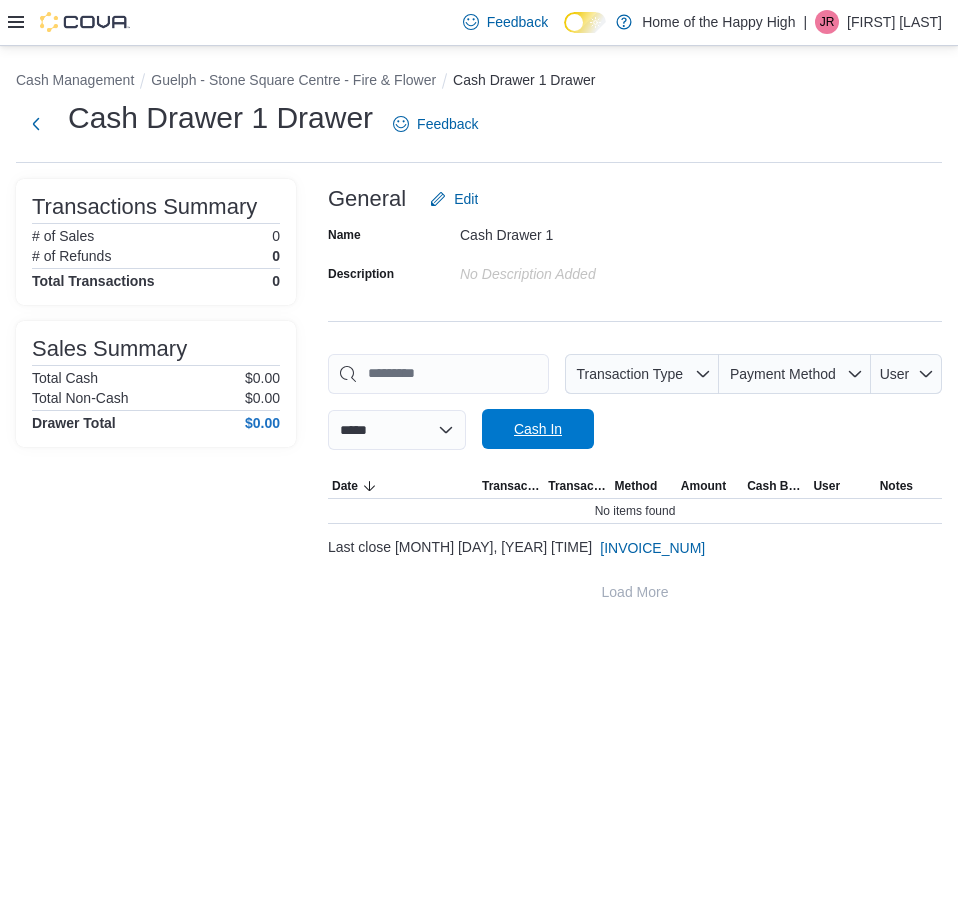 click on "Cash In" at bounding box center [538, 429] 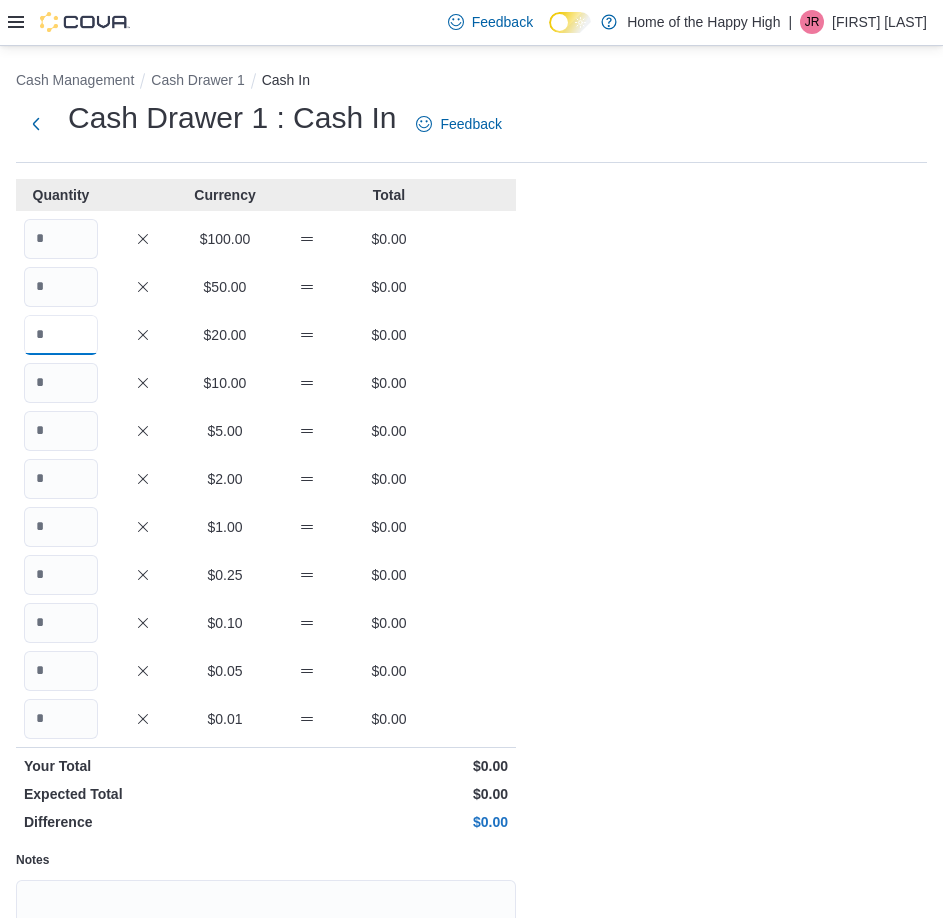 click at bounding box center [61, 335] 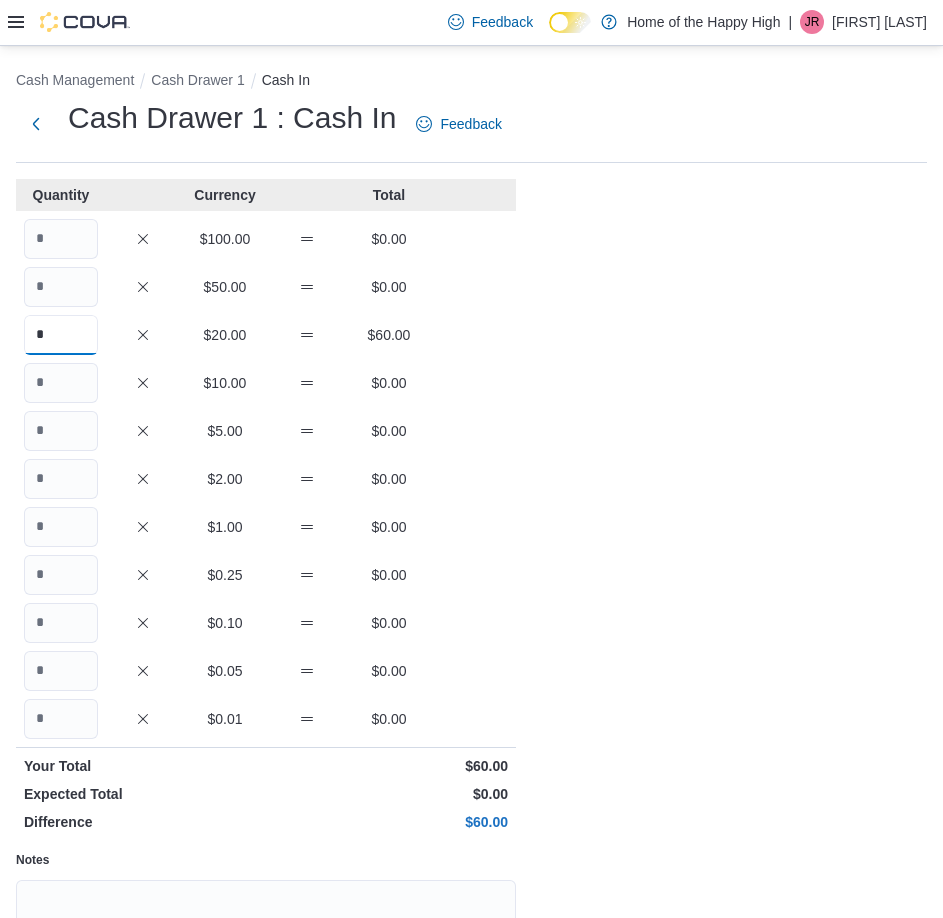 type on "*" 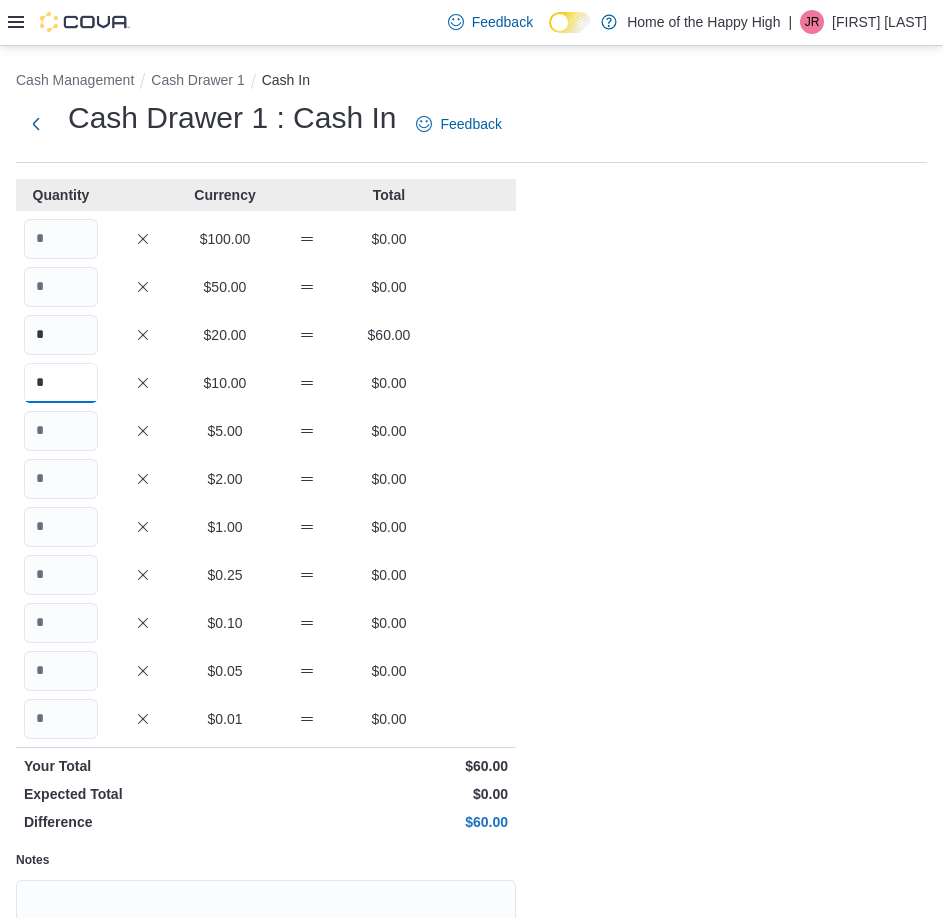 type on "*" 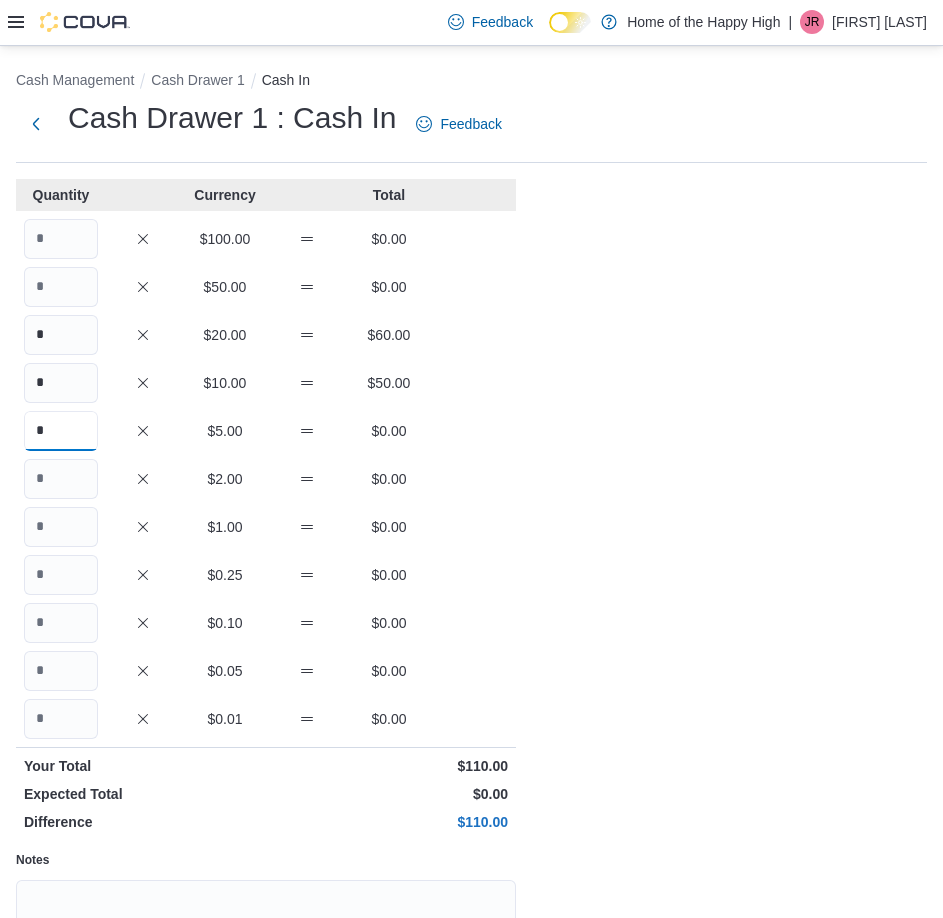 type on "*" 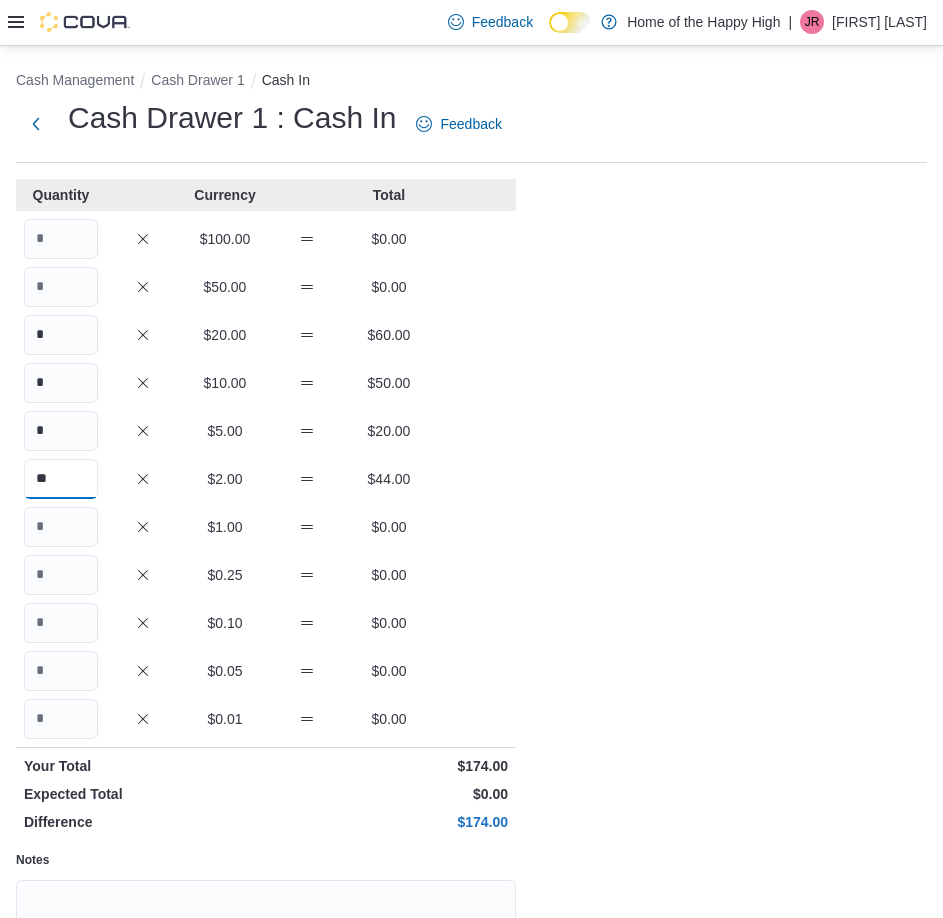 type on "**" 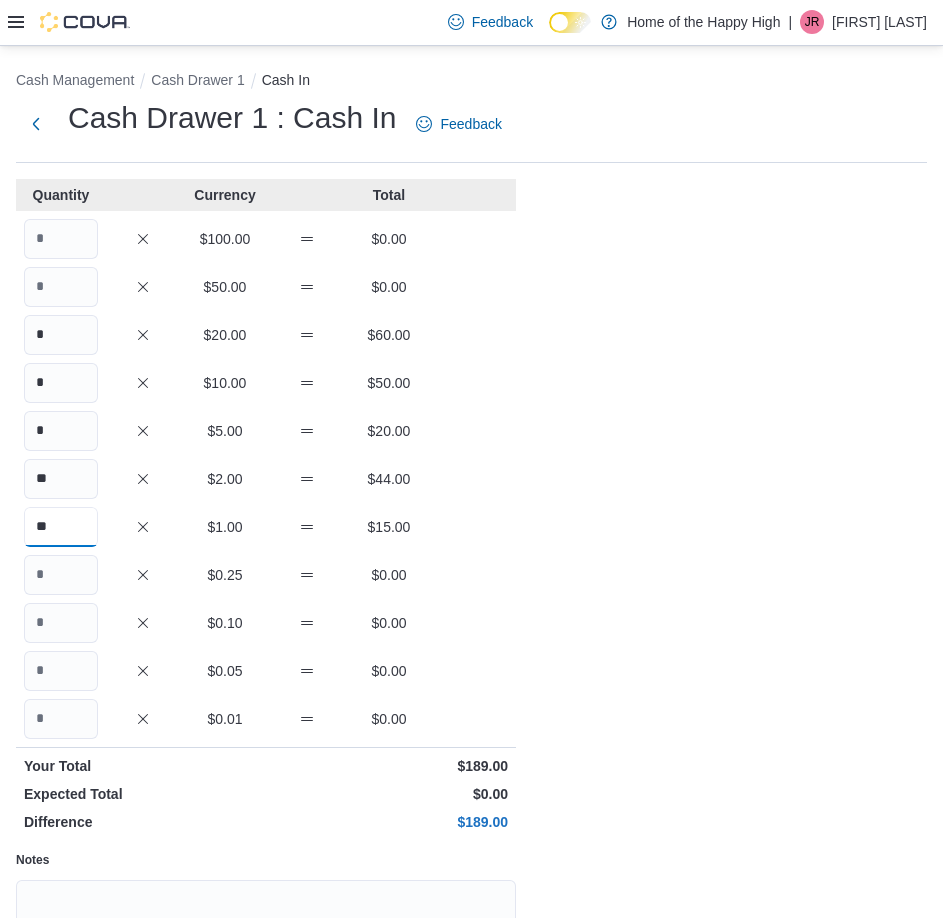 type on "**" 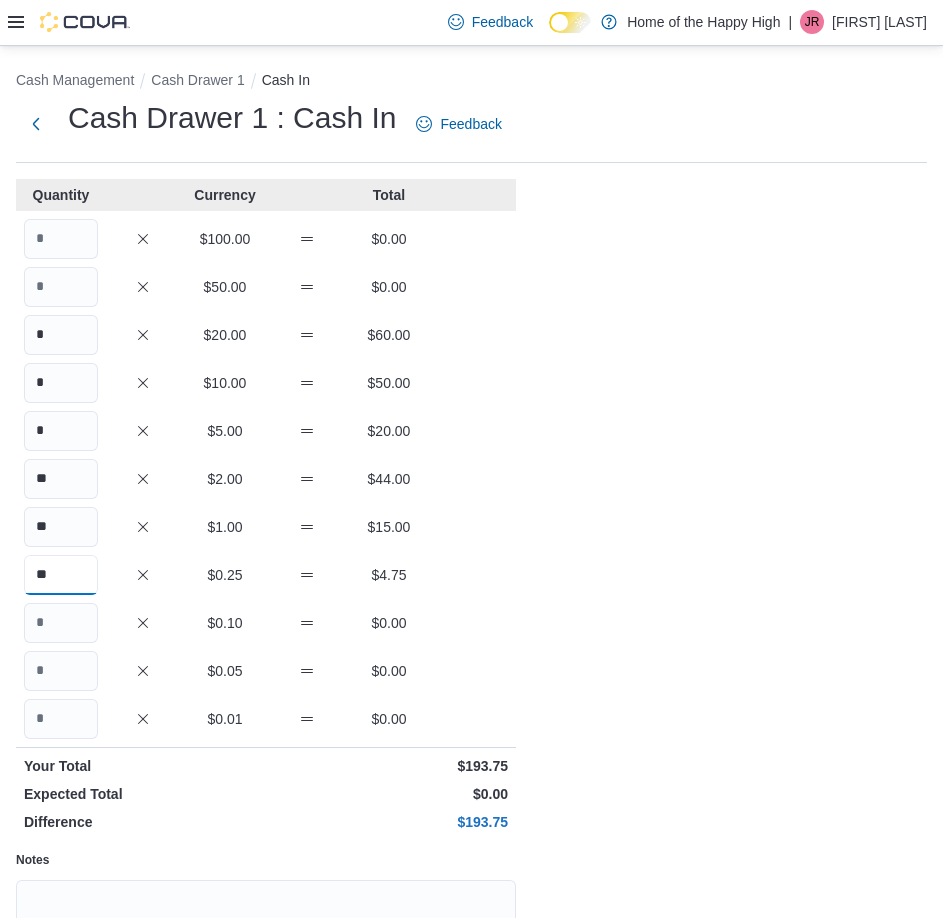 type on "**" 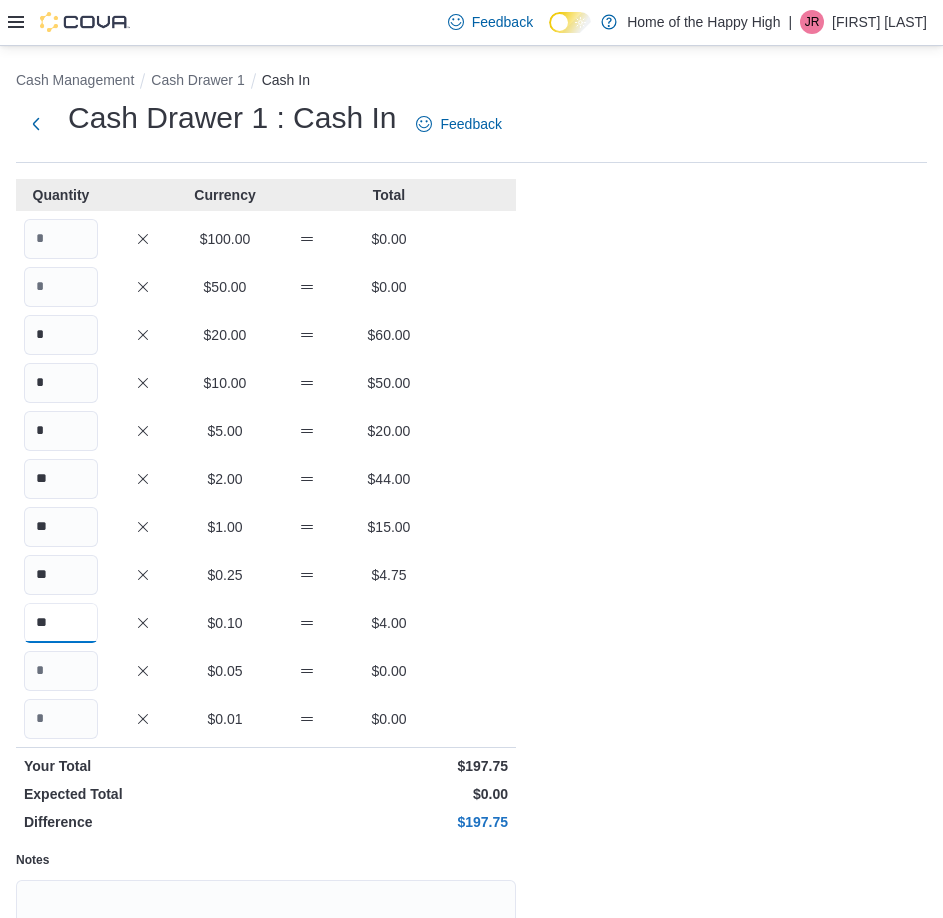 type on "**" 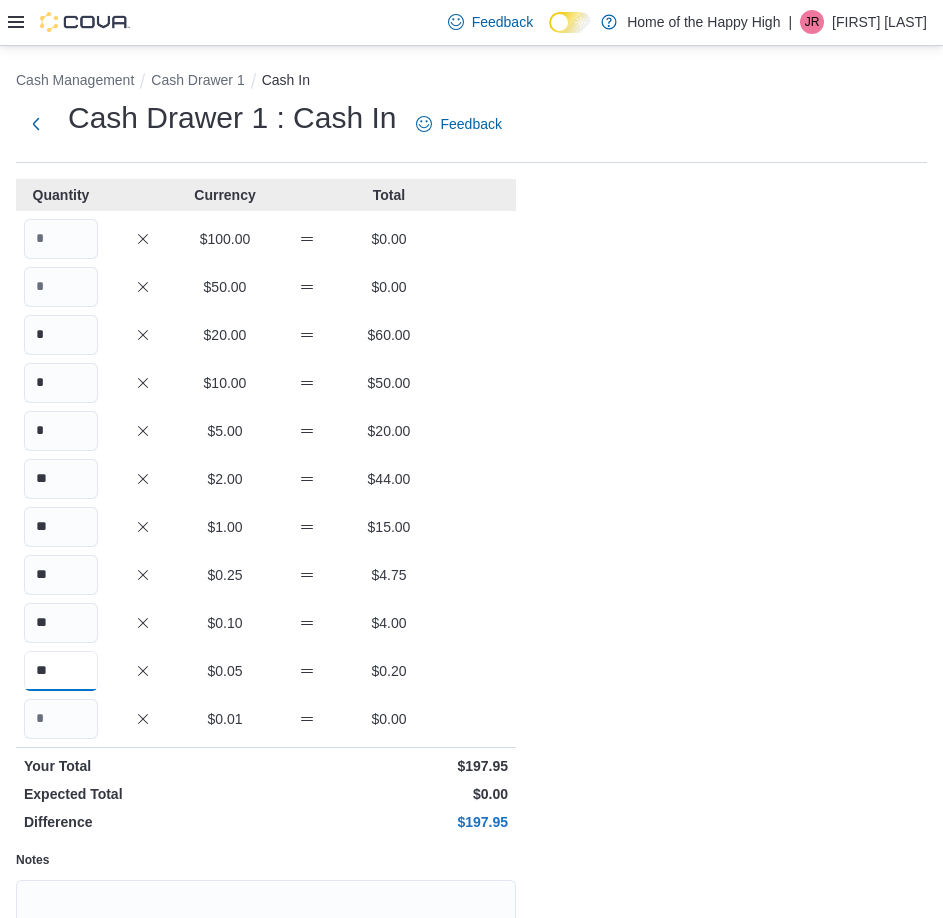 type on "**" 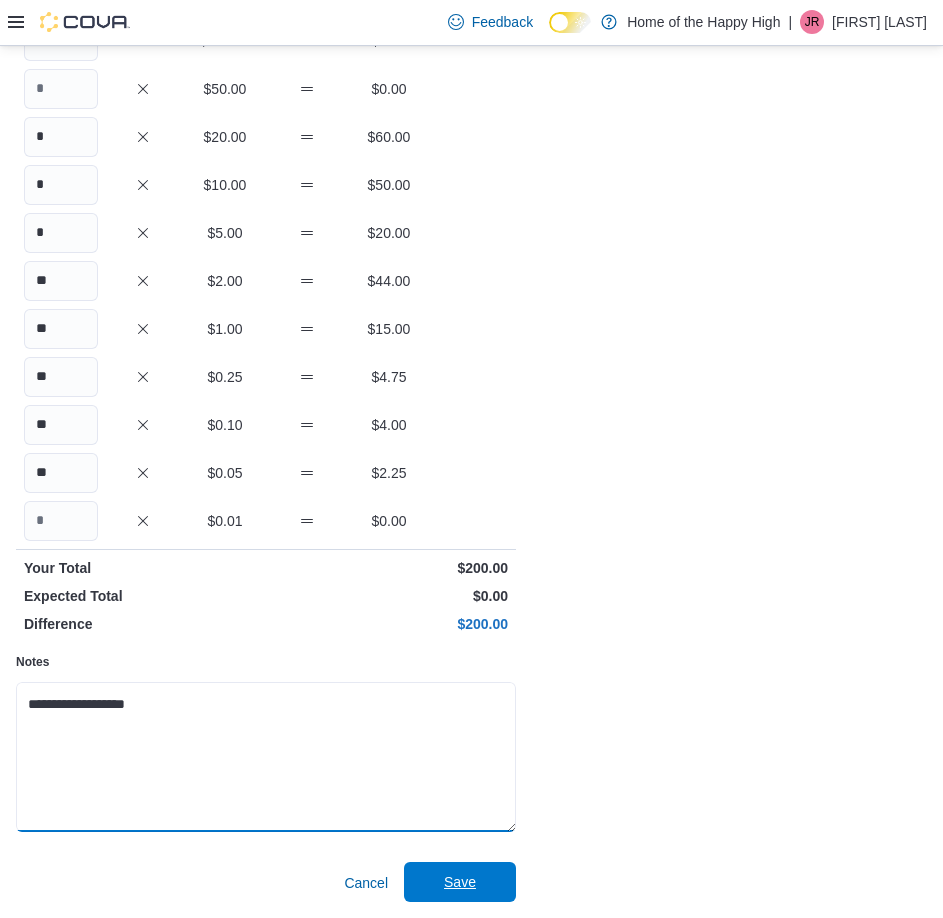 scroll, scrollTop: 199, scrollLeft: 0, axis: vertical 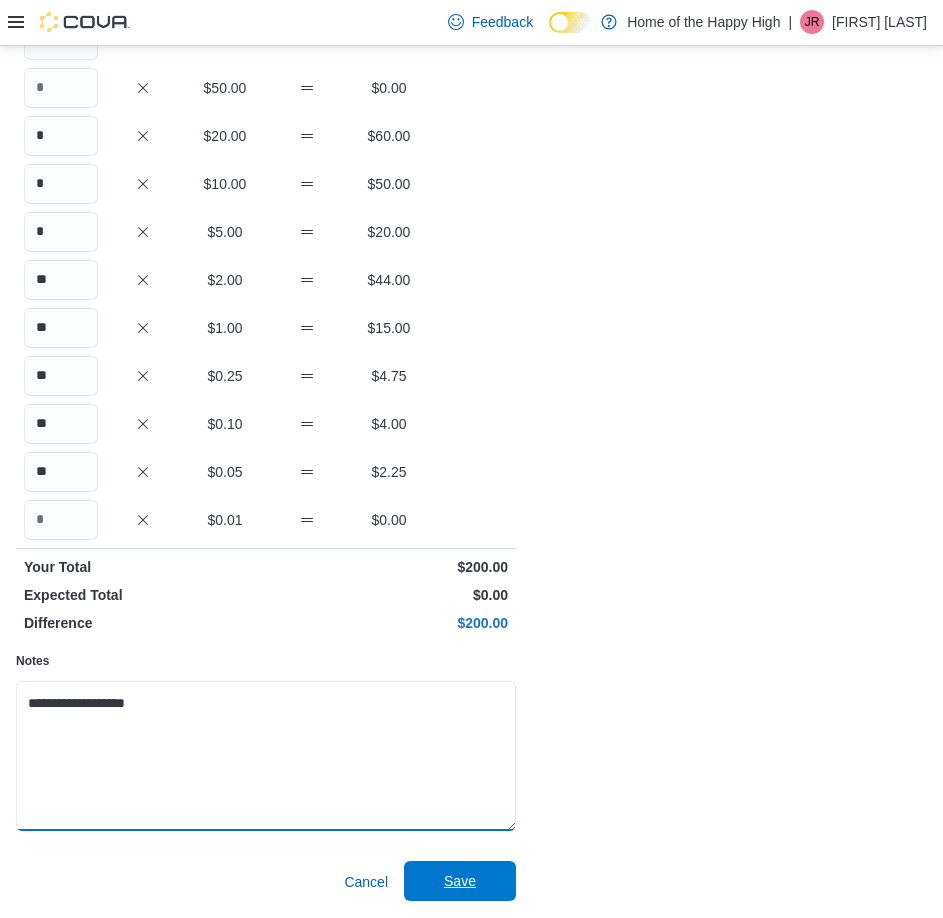 type on "**********" 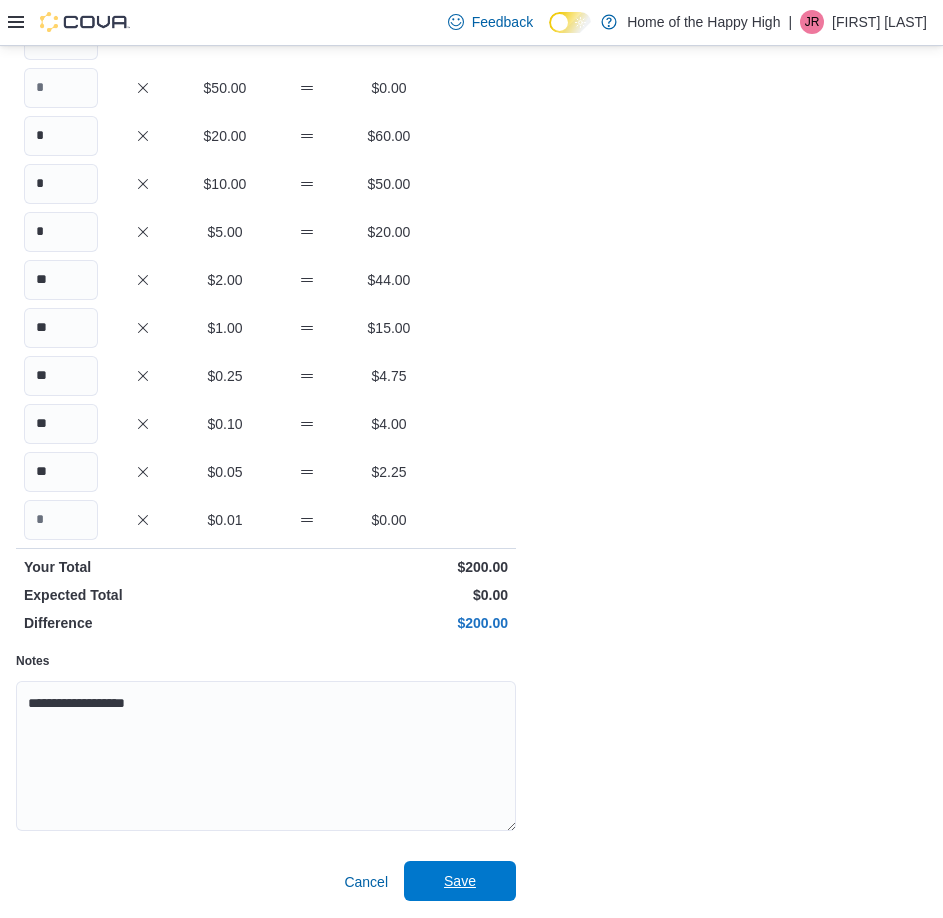 click on "Save" at bounding box center [460, 881] 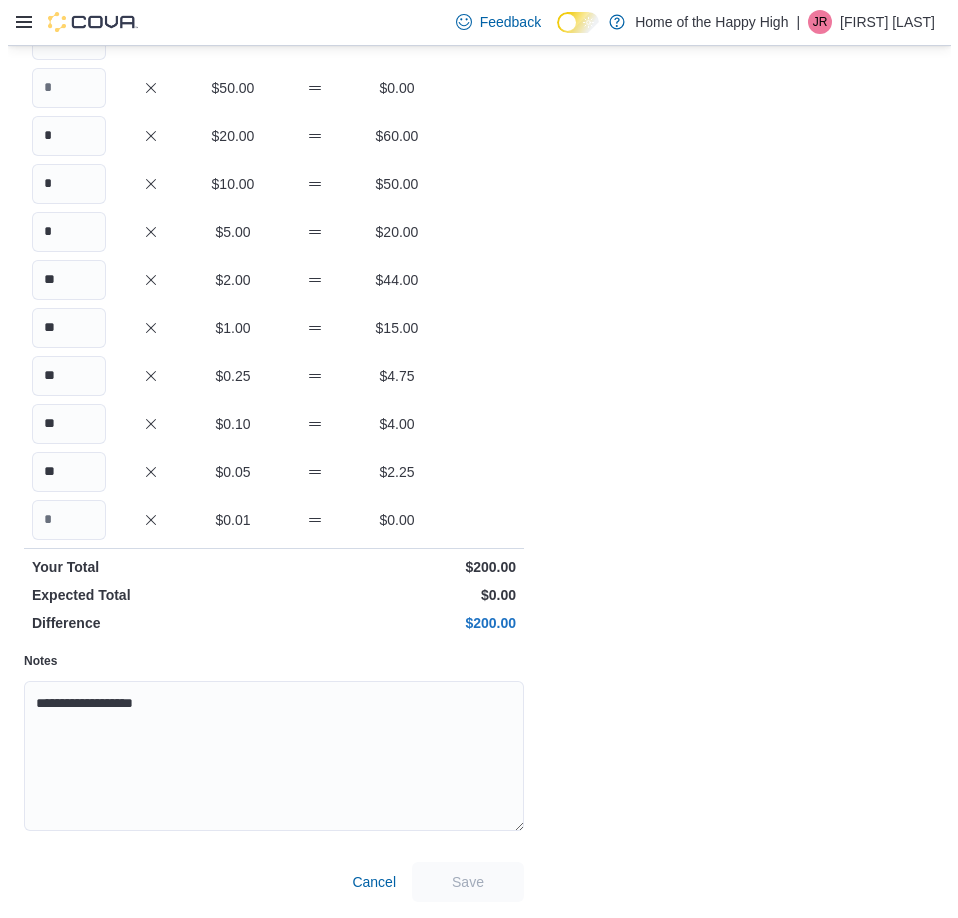 scroll, scrollTop: 0, scrollLeft: 0, axis: both 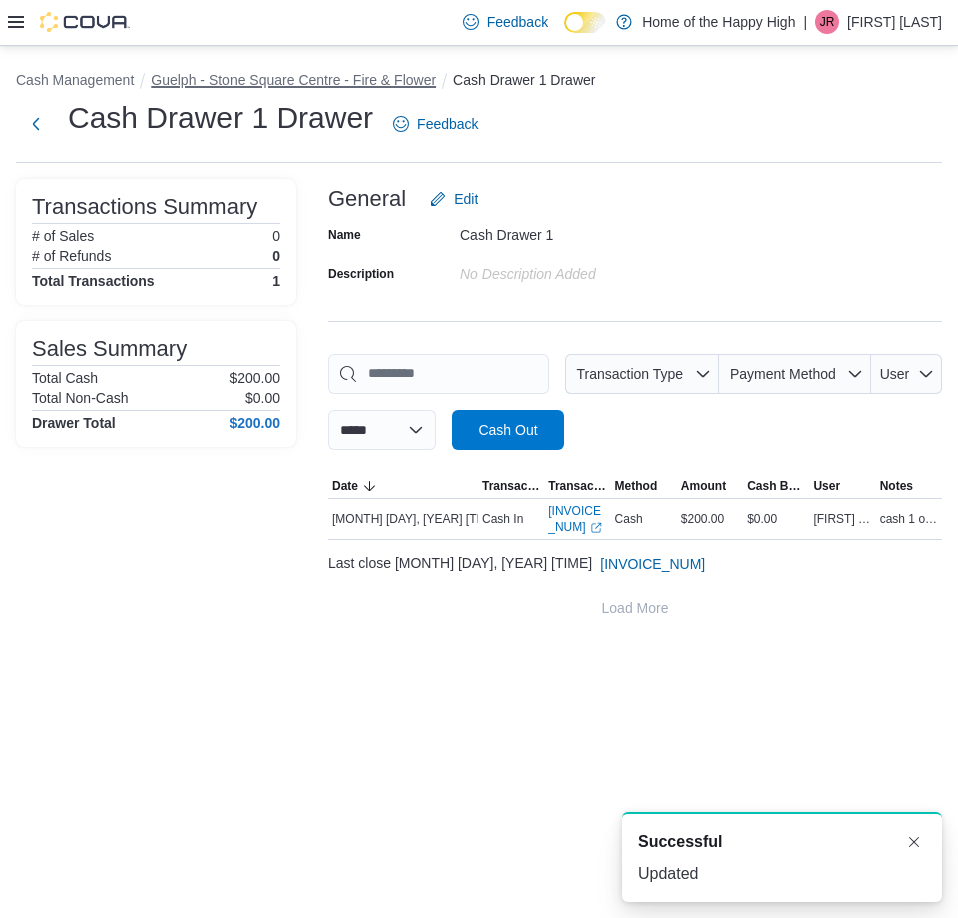 click on "Guelph - Stone Square Centre - Fire & Flower" at bounding box center [293, 80] 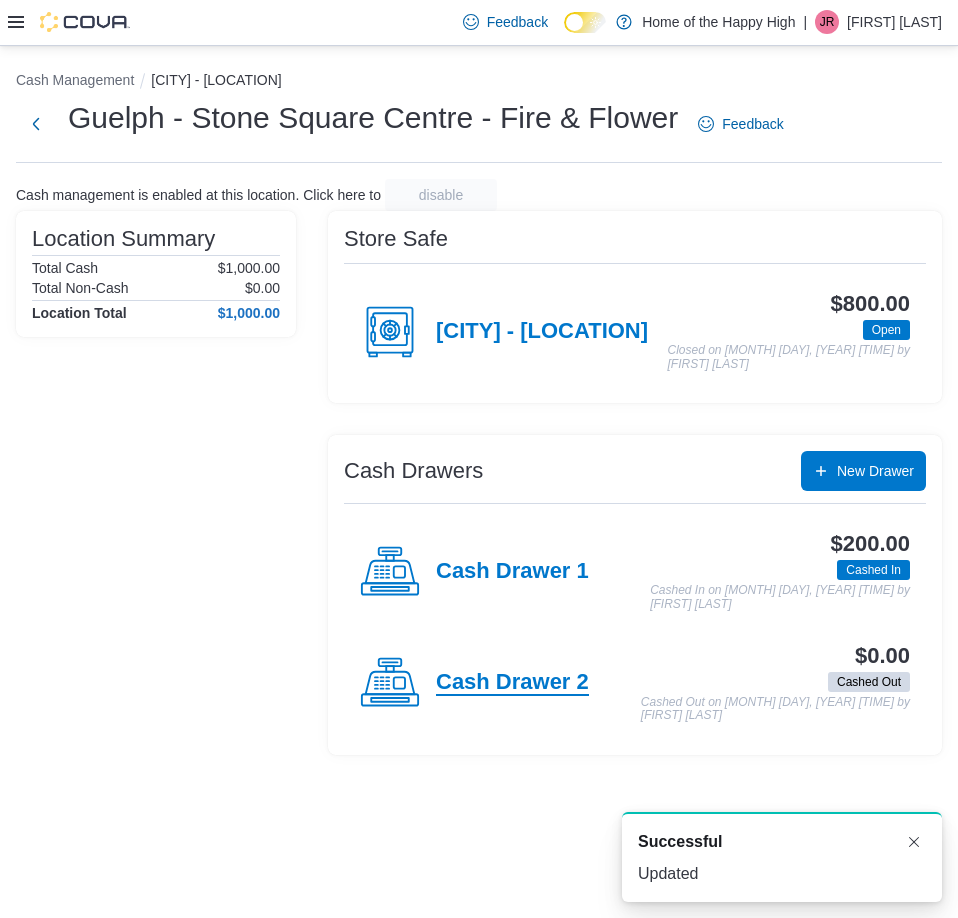 click on "Cash Drawer 2" at bounding box center (512, 683) 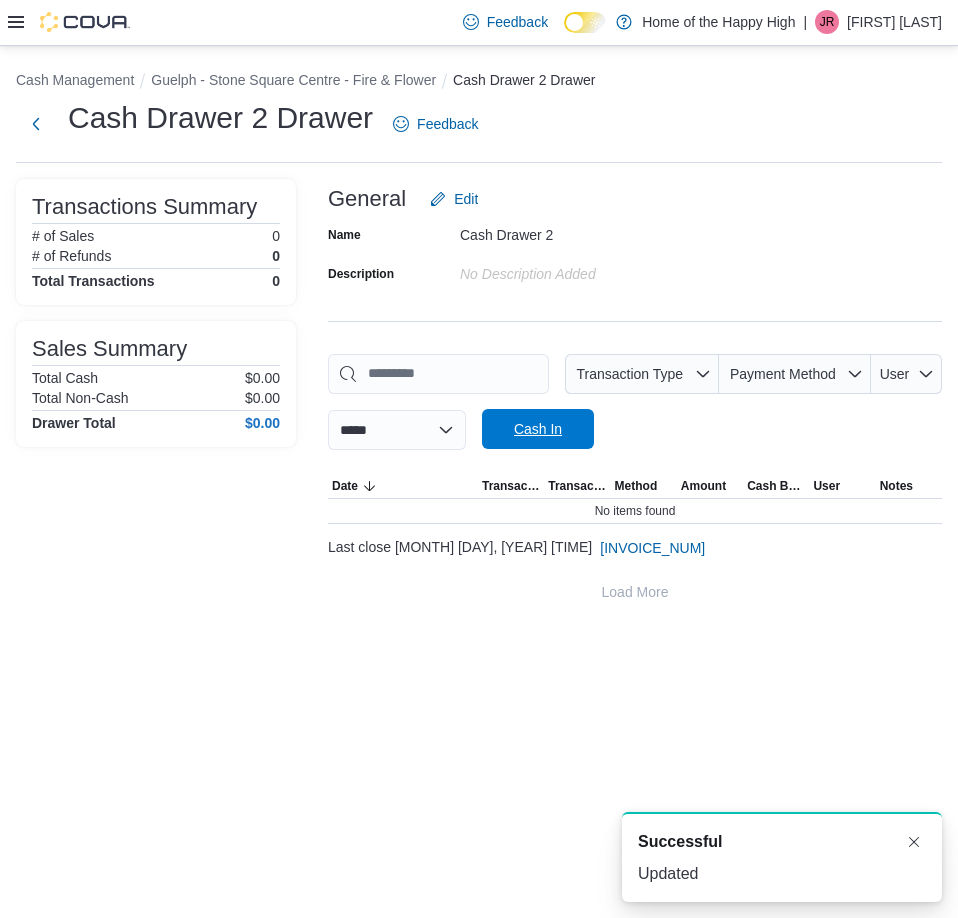 click on "Cash In" at bounding box center (538, 429) 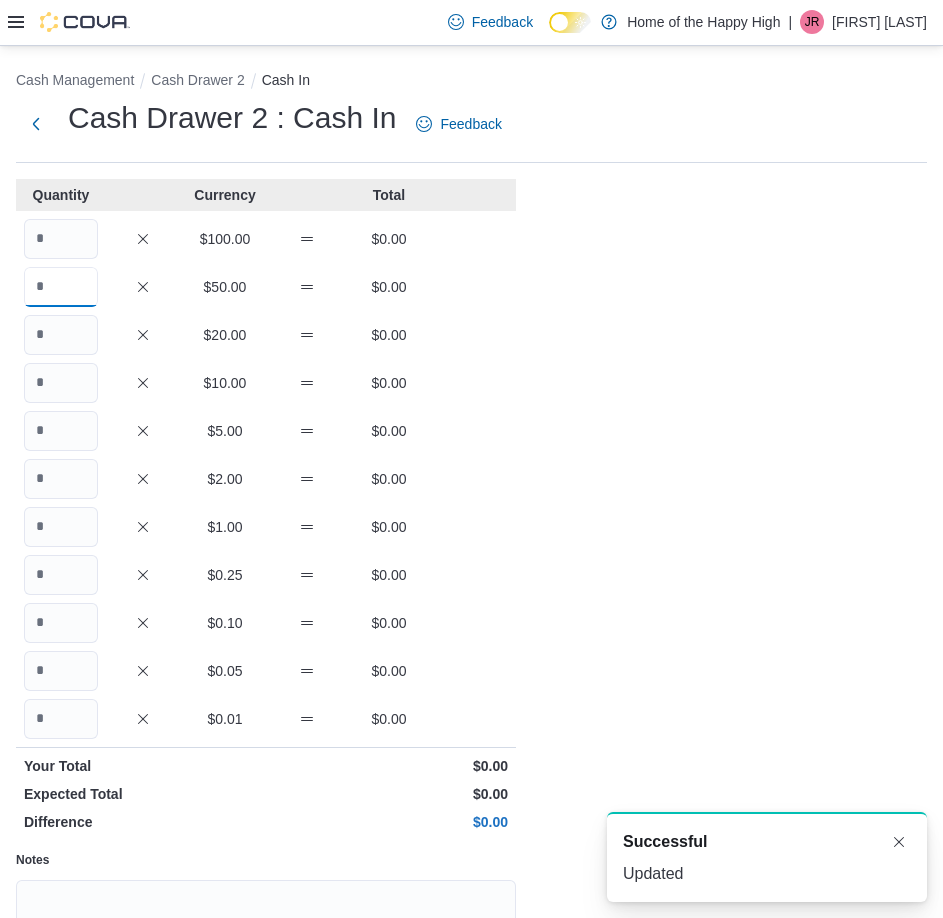 click at bounding box center (61, 287) 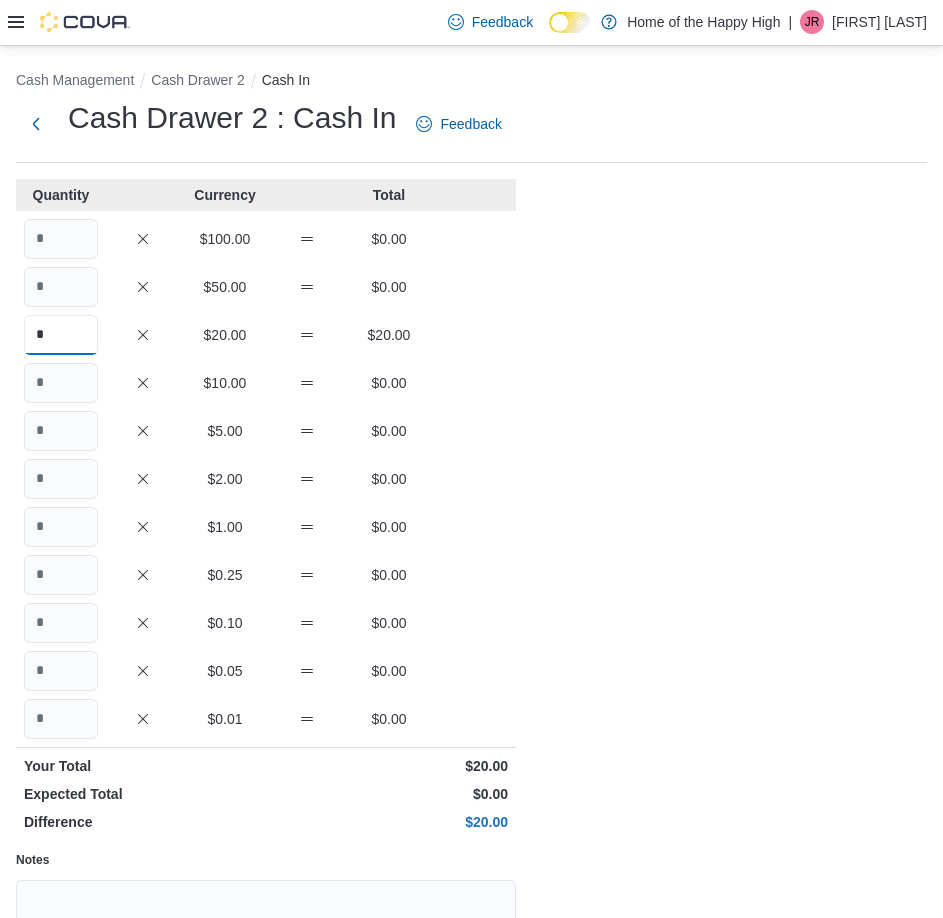 type on "*" 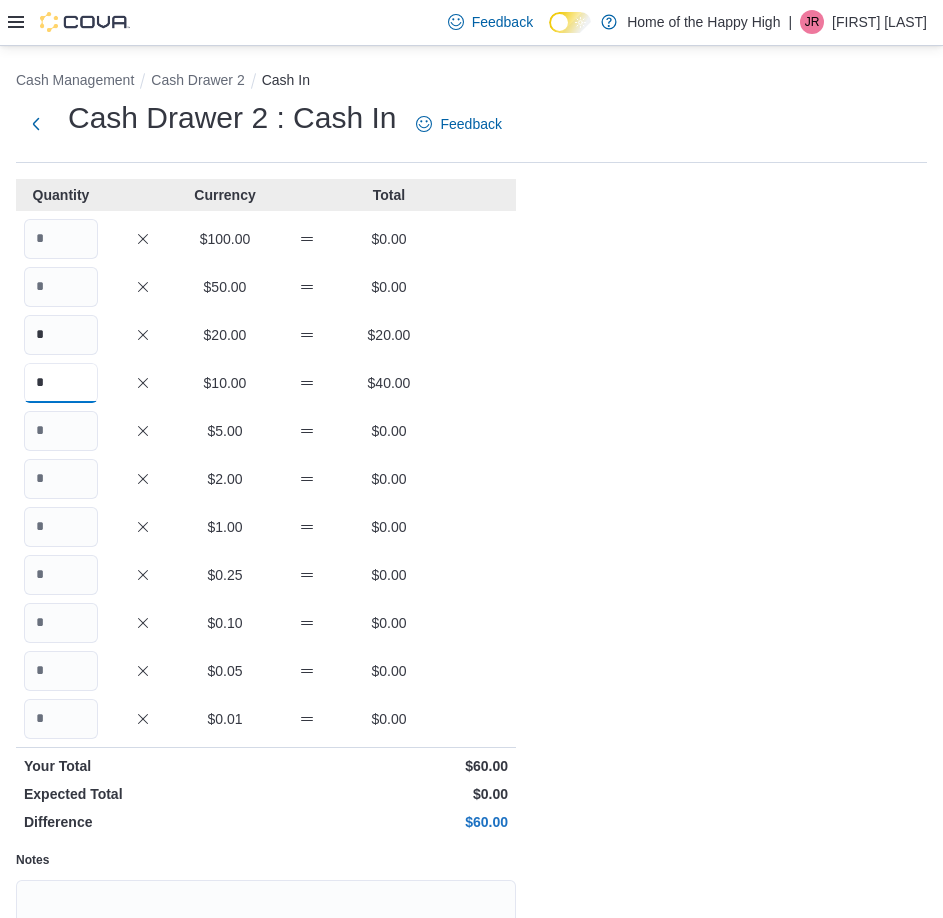 type on "*" 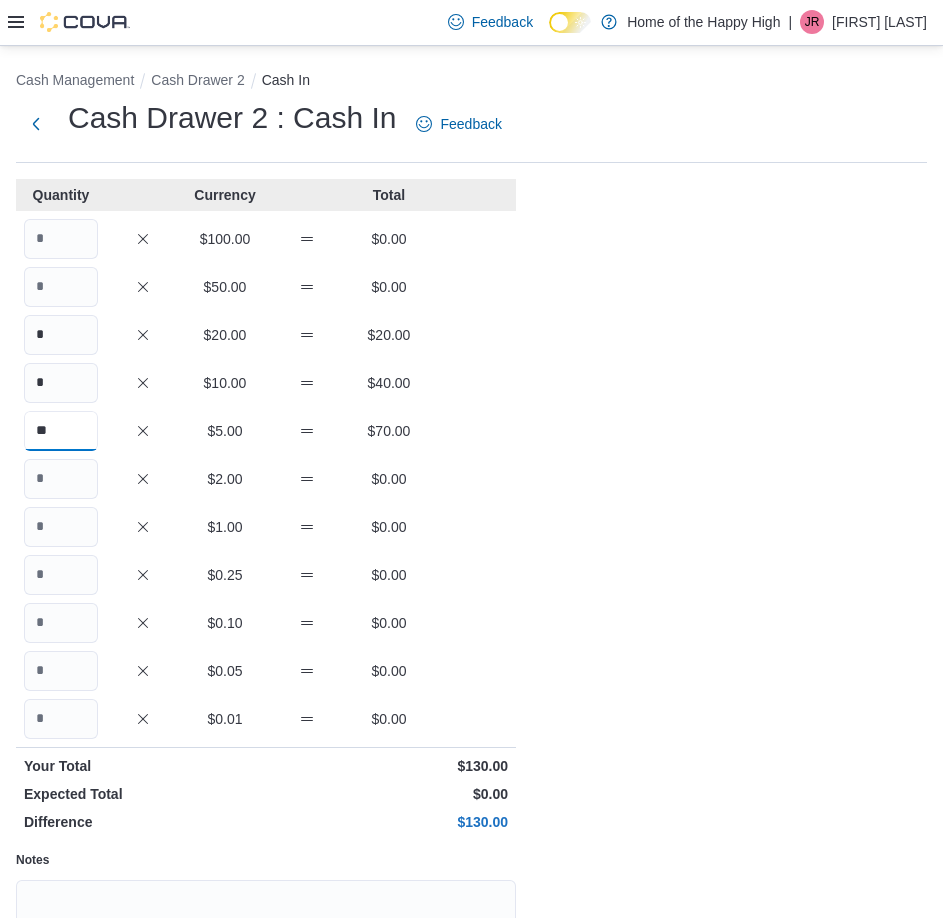 type on "**" 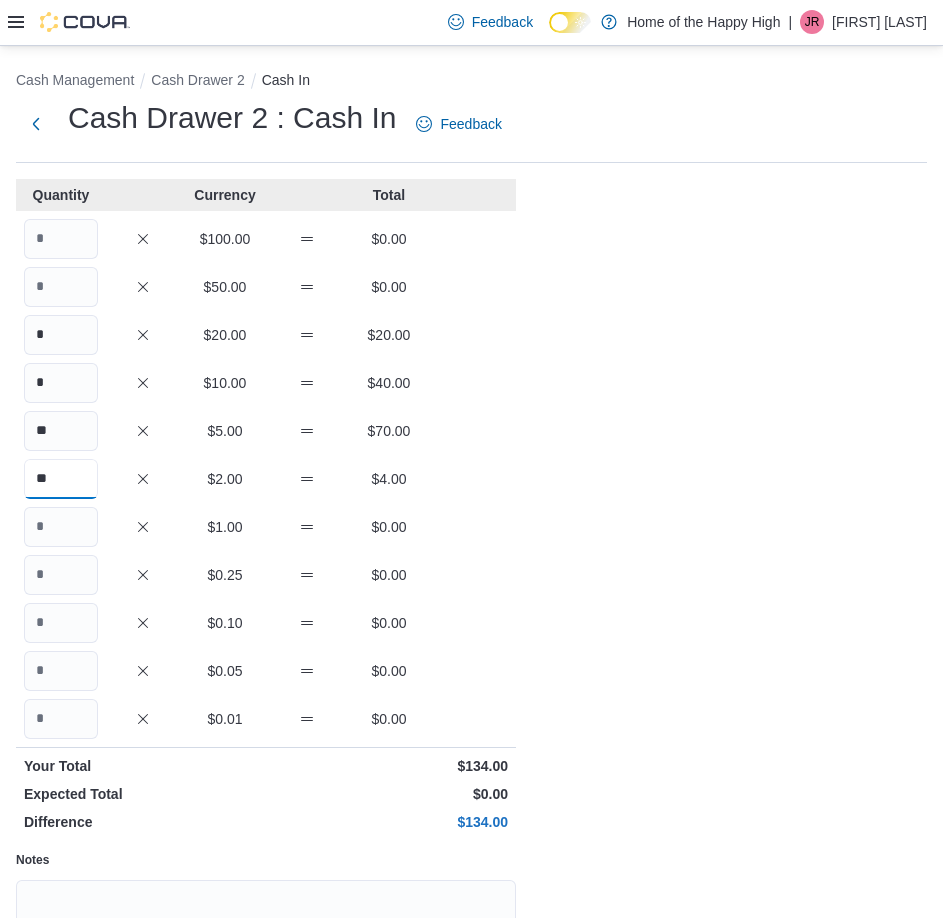 type on "**" 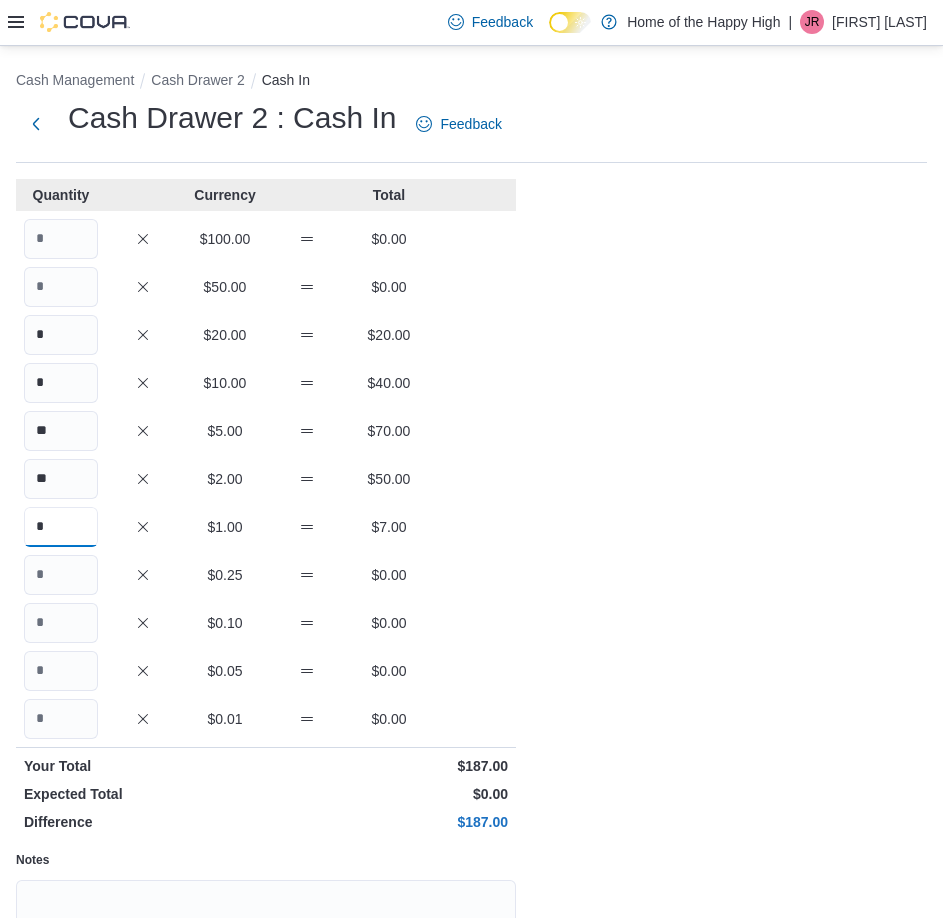 type on "*" 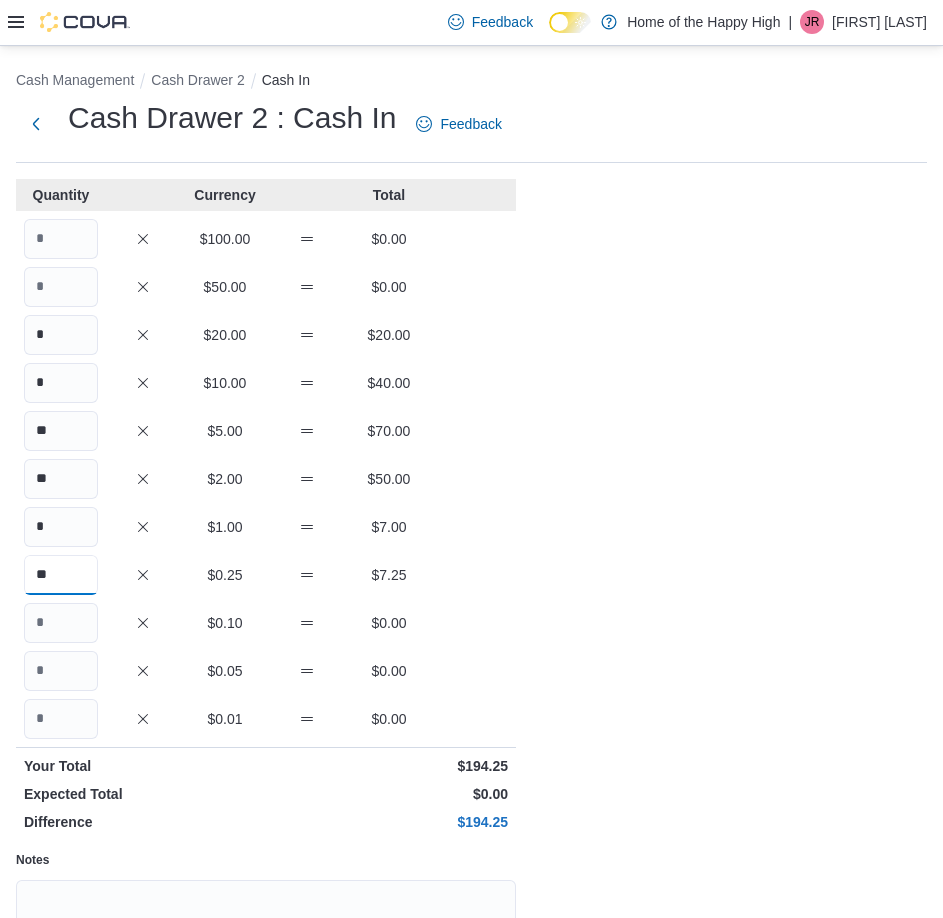 type on "**" 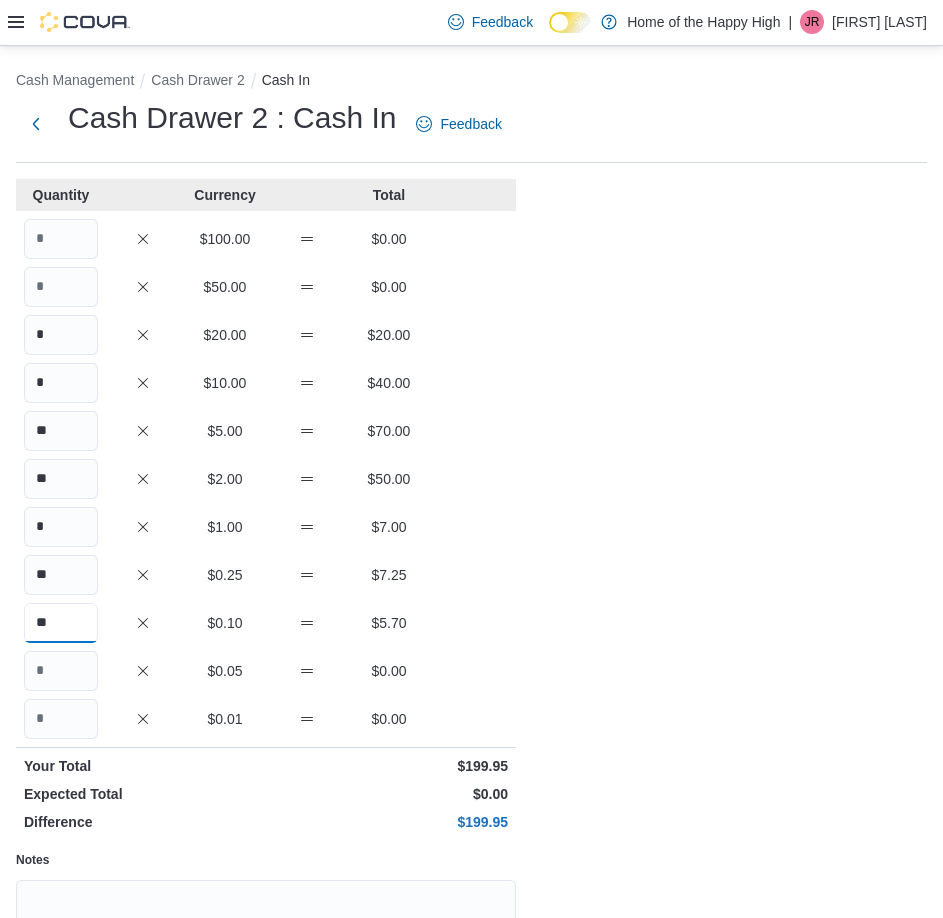 type on "**" 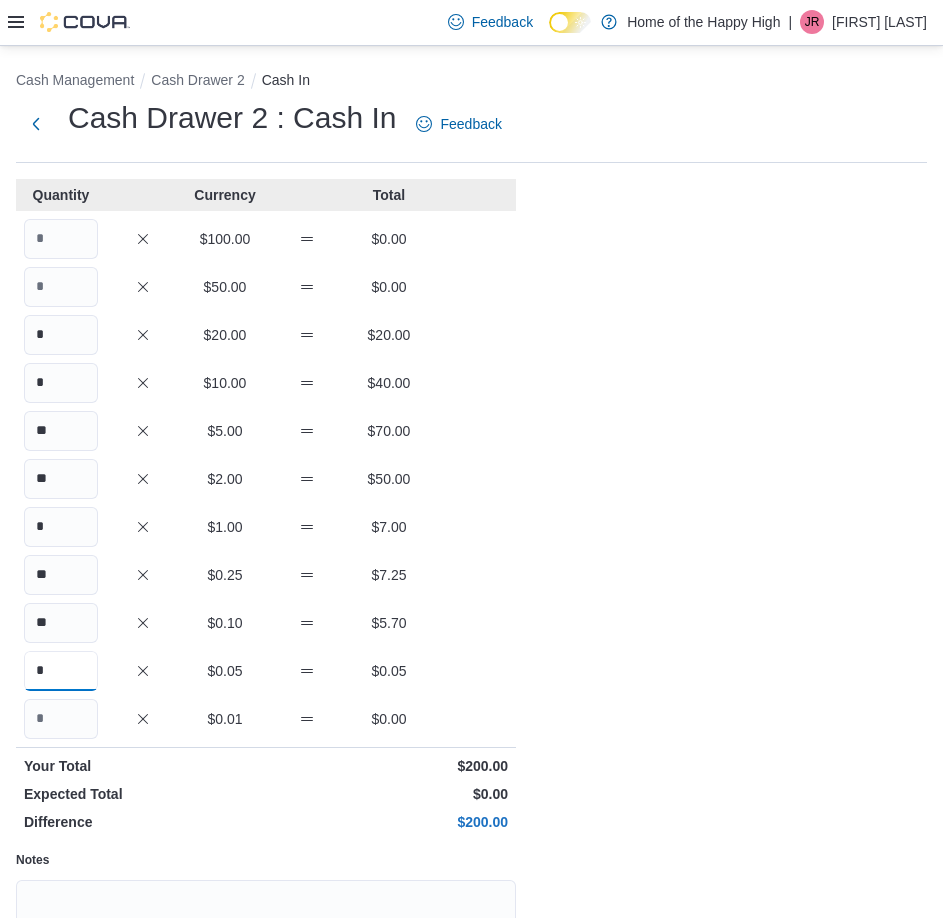 type on "*" 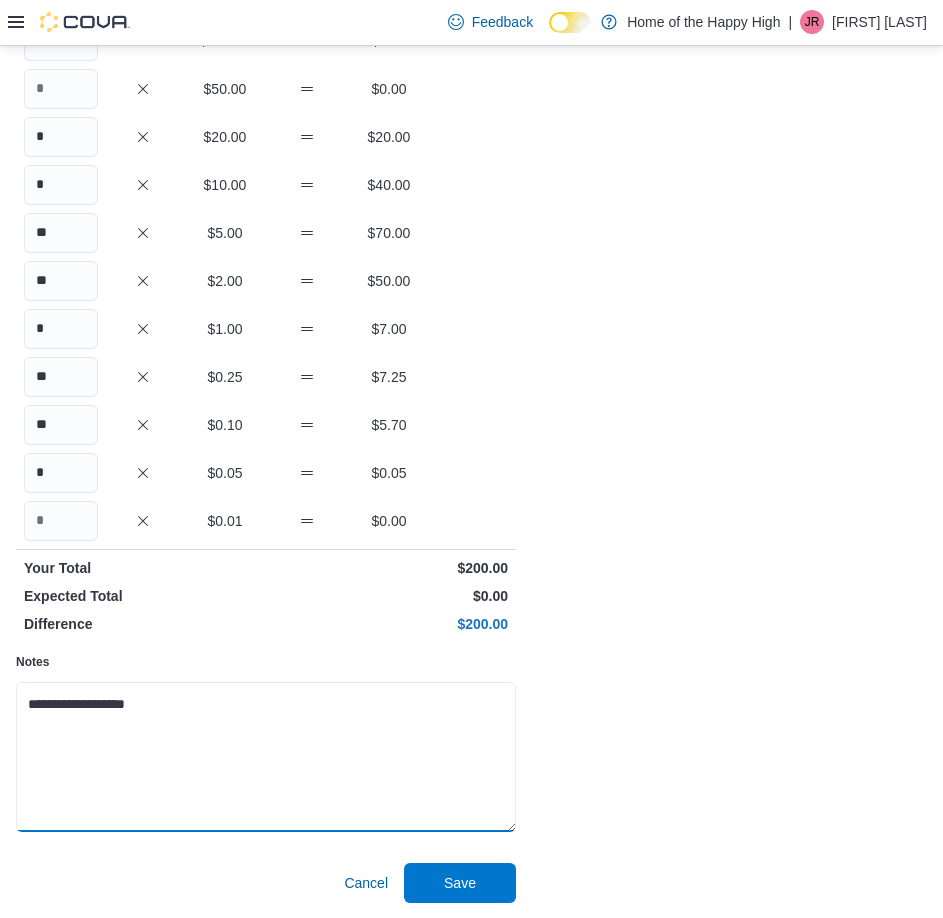 scroll, scrollTop: 199, scrollLeft: 0, axis: vertical 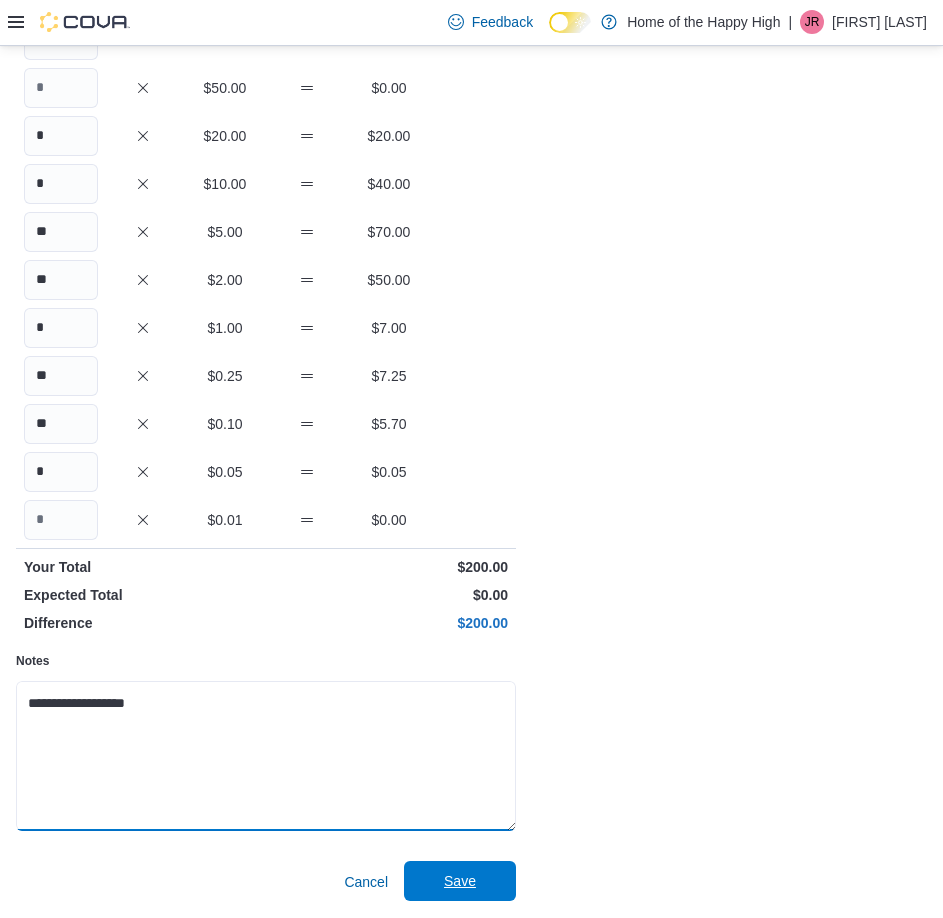type on "**********" 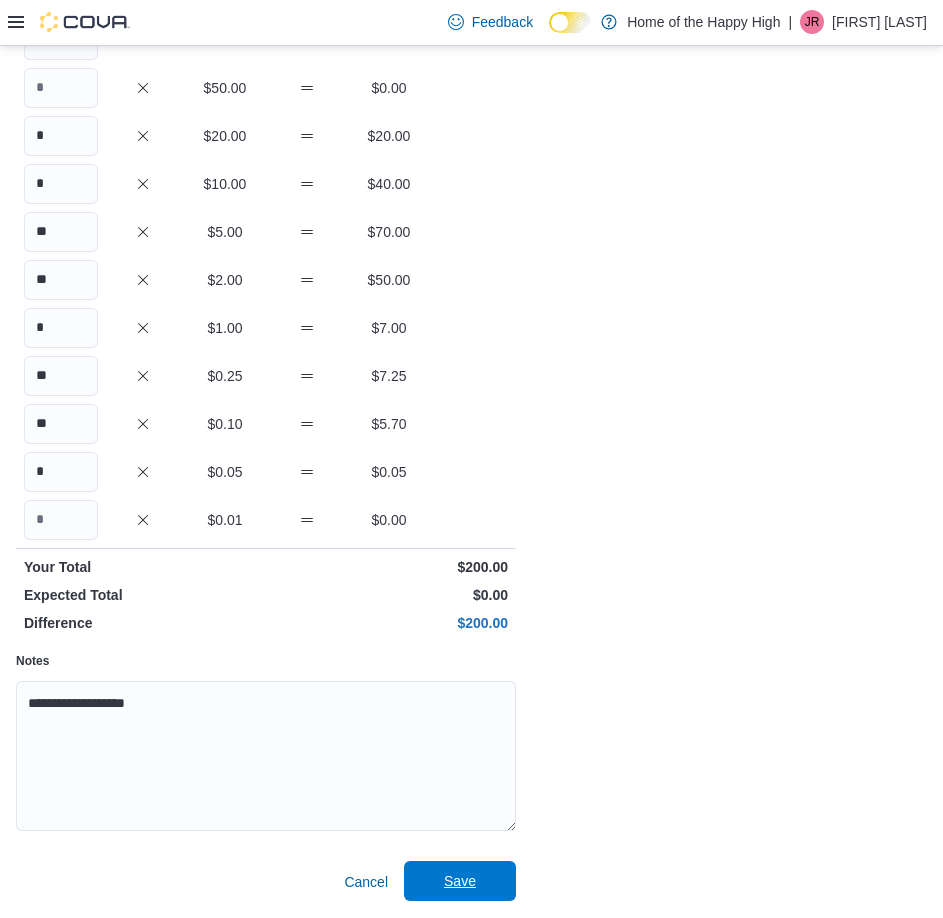 click on "Save" at bounding box center [460, 881] 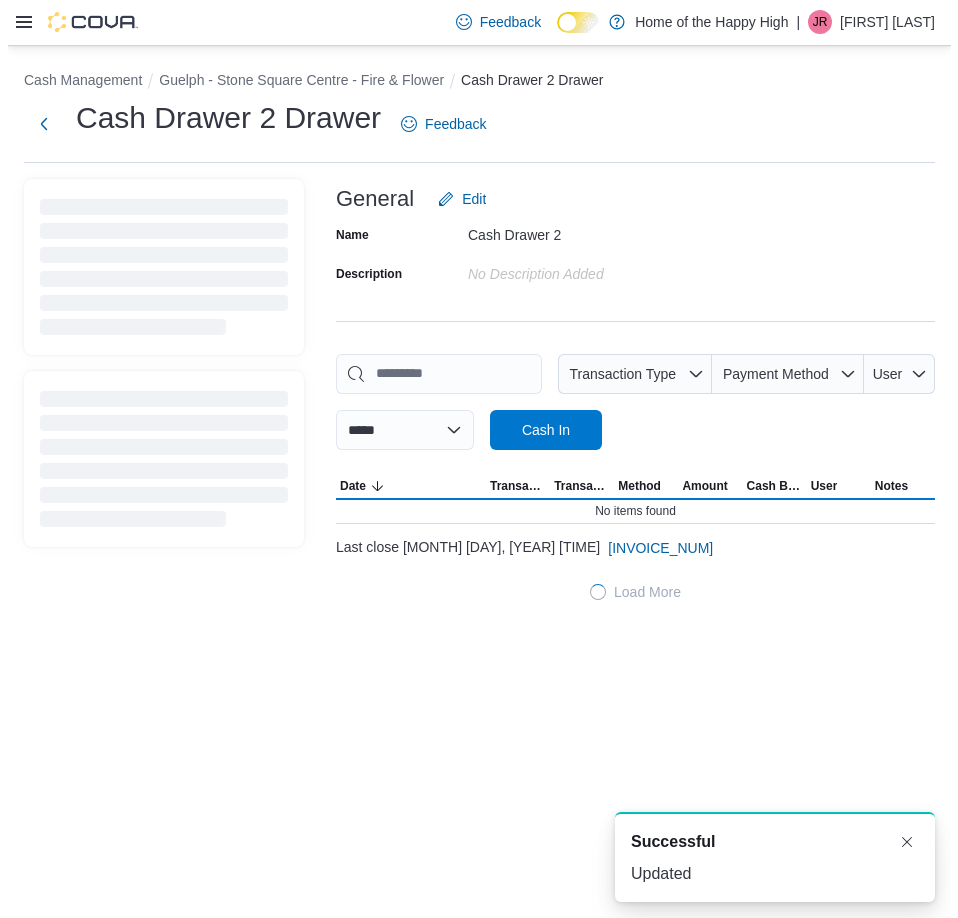 scroll, scrollTop: 0, scrollLeft: 0, axis: both 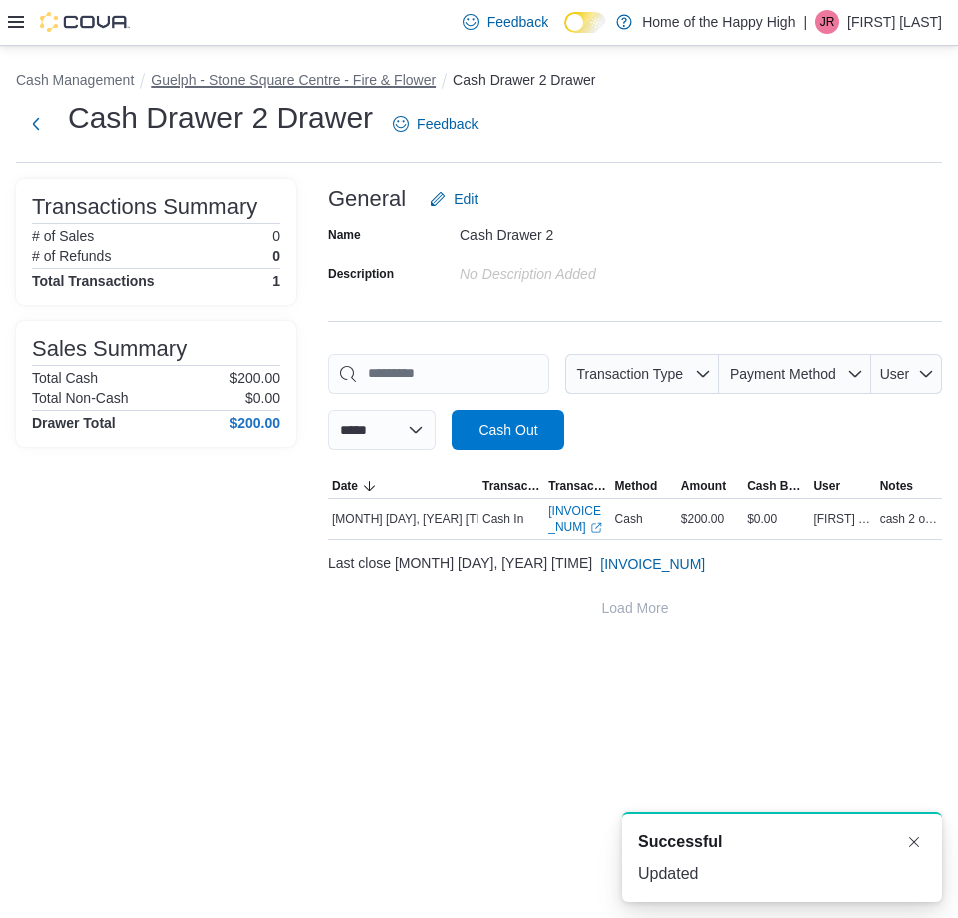 click on "Guelph - Stone Square Centre - Fire & Flower" at bounding box center [293, 80] 